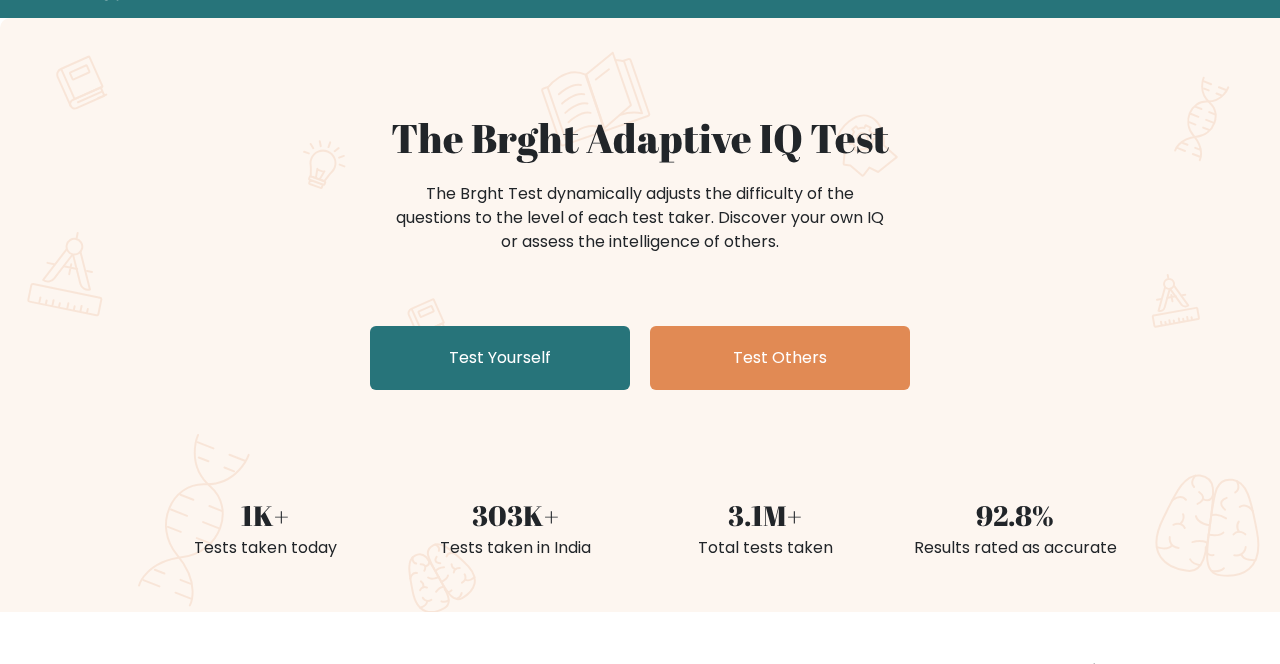 scroll, scrollTop: 85, scrollLeft: 0, axis: vertical 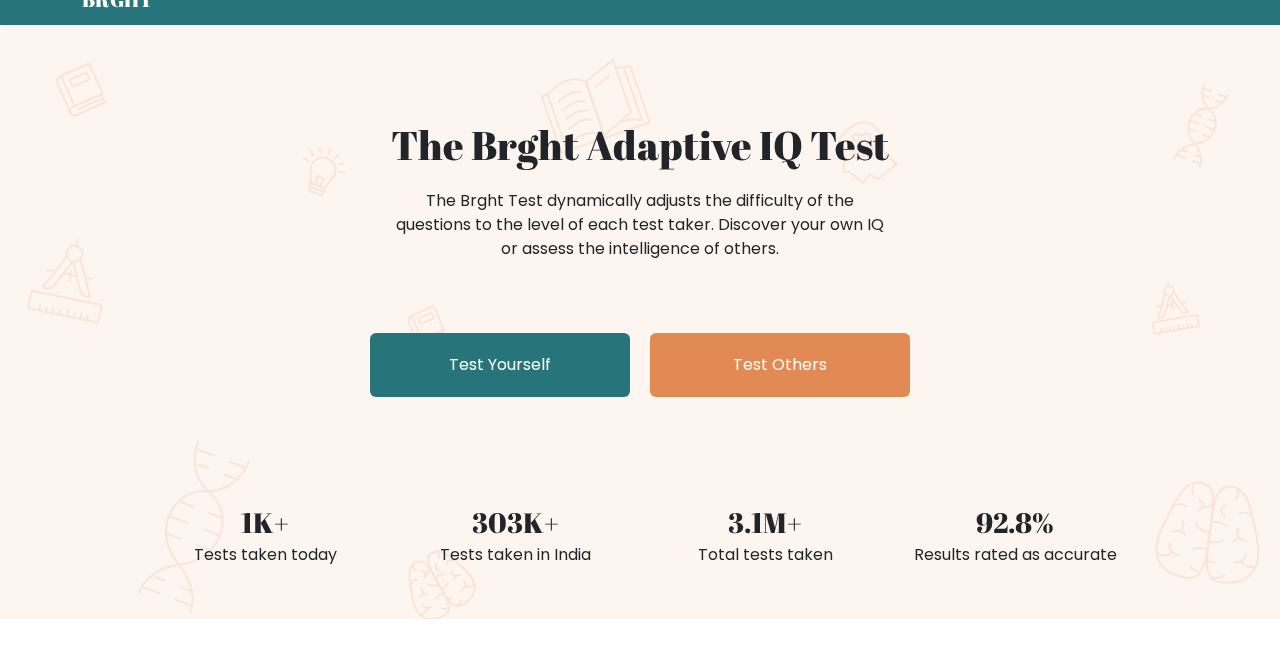 click on "Test Yourself" at bounding box center (500, 365) 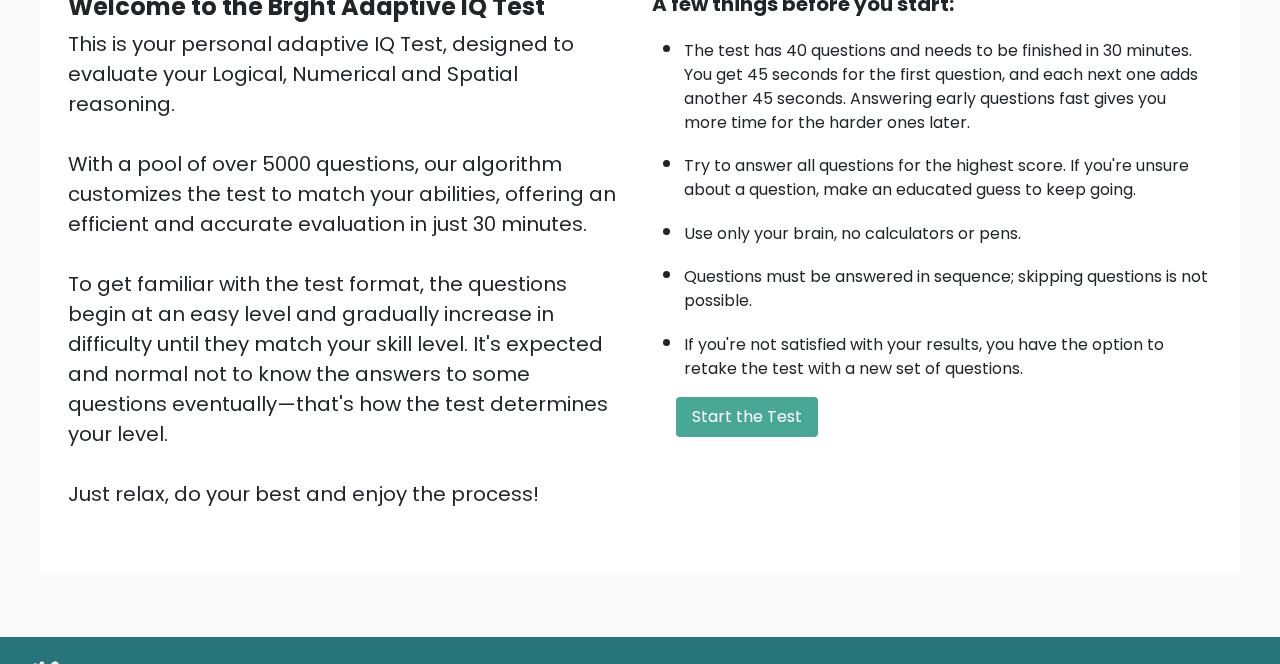 scroll, scrollTop: 222, scrollLeft: 0, axis: vertical 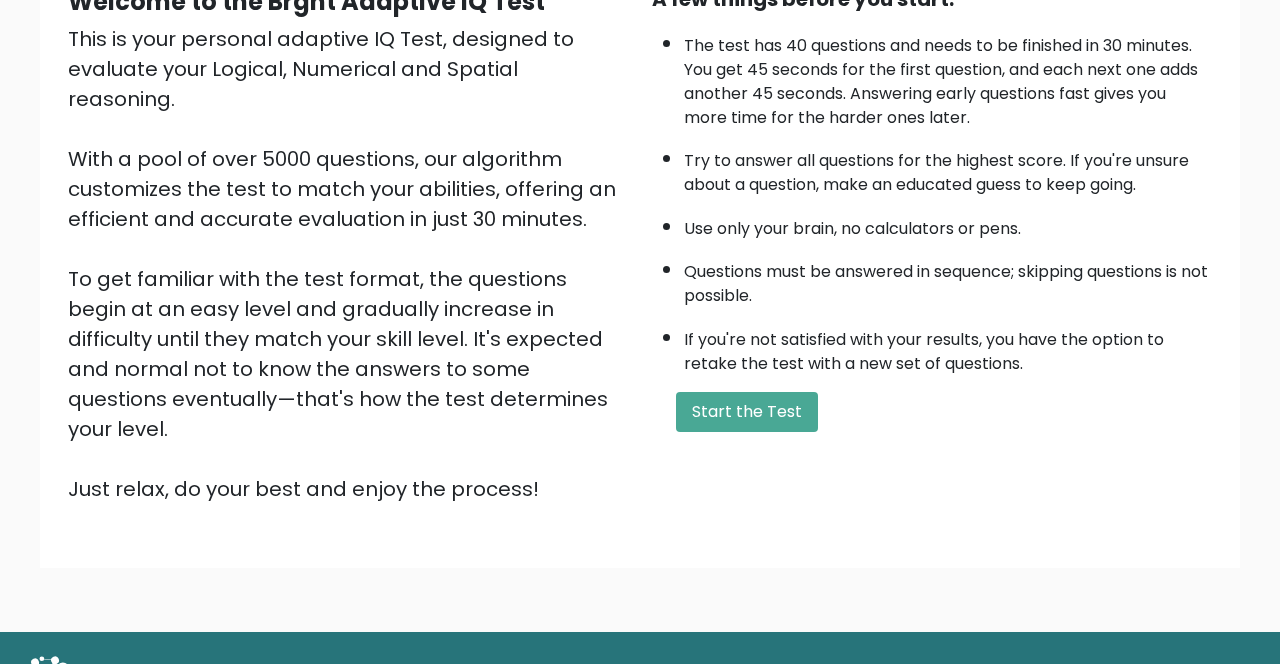click on "Start the Test" at bounding box center [747, 412] 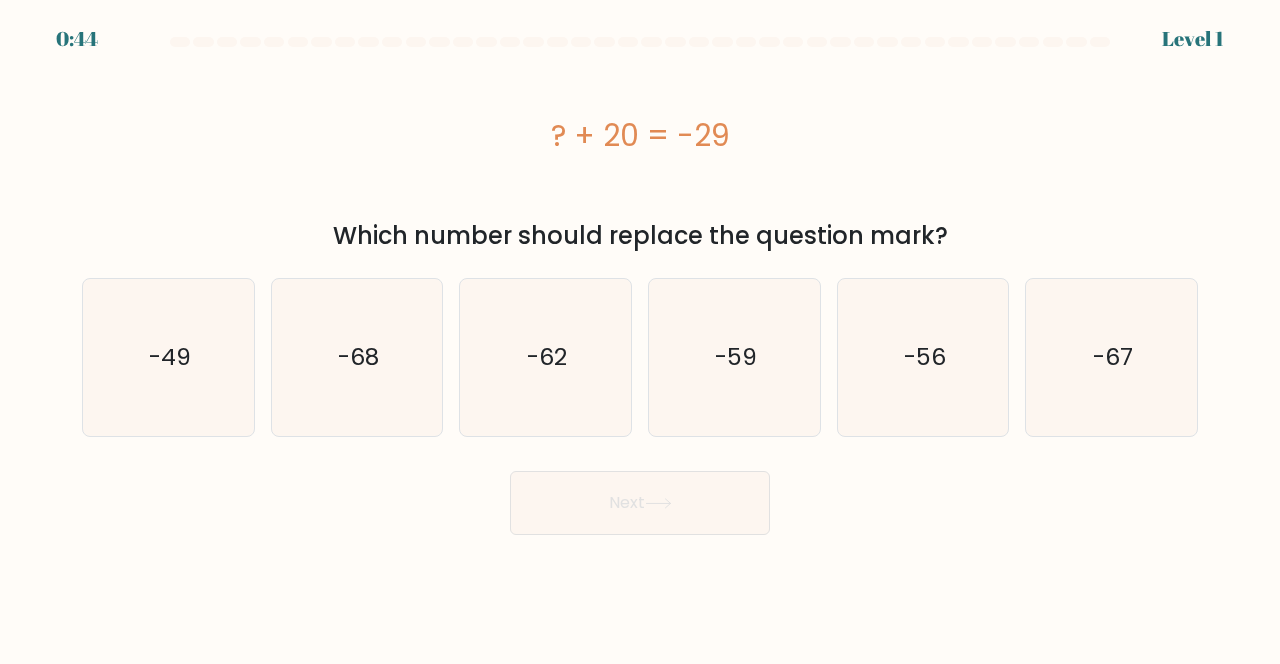 scroll, scrollTop: 0, scrollLeft: 0, axis: both 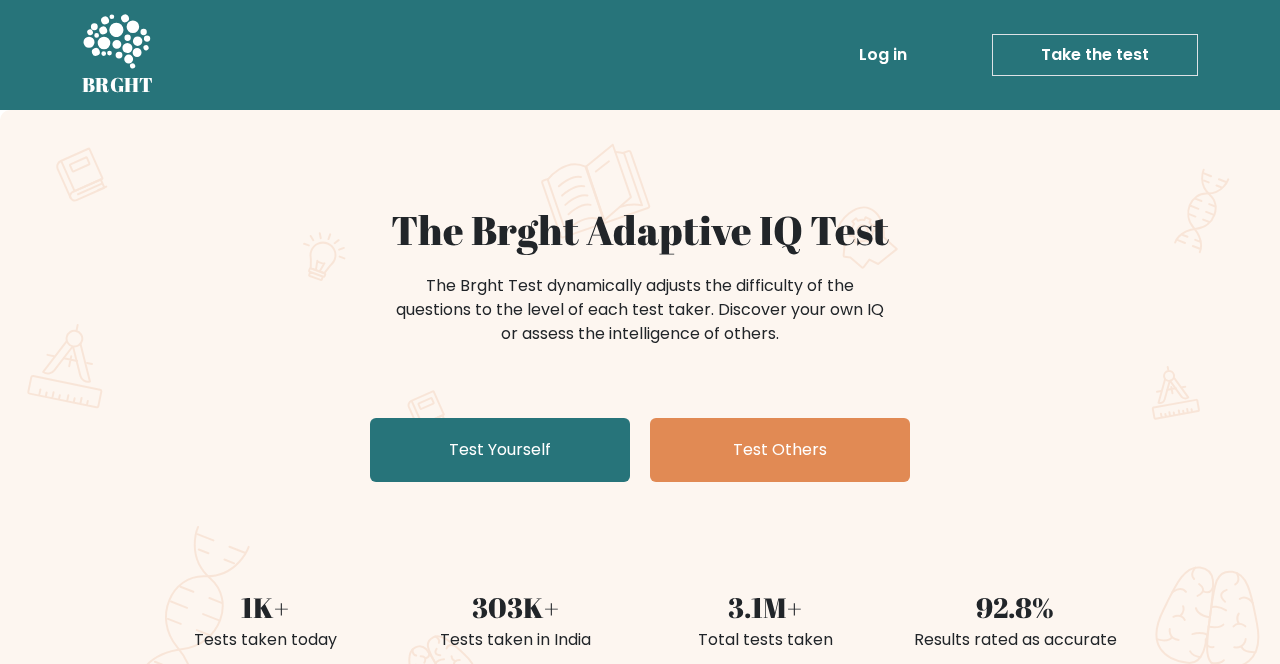 click on "Test Yourself" at bounding box center [500, 450] 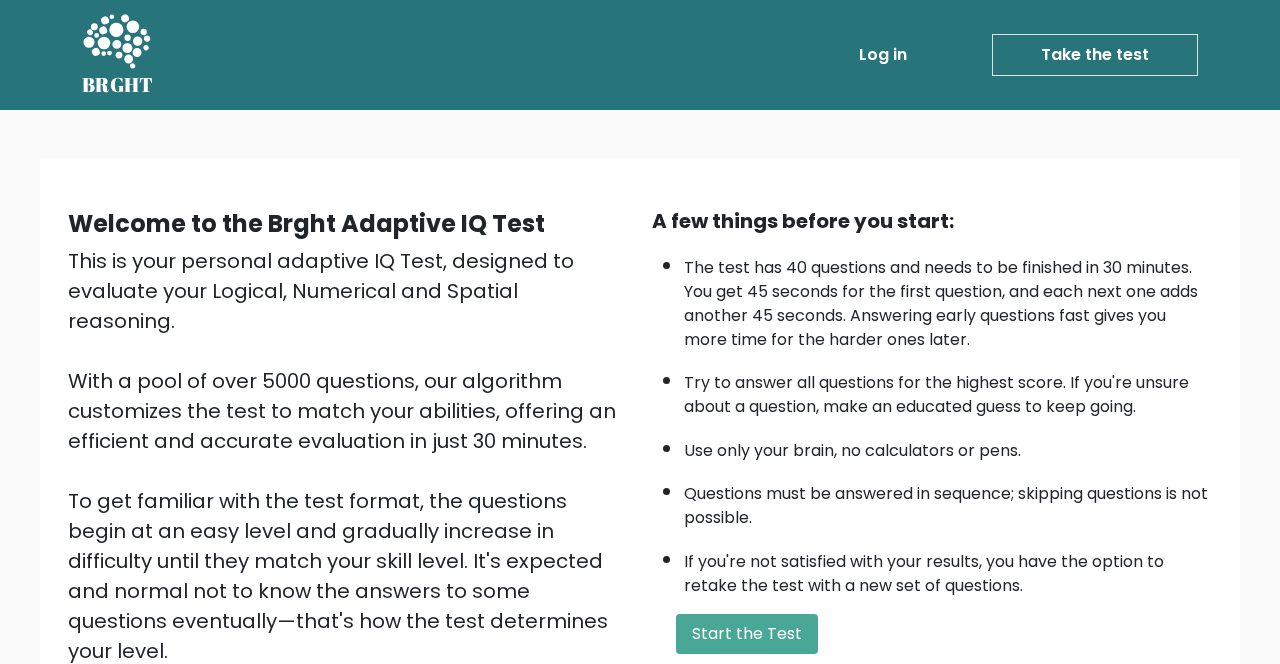 scroll, scrollTop: 0, scrollLeft: 0, axis: both 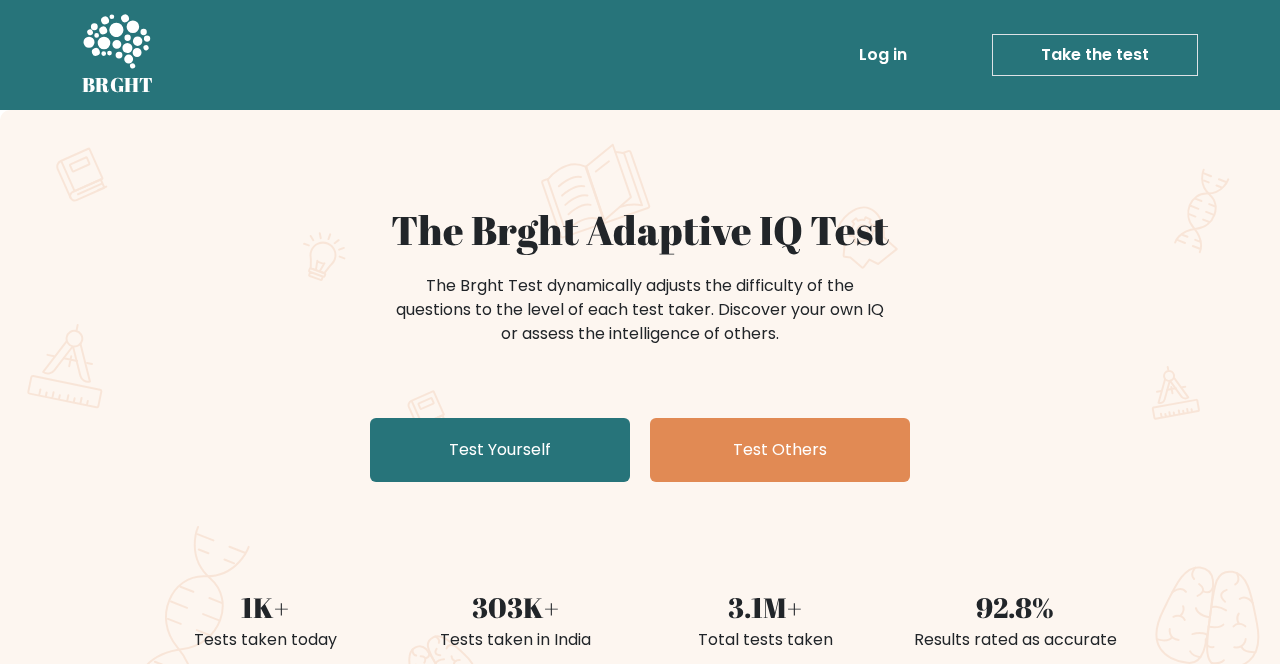 click on "Test Yourself" at bounding box center [500, 450] 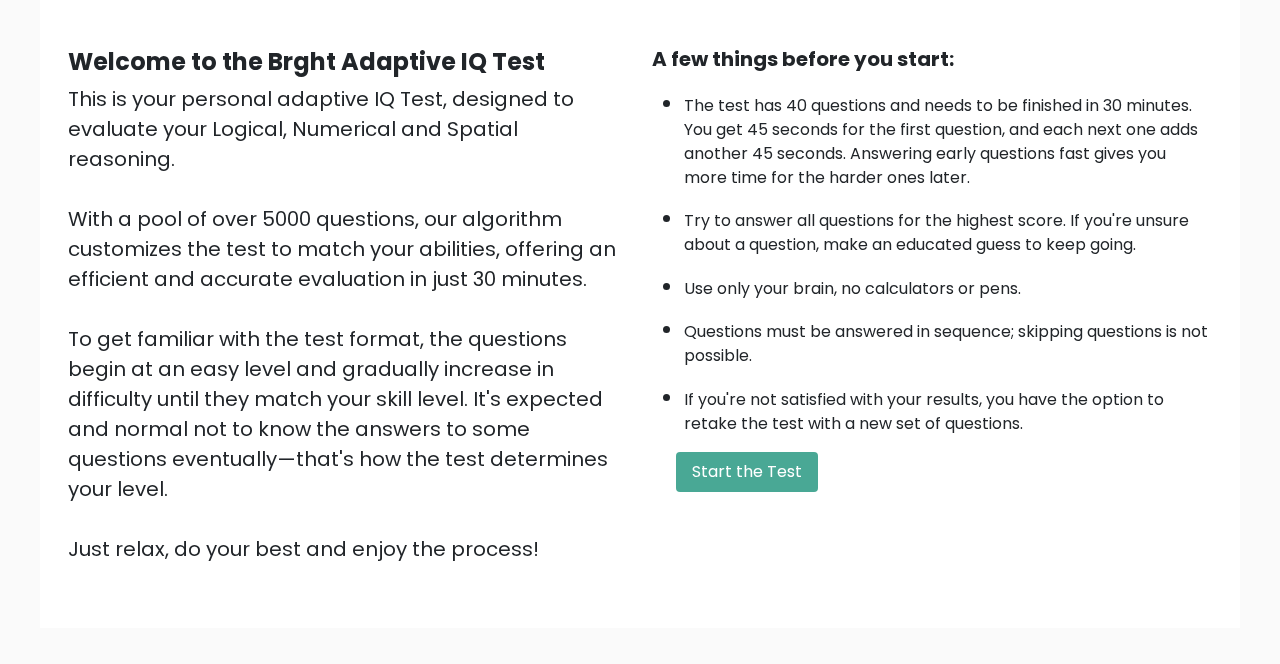 scroll, scrollTop: 155, scrollLeft: 0, axis: vertical 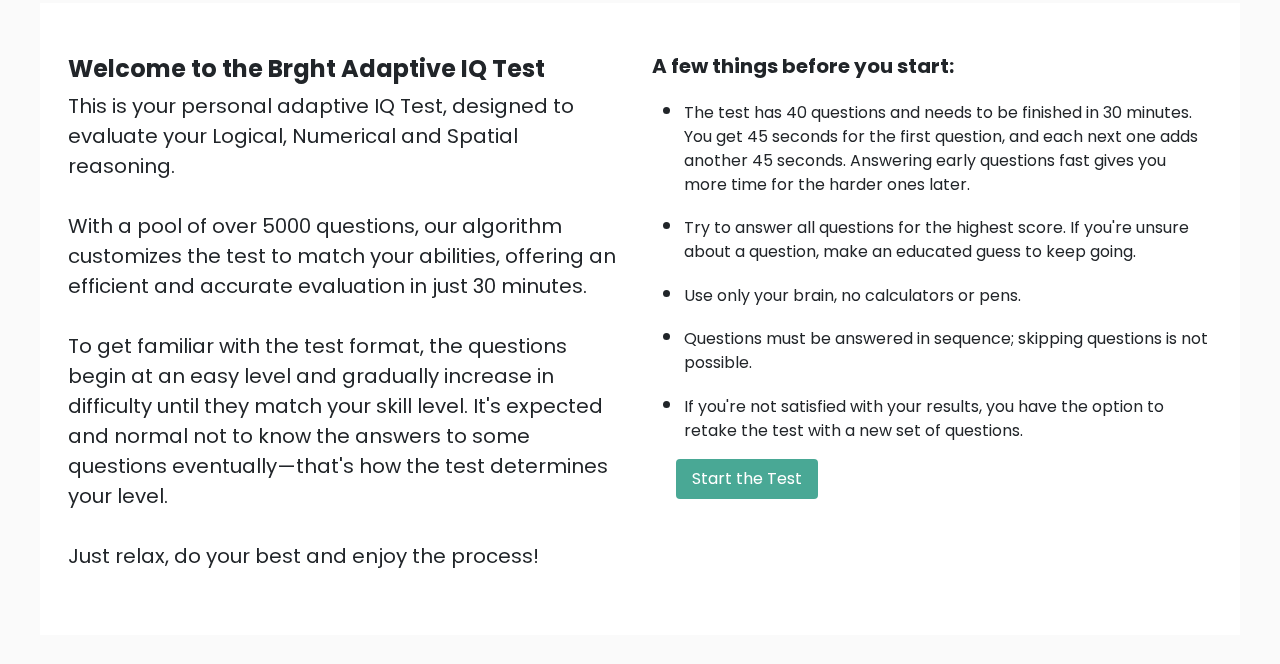 click on "Start the Test" at bounding box center [747, 479] 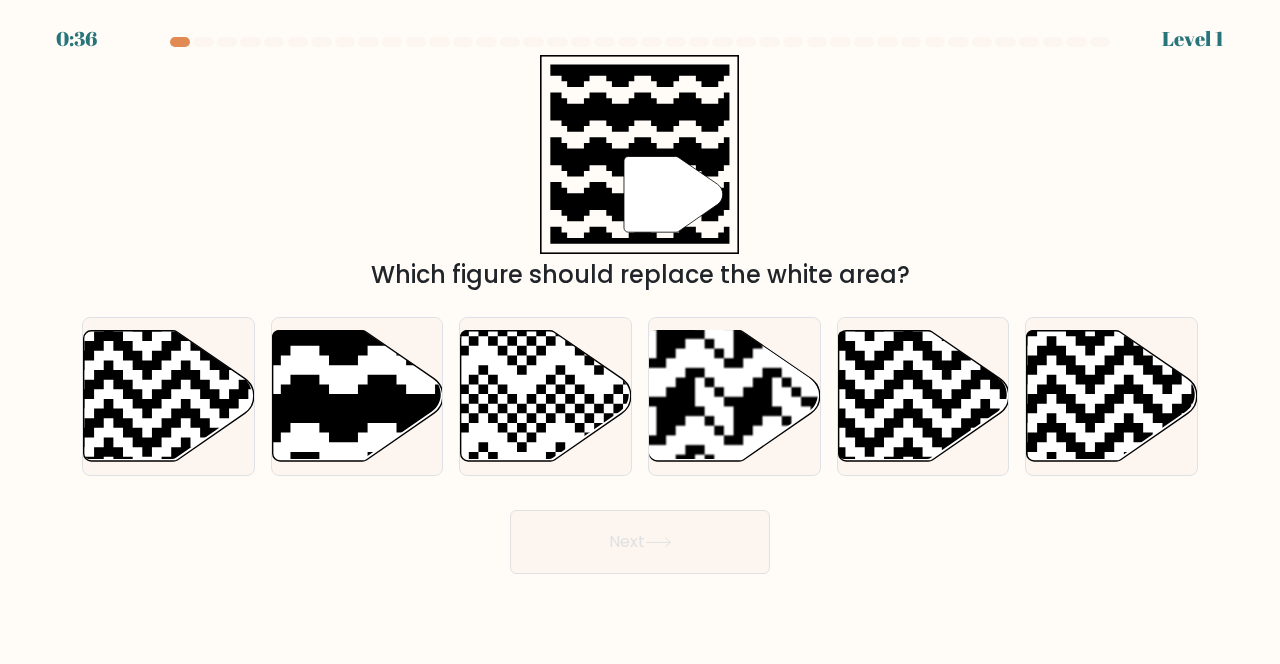 scroll, scrollTop: 0, scrollLeft: 0, axis: both 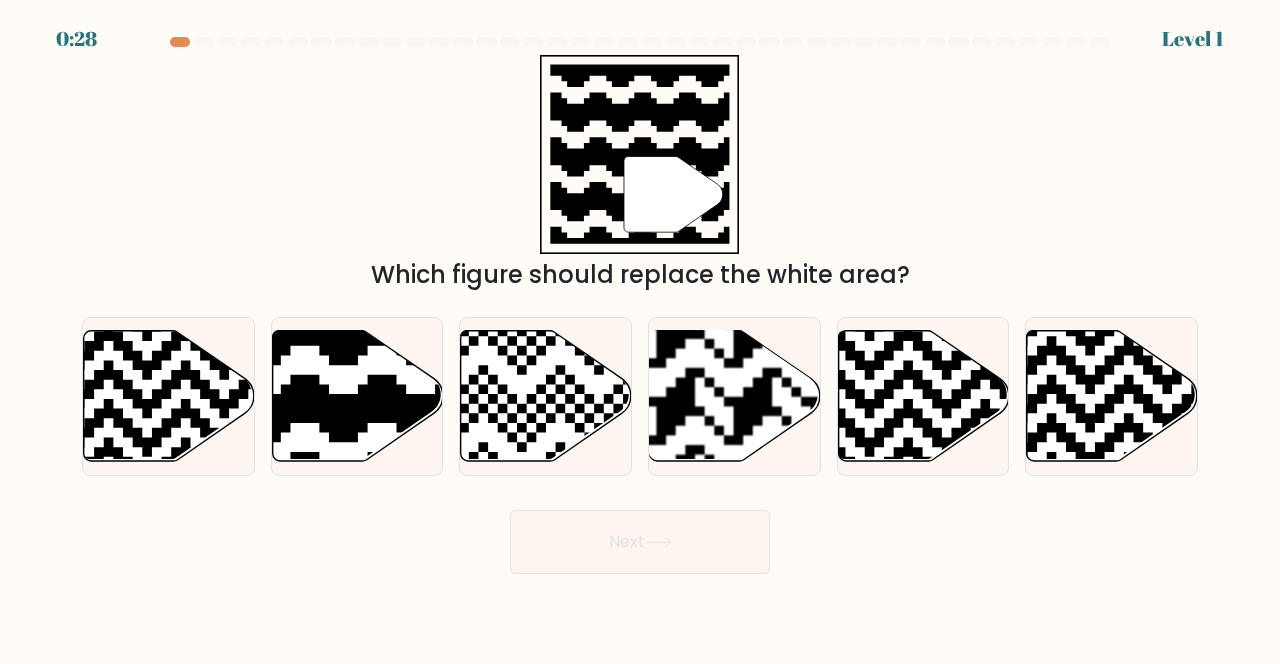 click 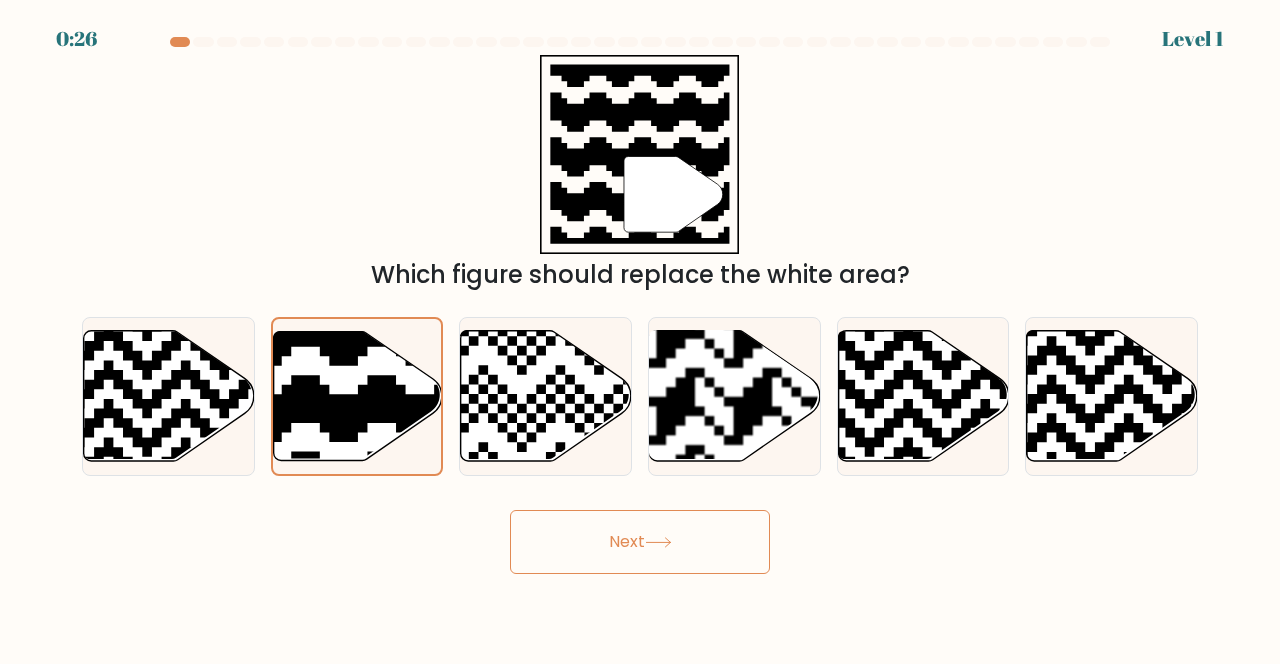 click on "Next" at bounding box center (640, 542) 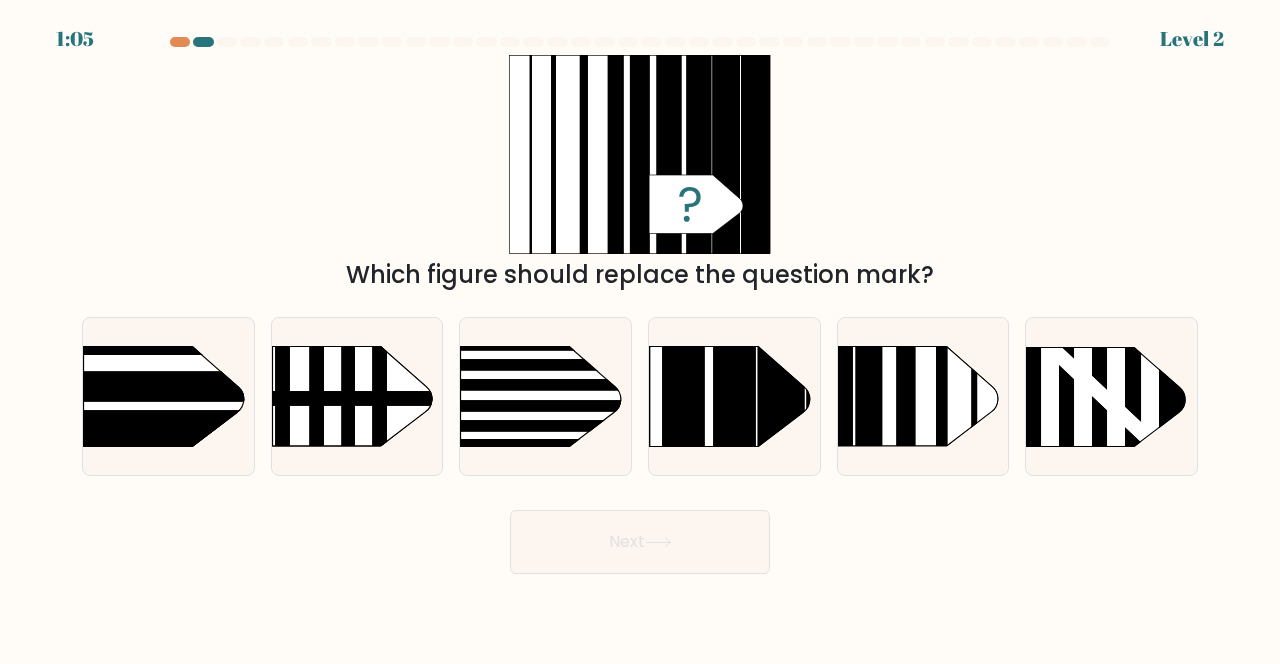 click 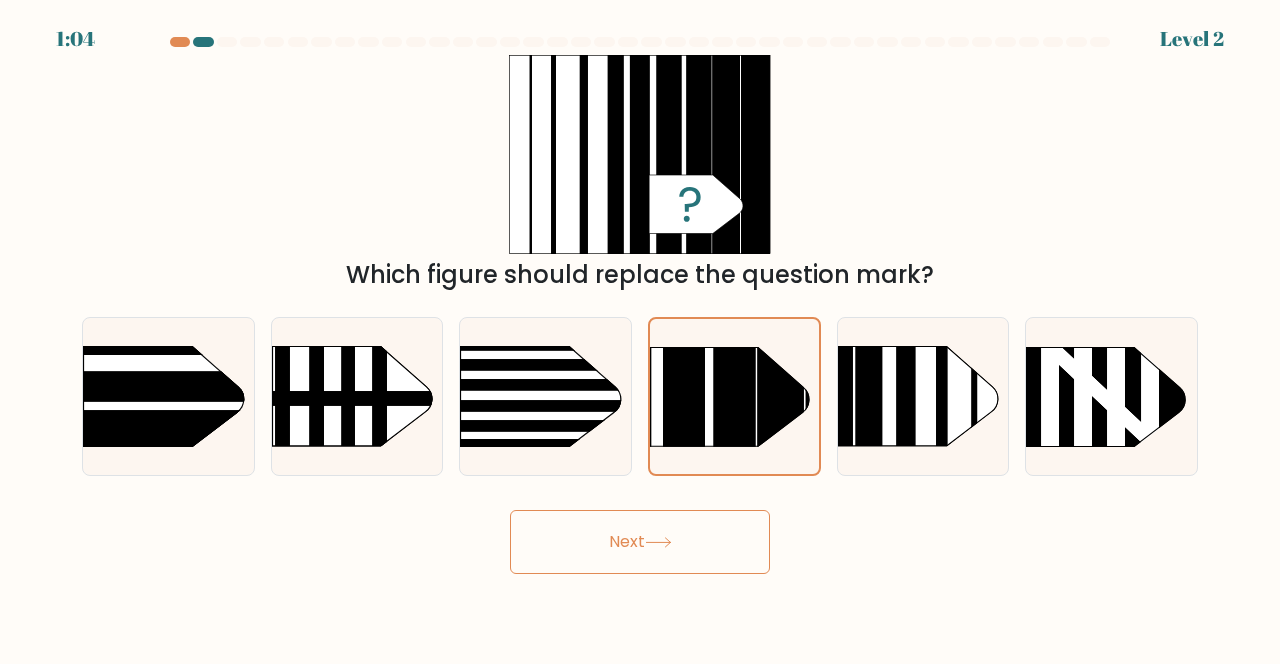 click on "Next" at bounding box center [640, 542] 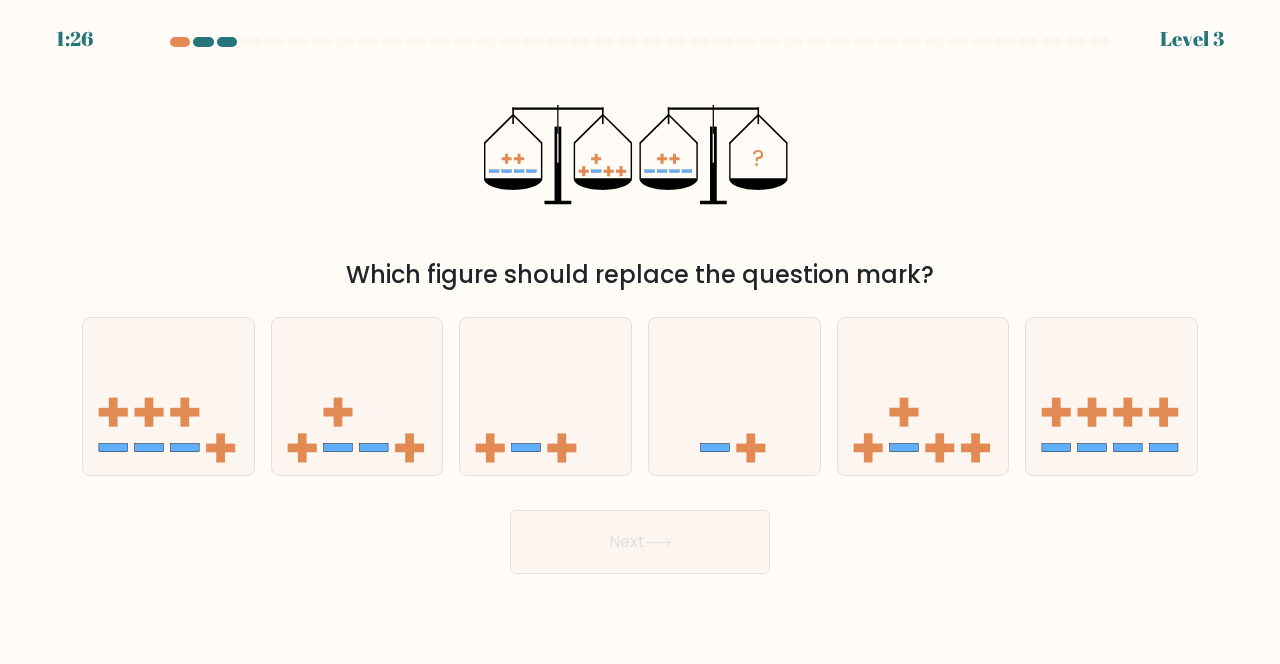 click 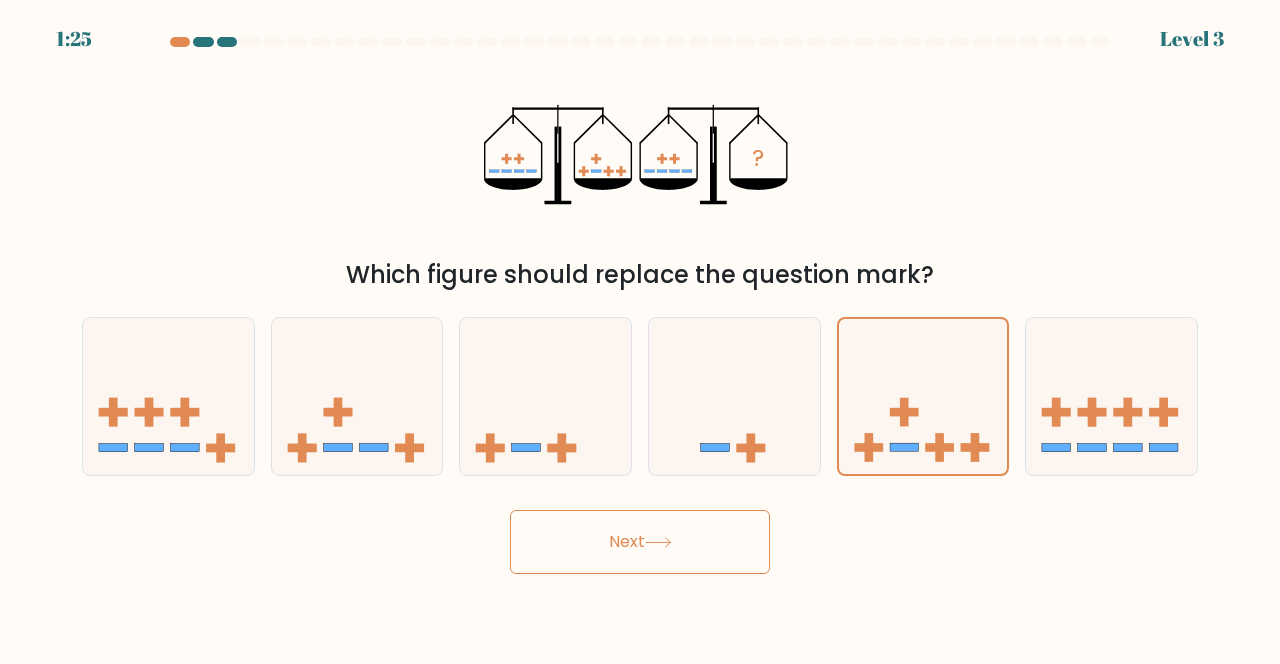 click on "Next" at bounding box center [640, 542] 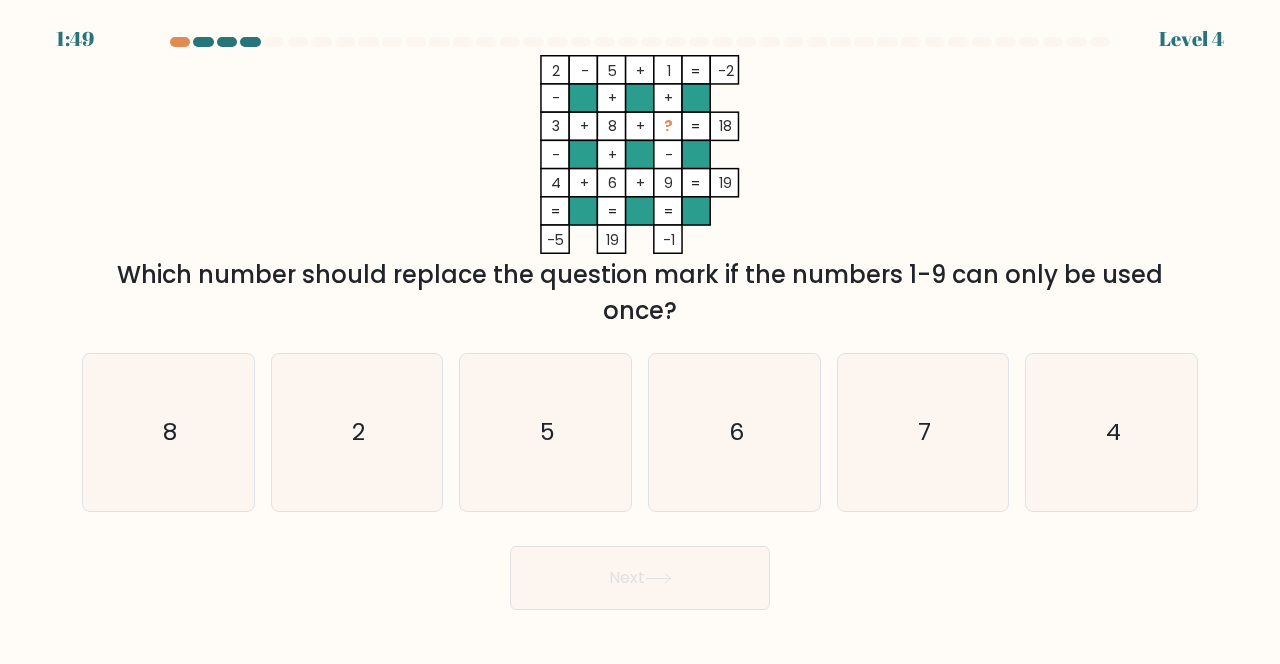 click on "7" 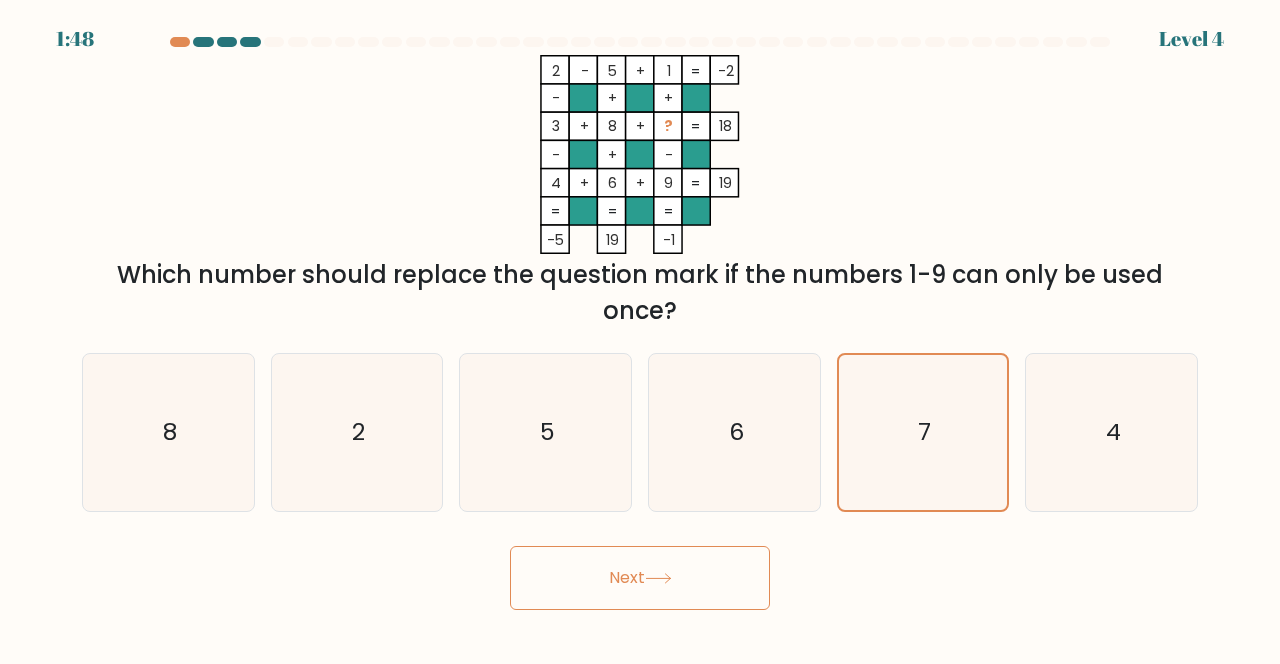 click on "Next" at bounding box center (640, 578) 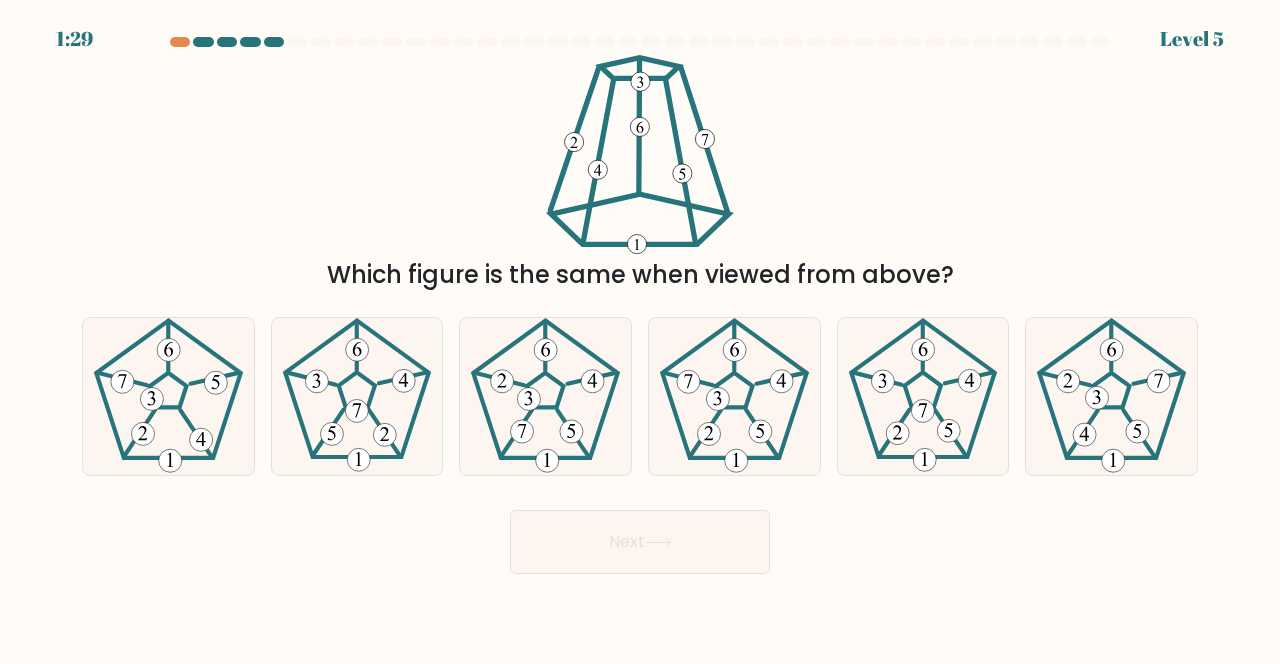 click 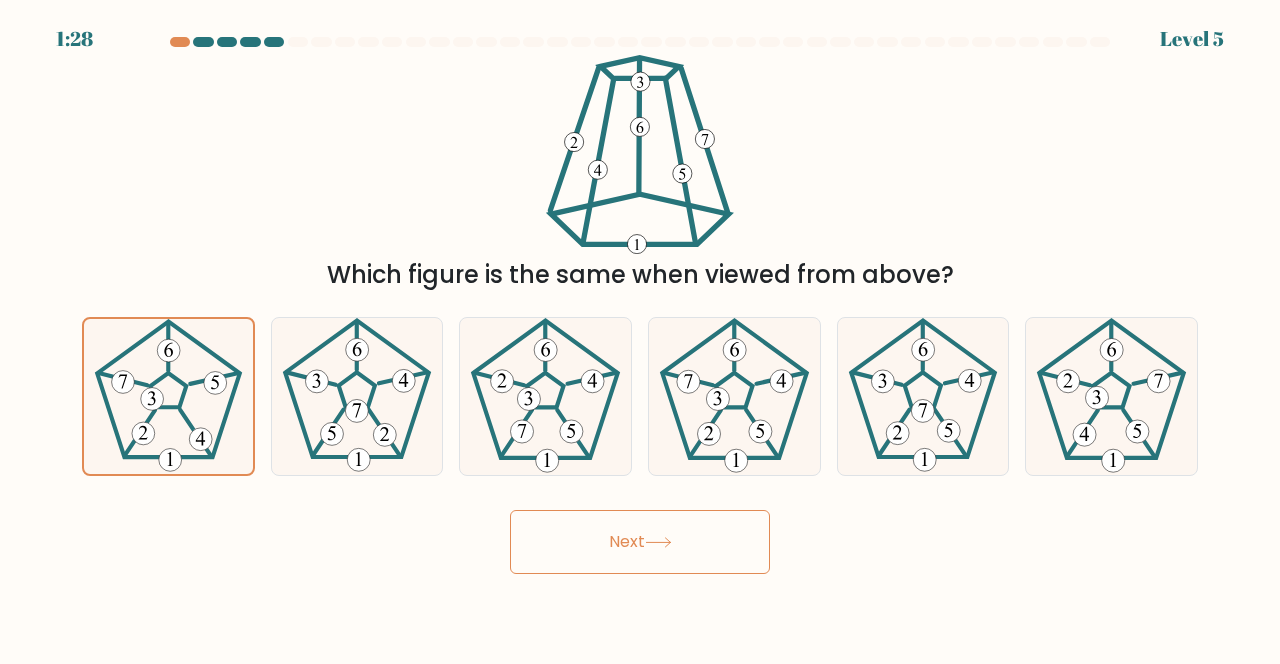 click on "Next" at bounding box center [640, 542] 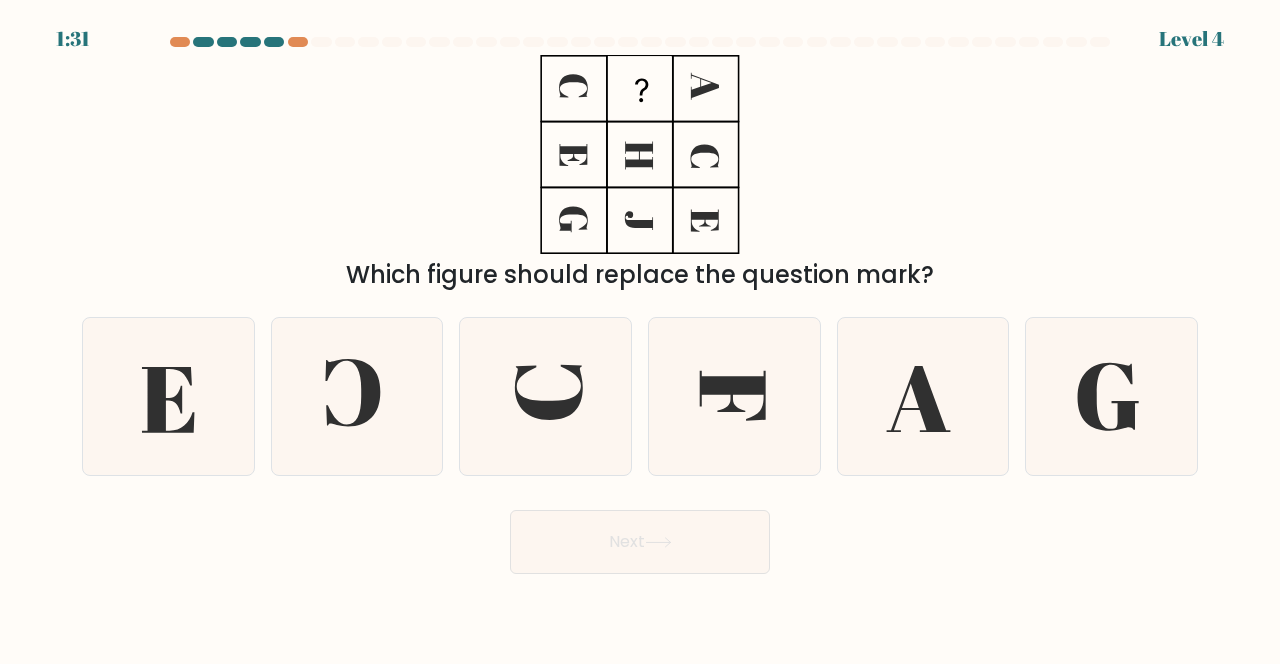 click 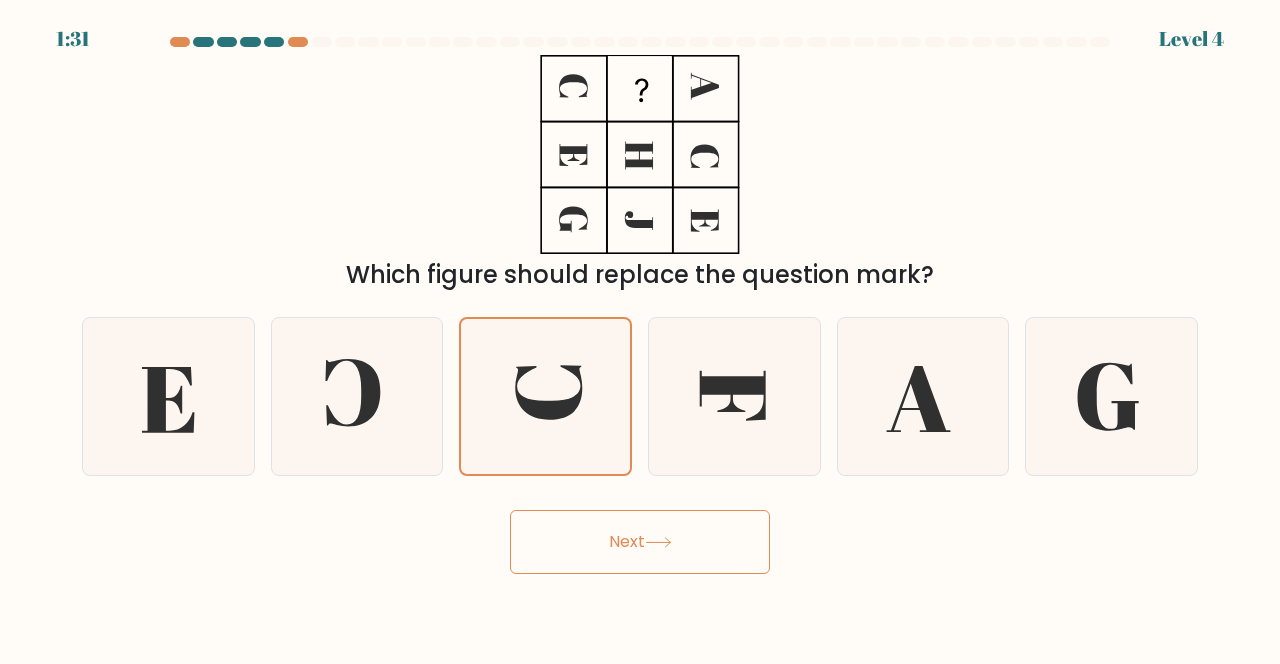 click on "Next" at bounding box center [640, 542] 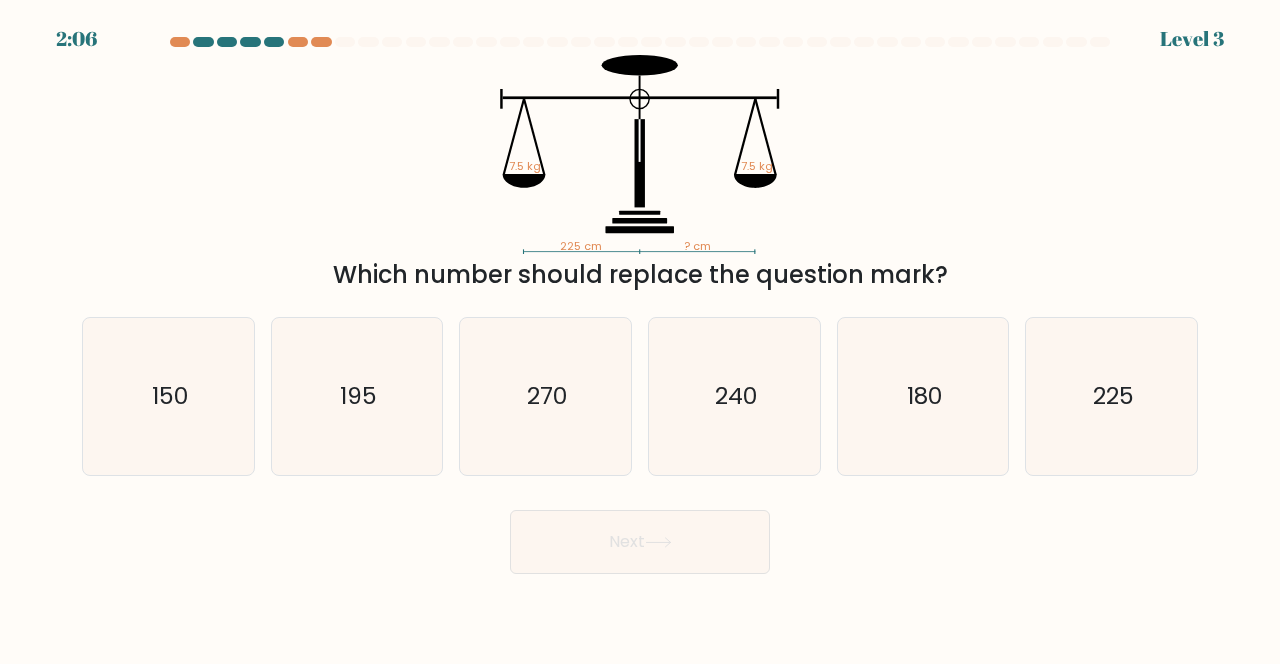 click on "225" 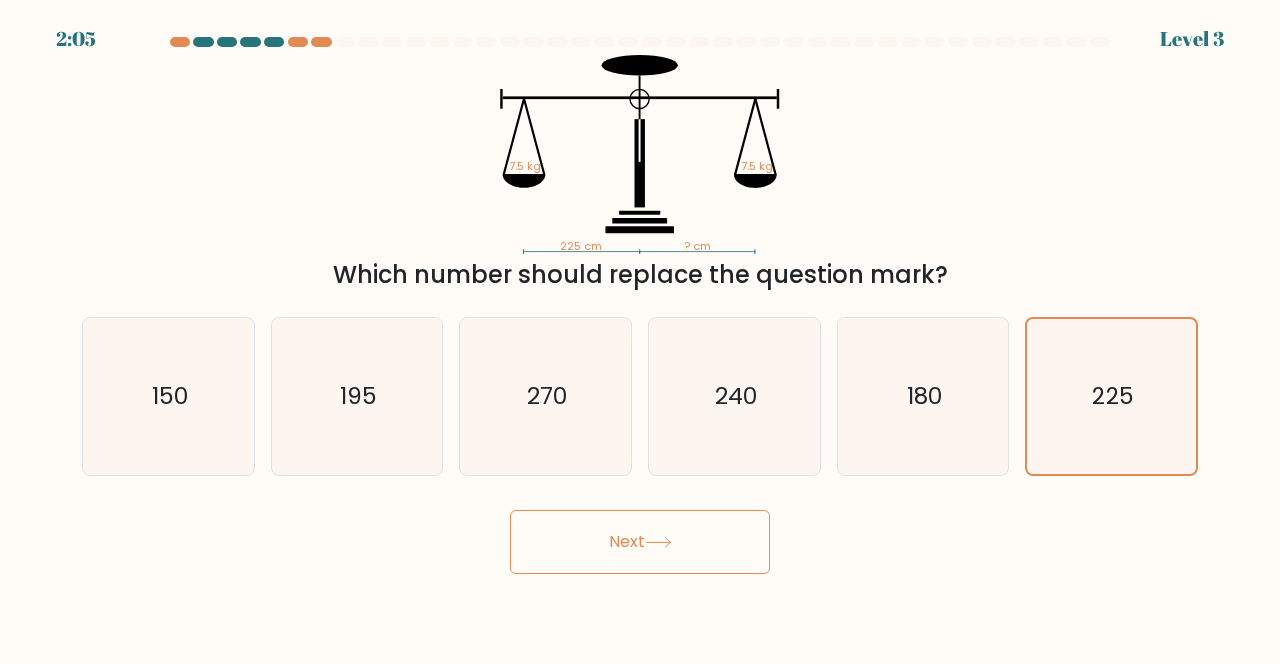 click on "Next" at bounding box center [640, 542] 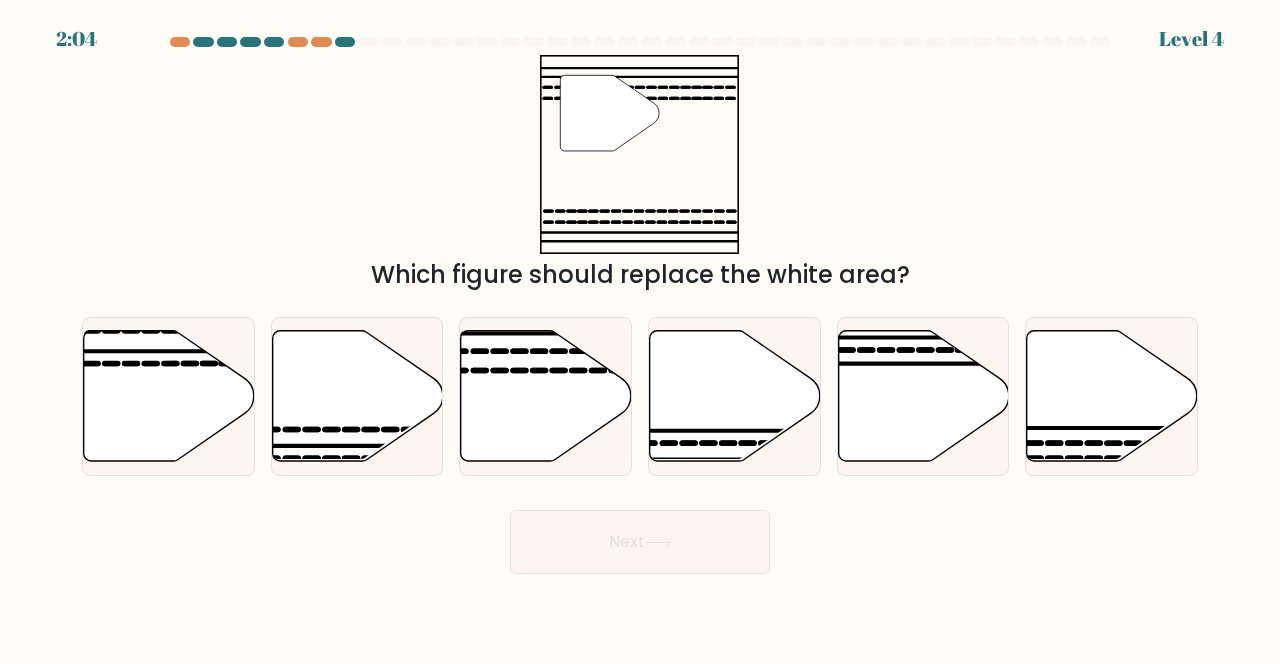 click on "Next" at bounding box center (640, 542) 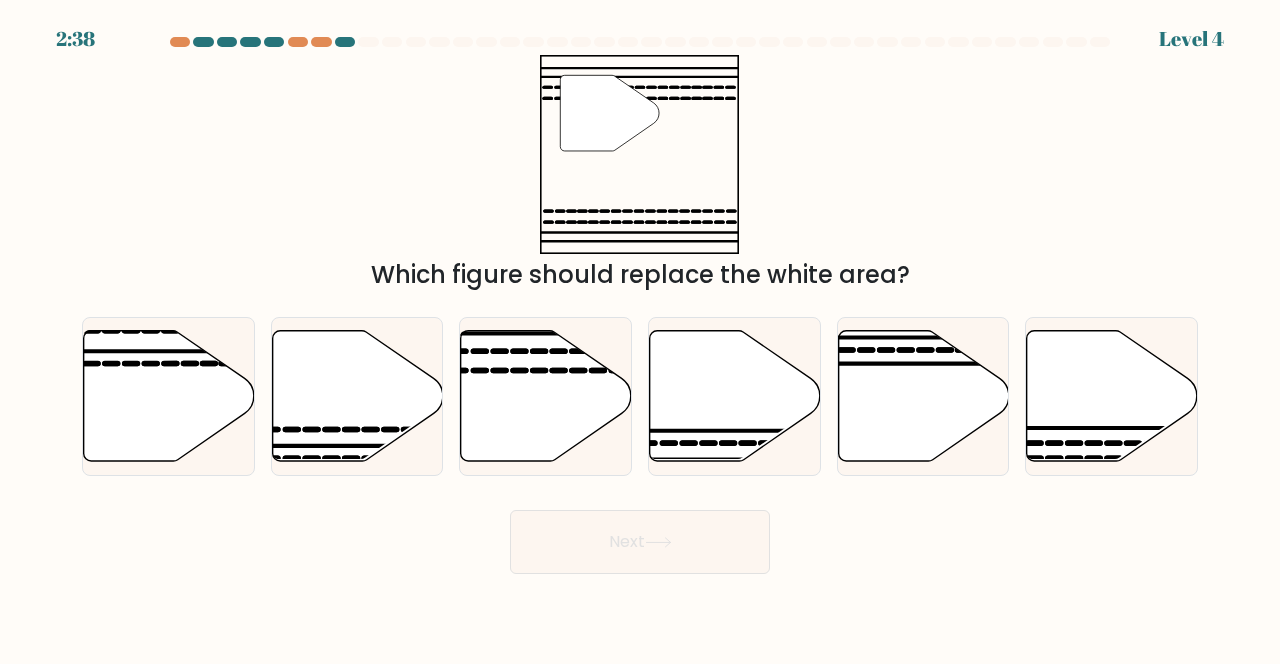 click 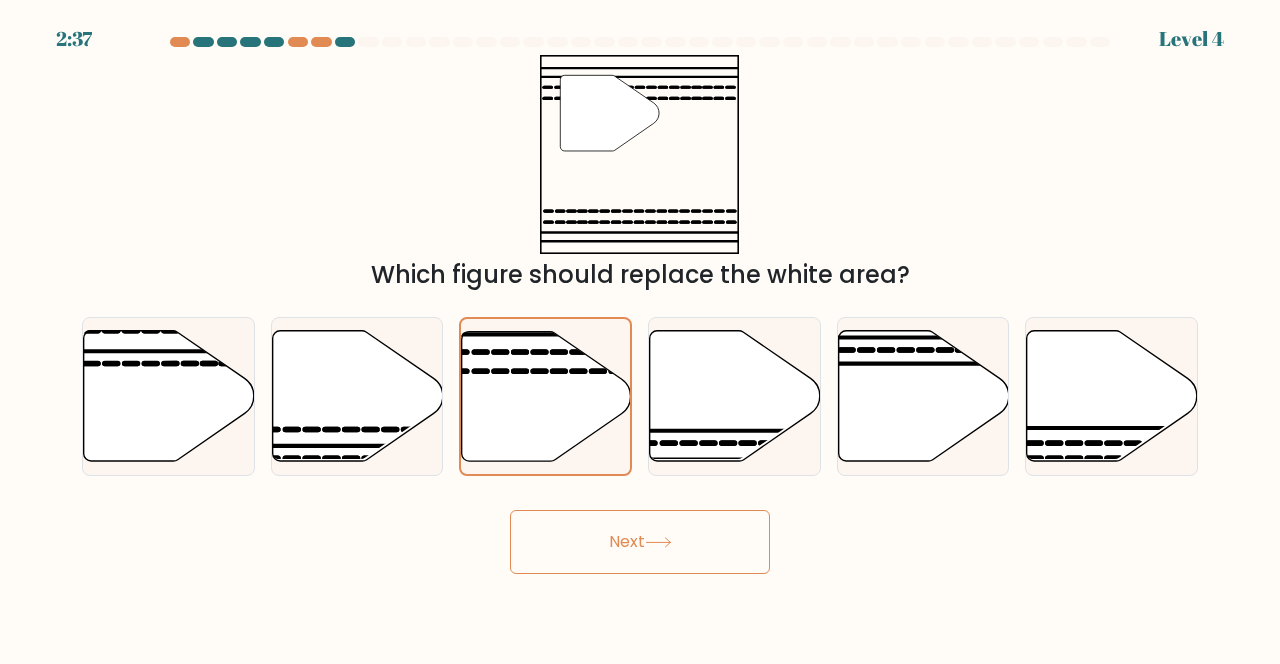 click on "Next" at bounding box center (640, 542) 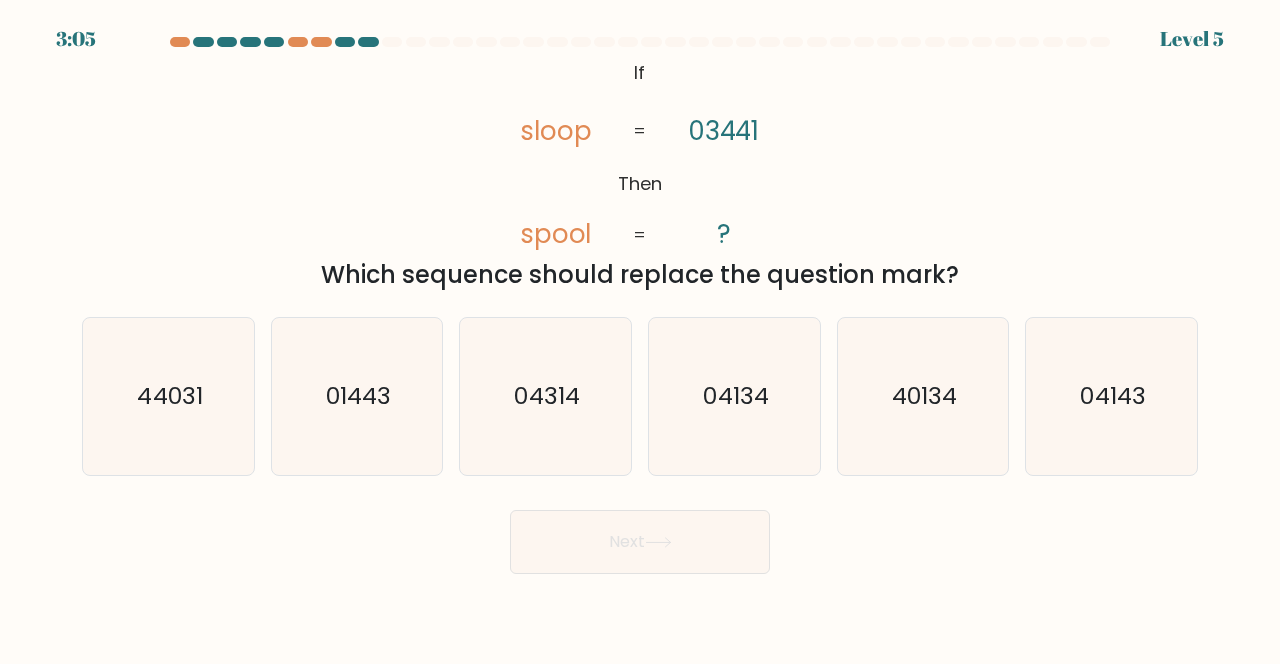 click on "01443" 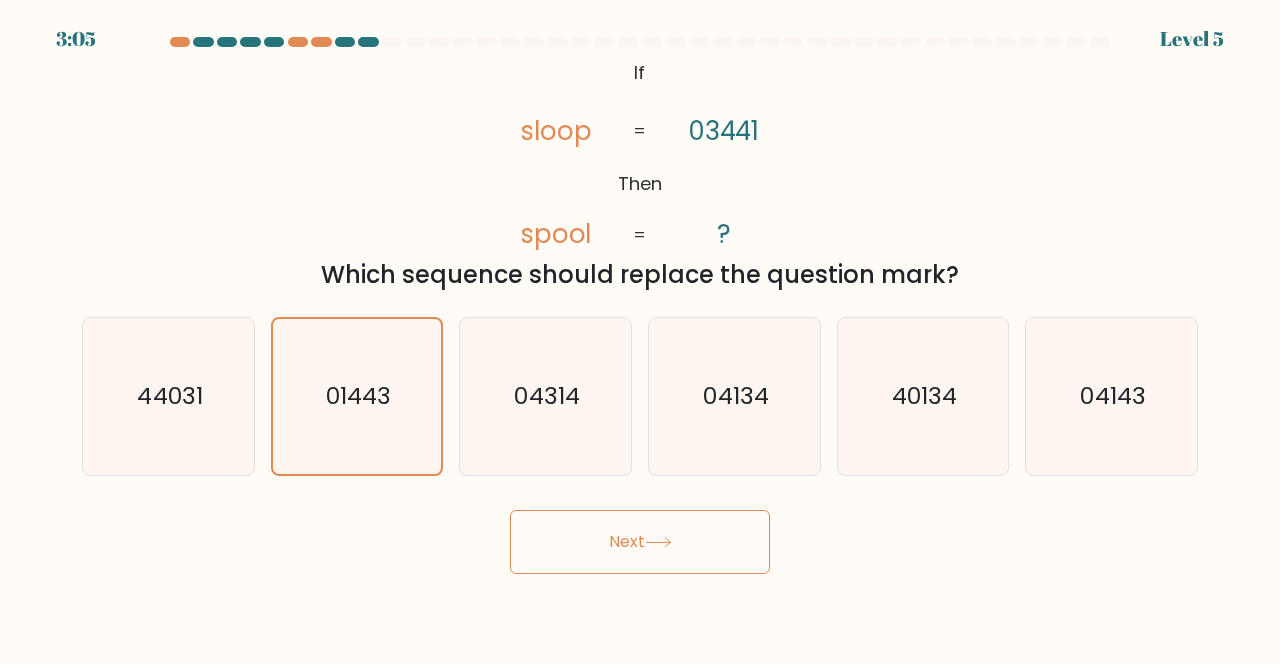 click on "Next" at bounding box center [640, 542] 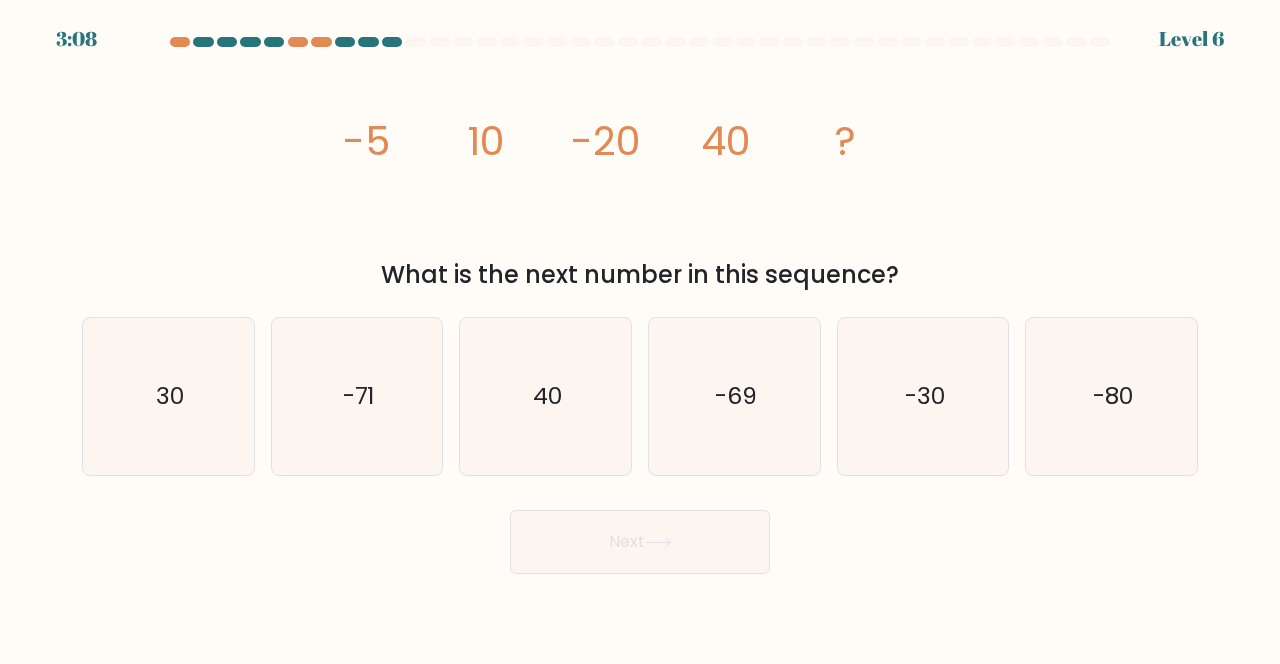 click on "-80" 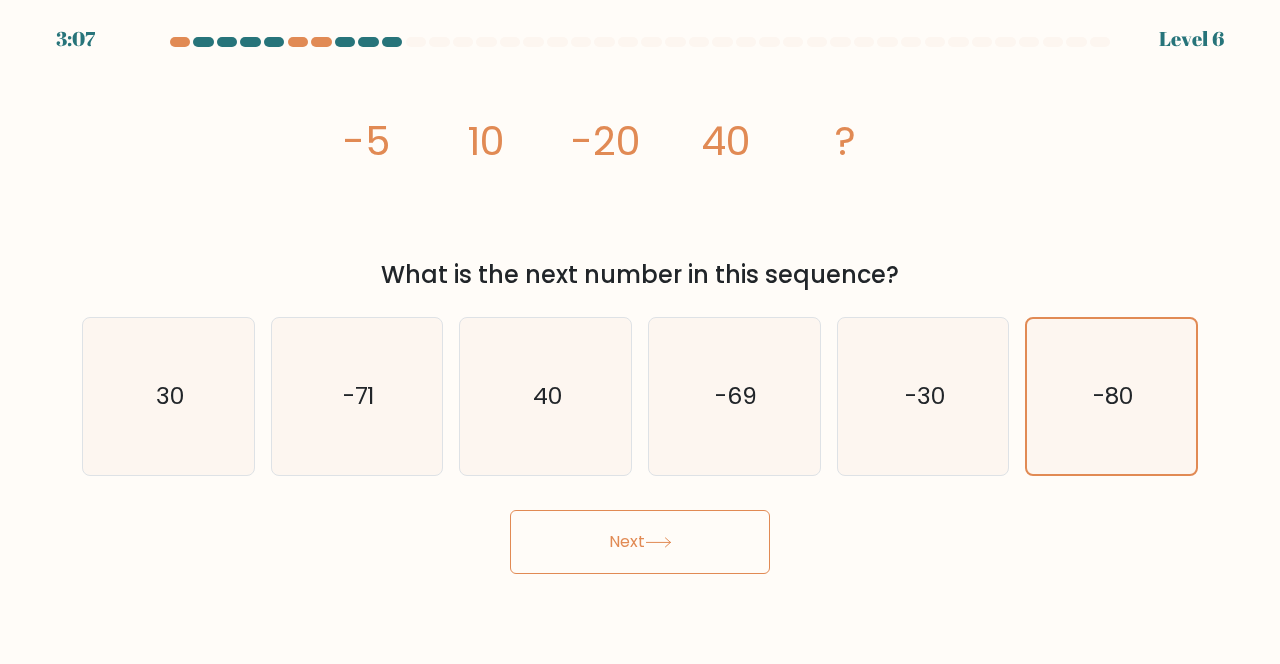 click on "Next" at bounding box center (640, 542) 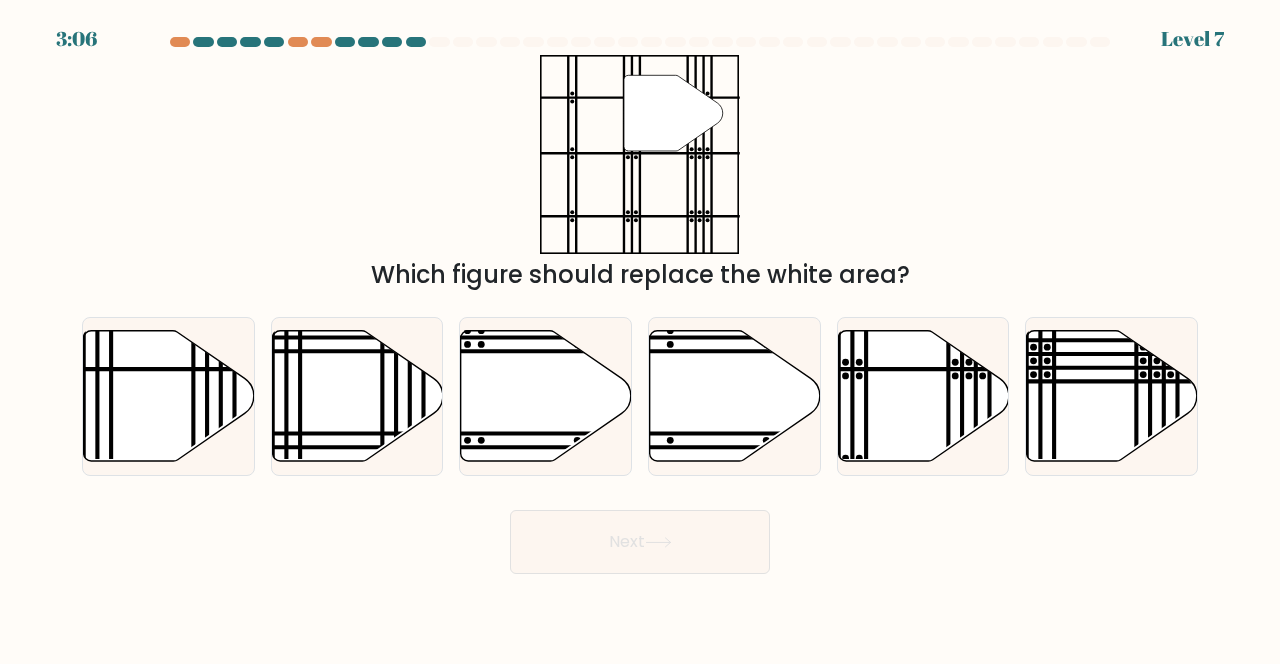 click on "Next" at bounding box center [640, 542] 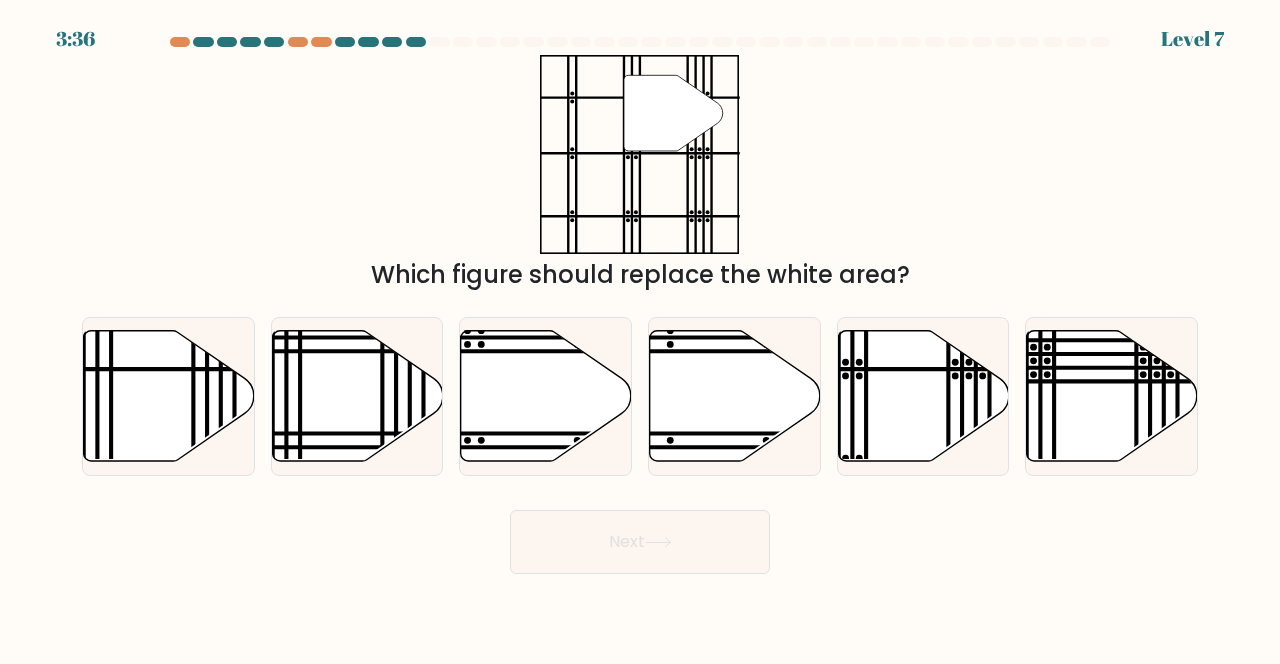 click 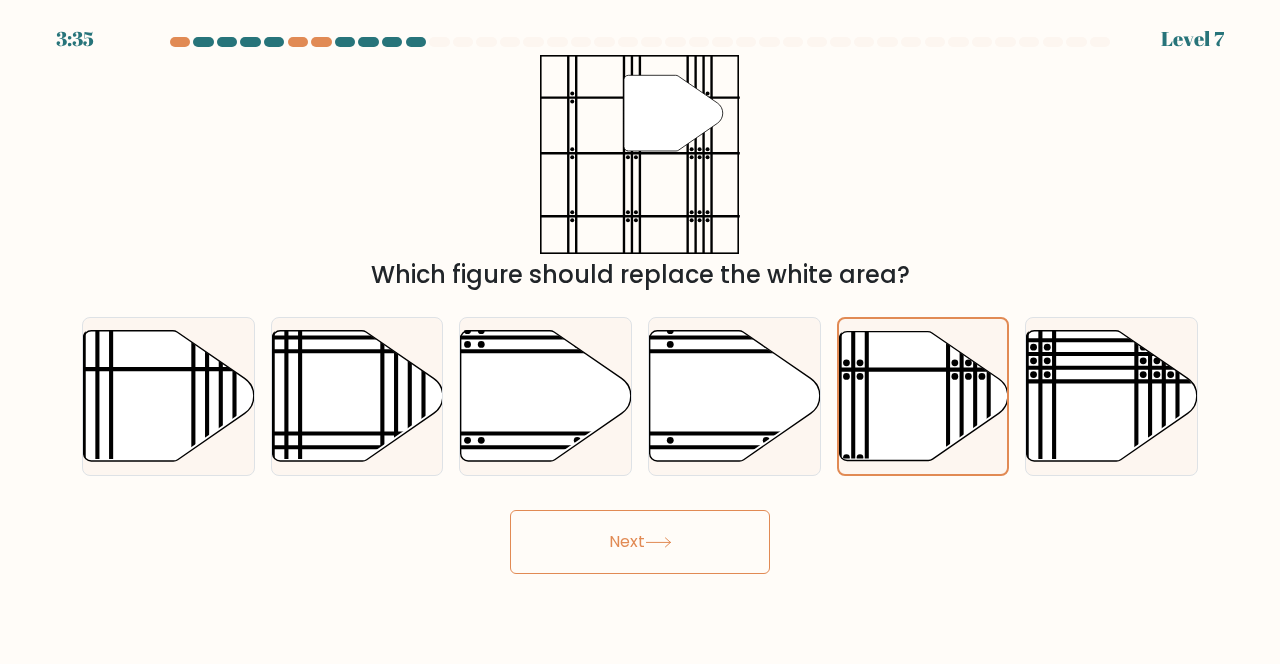 click on "Next" at bounding box center [640, 542] 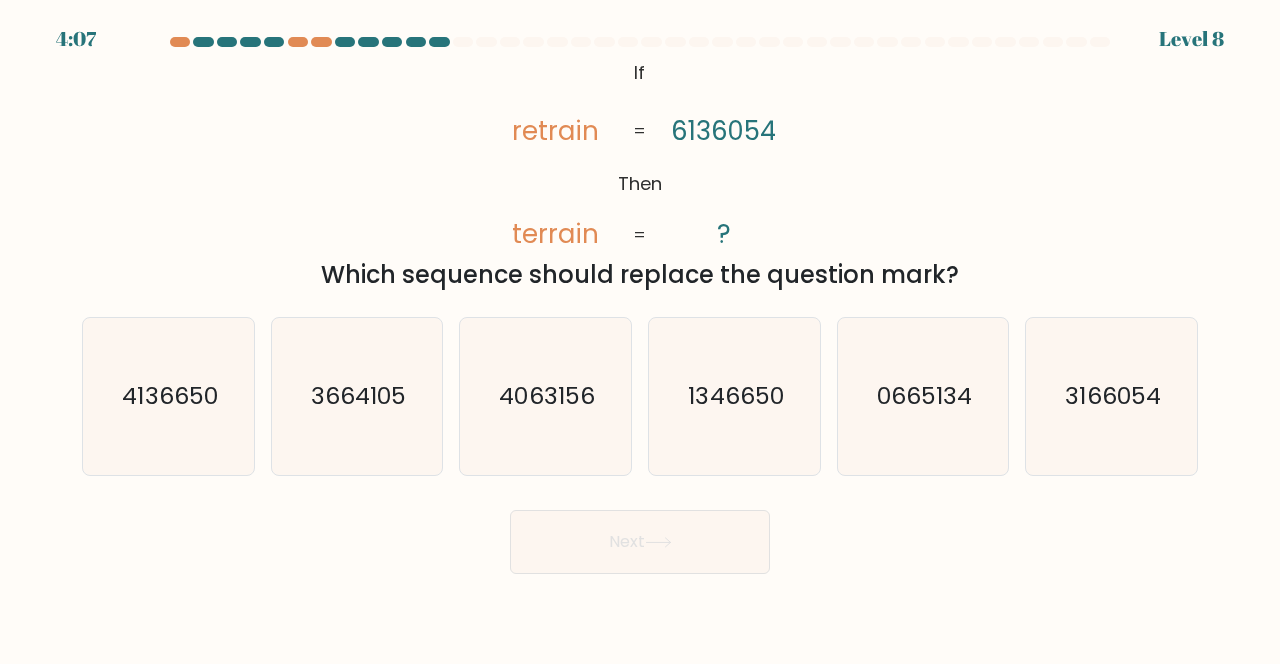click on "3166054" 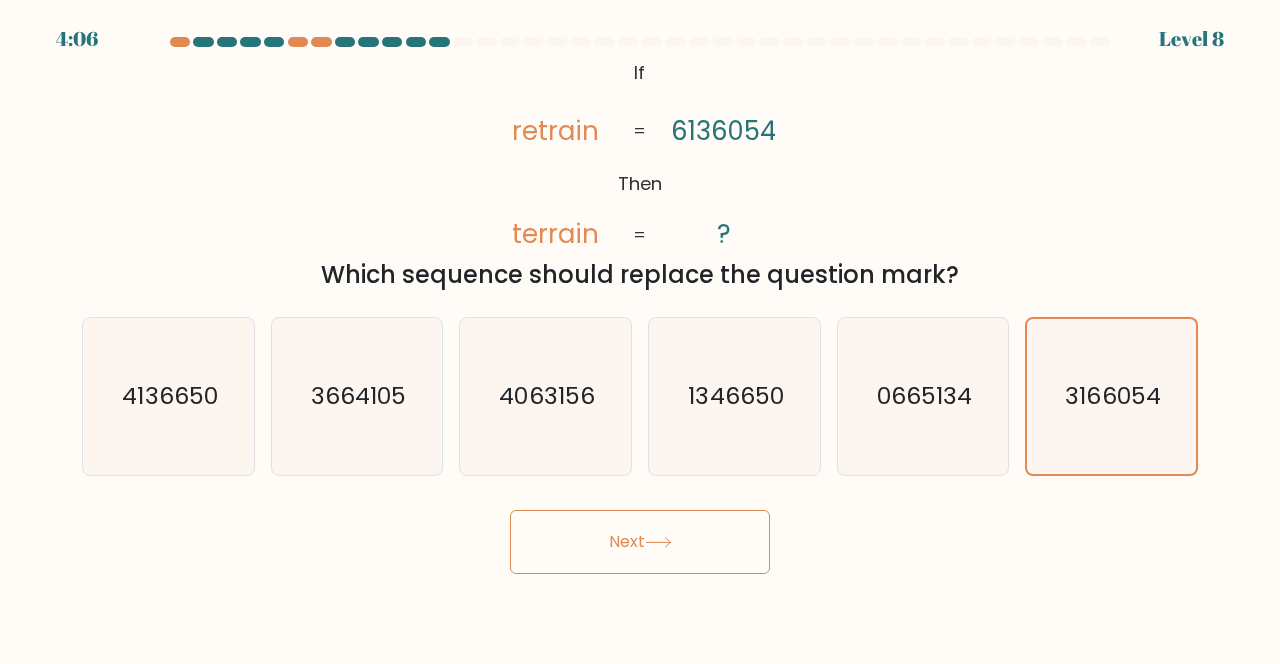 click on "Next" at bounding box center [640, 542] 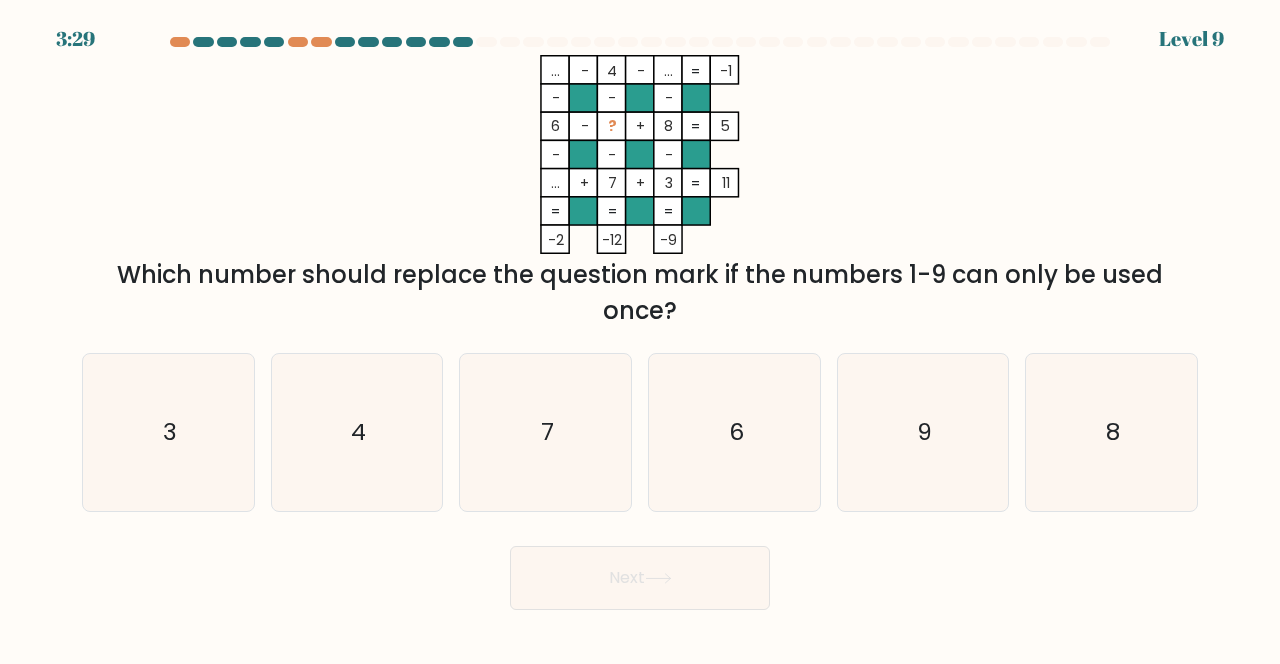 scroll, scrollTop: 0, scrollLeft: 0, axis: both 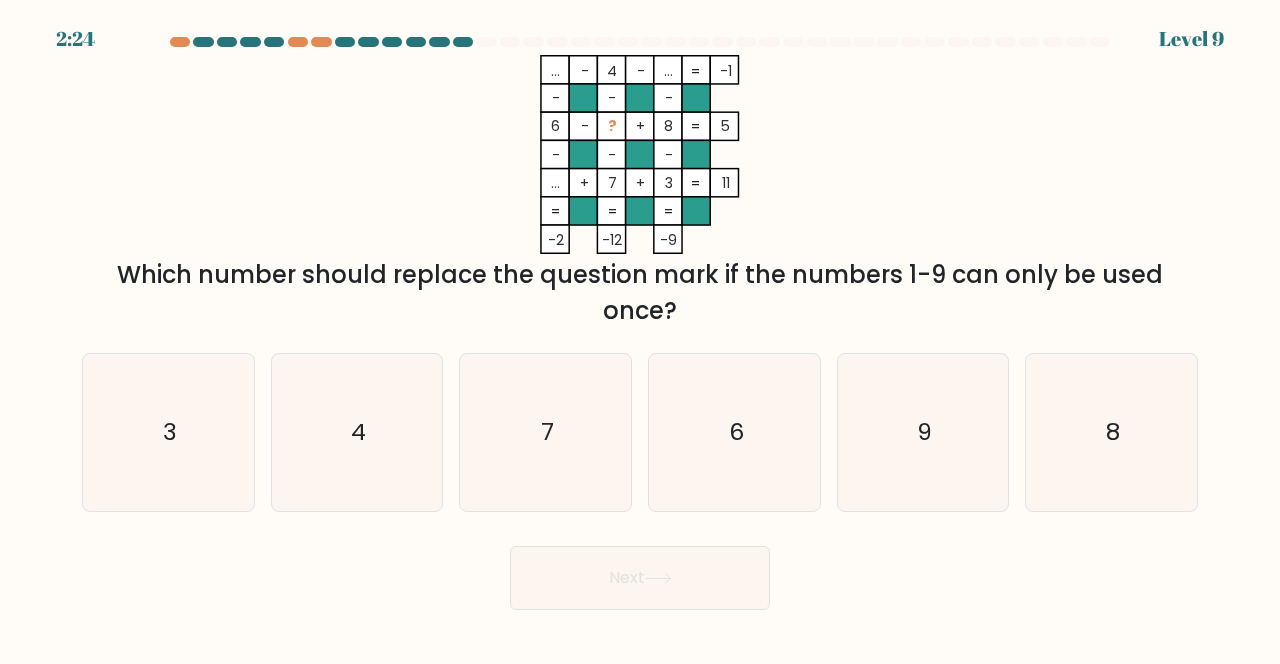 click on "9" 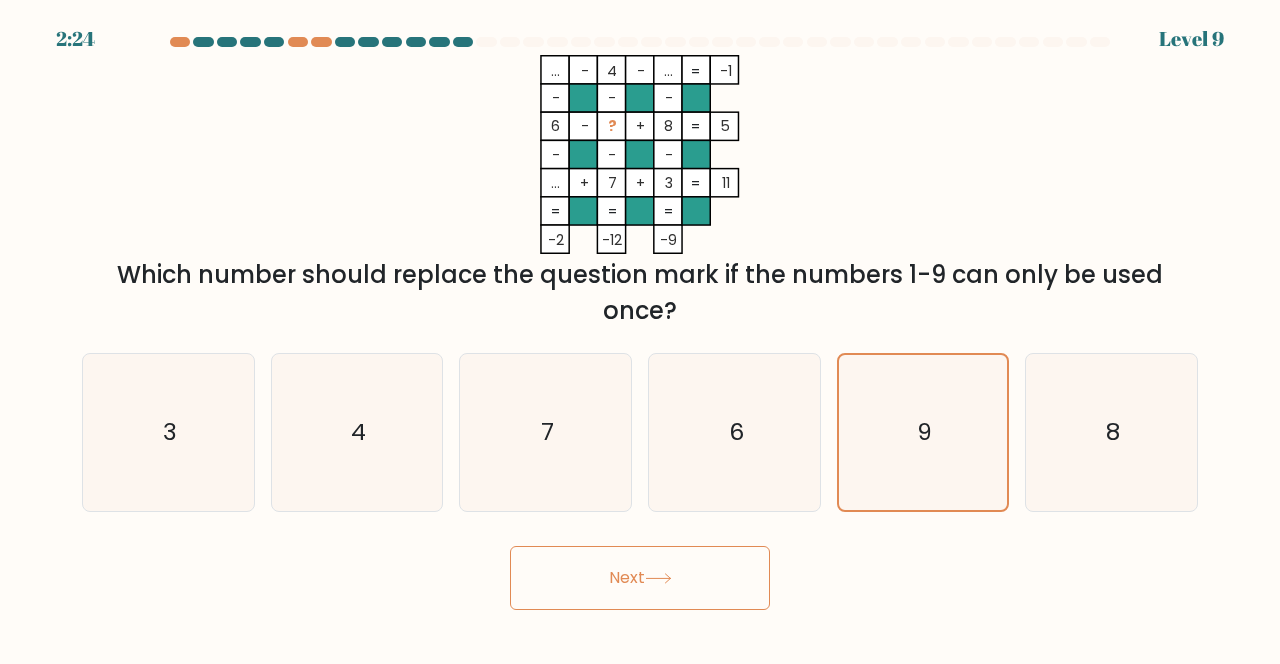 click on "Next" at bounding box center (640, 578) 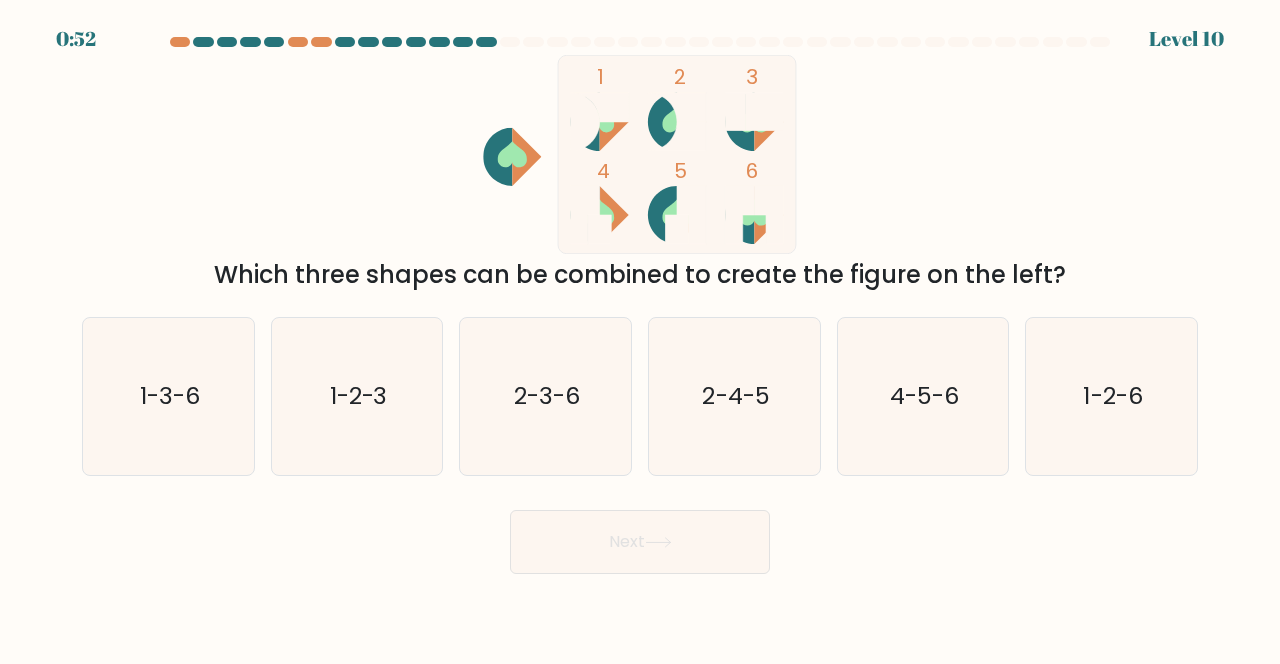 click on "2-3-6" 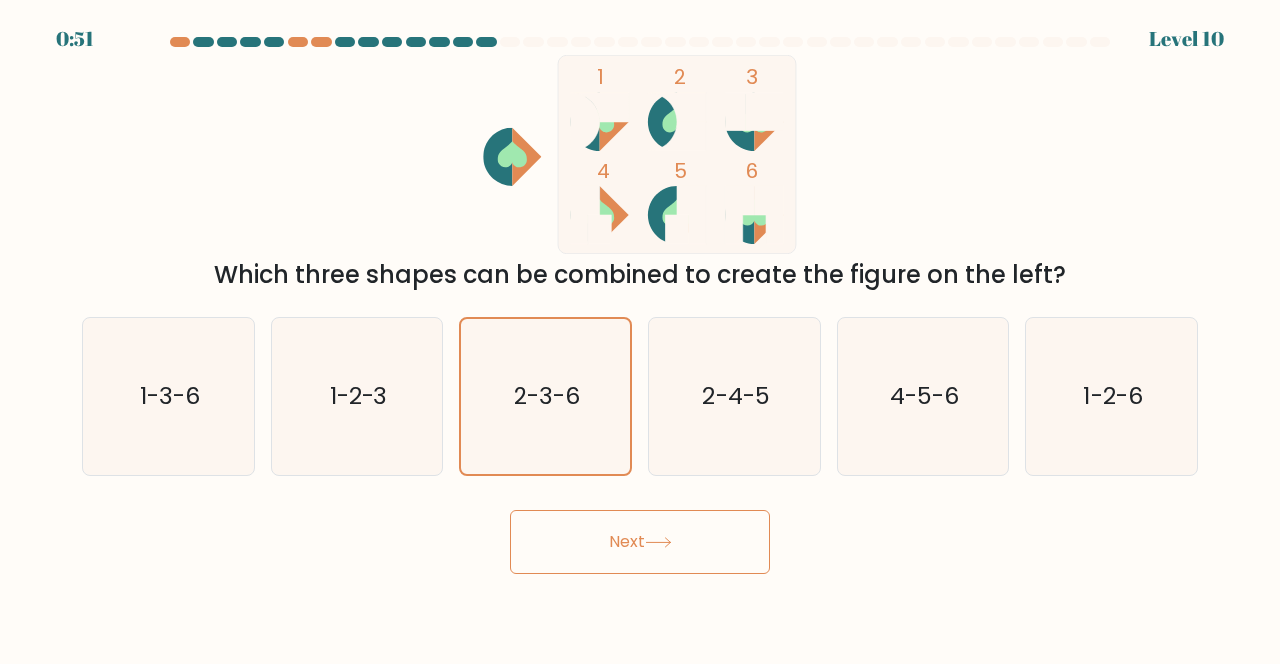 click on "Next" at bounding box center (640, 542) 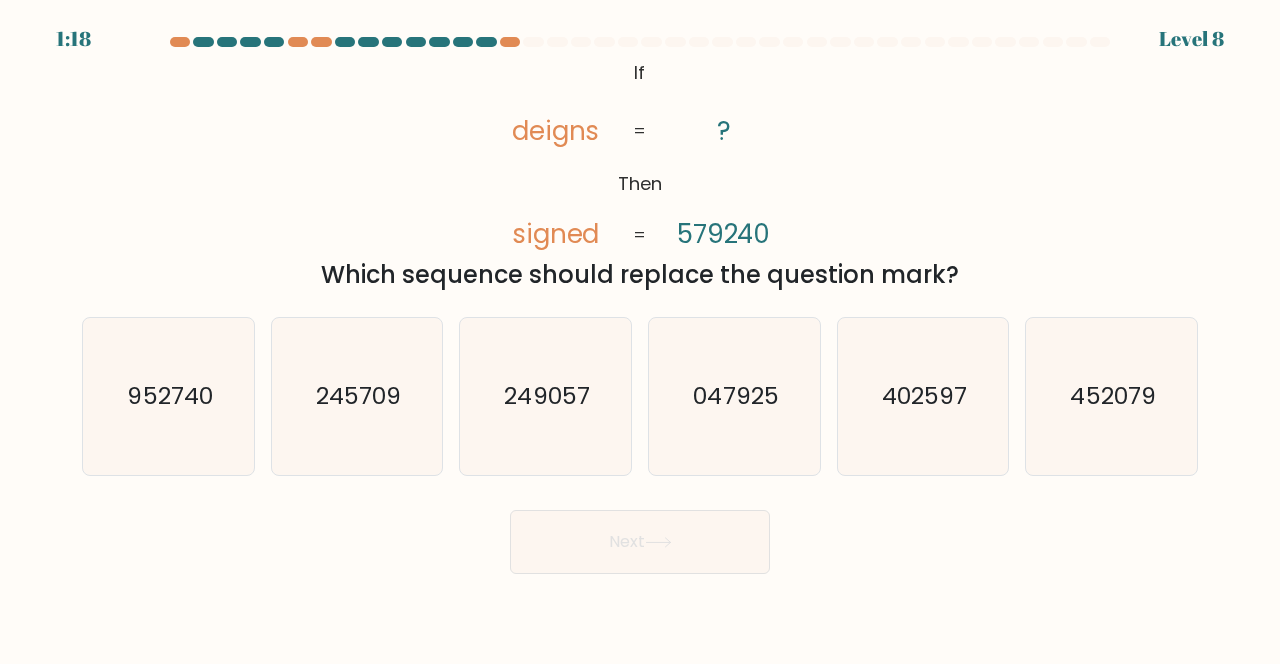 click on "047925" 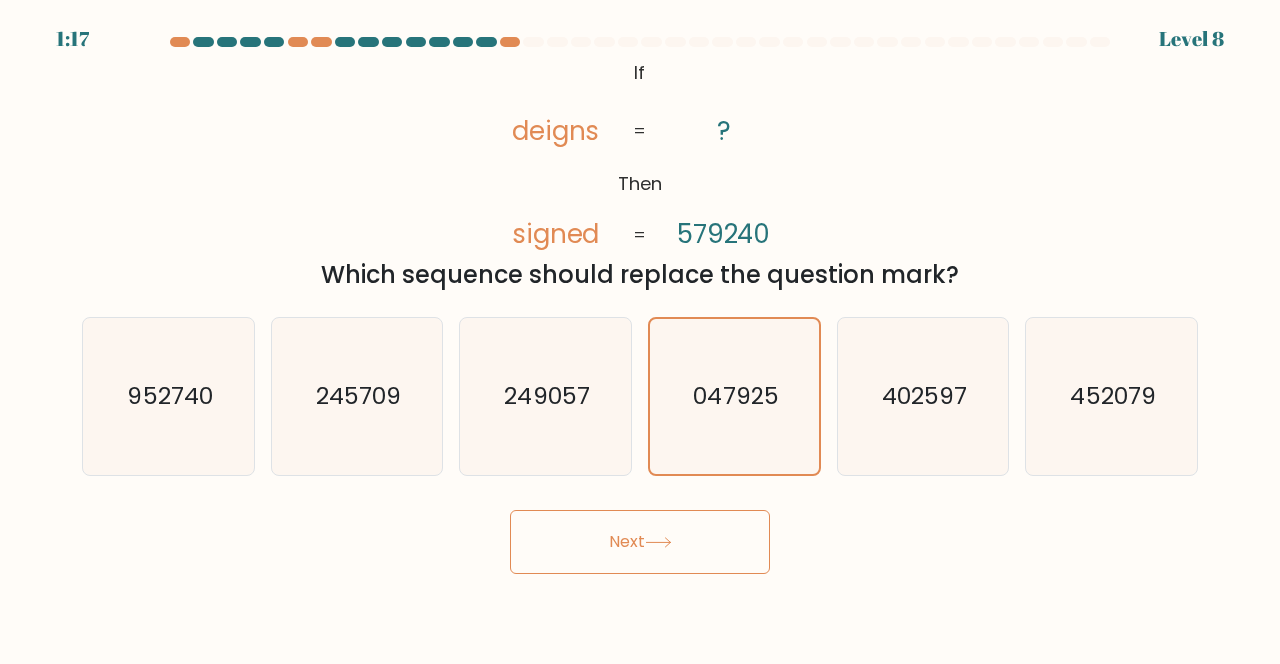 click on "Next" at bounding box center [640, 542] 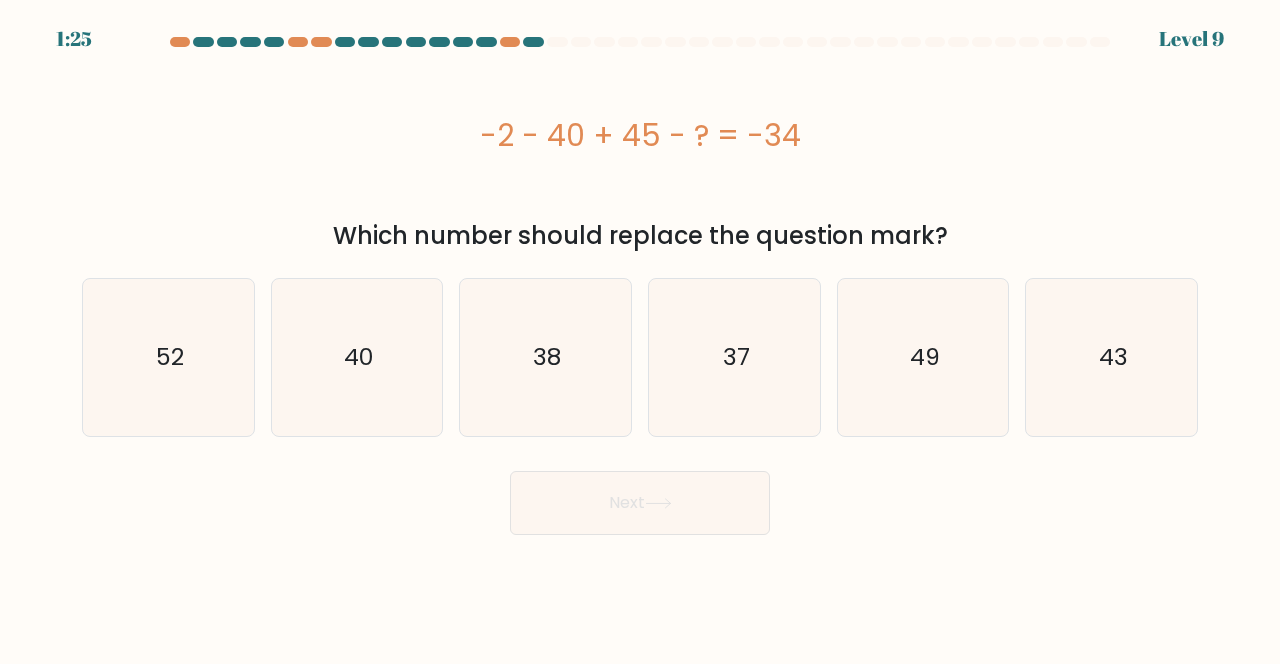 click on "37" 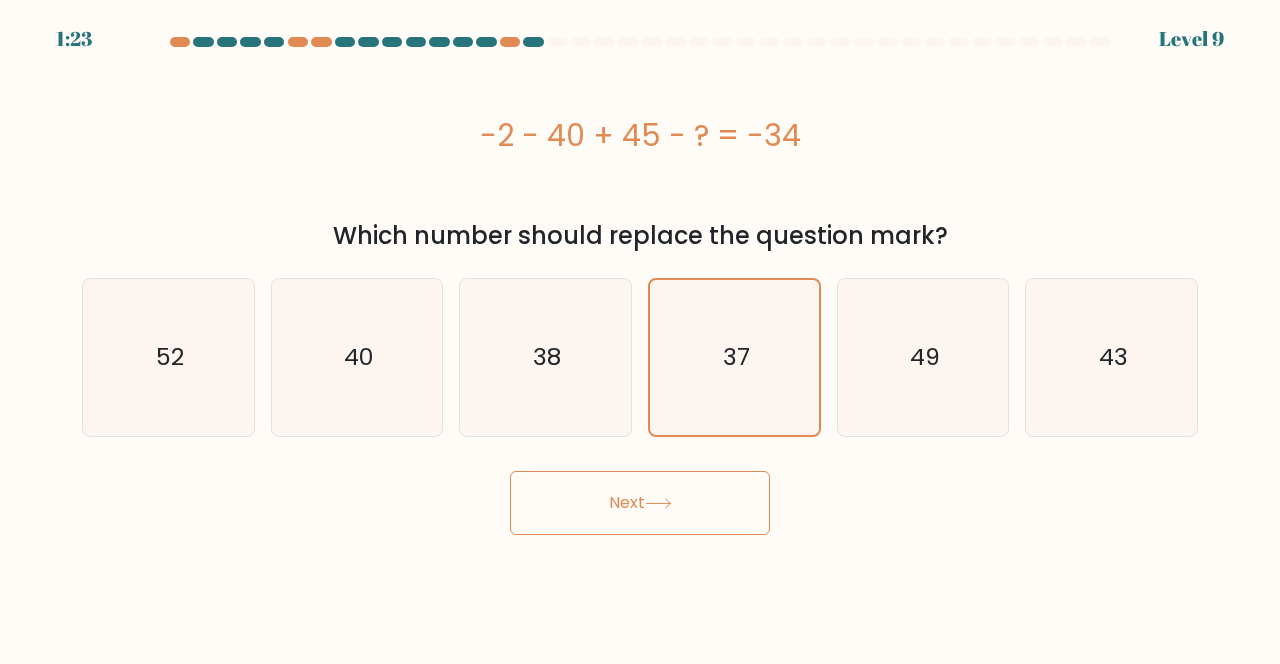 click on "Next" at bounding box center (640, 503) 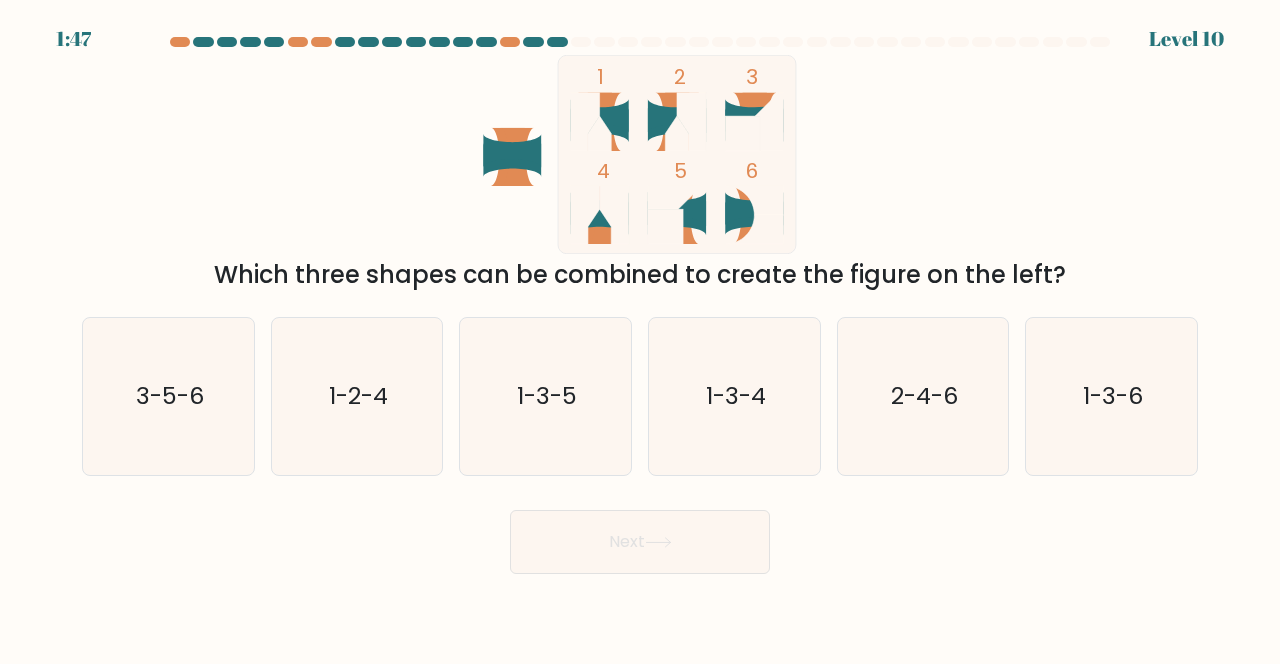 click on "3-5-6" 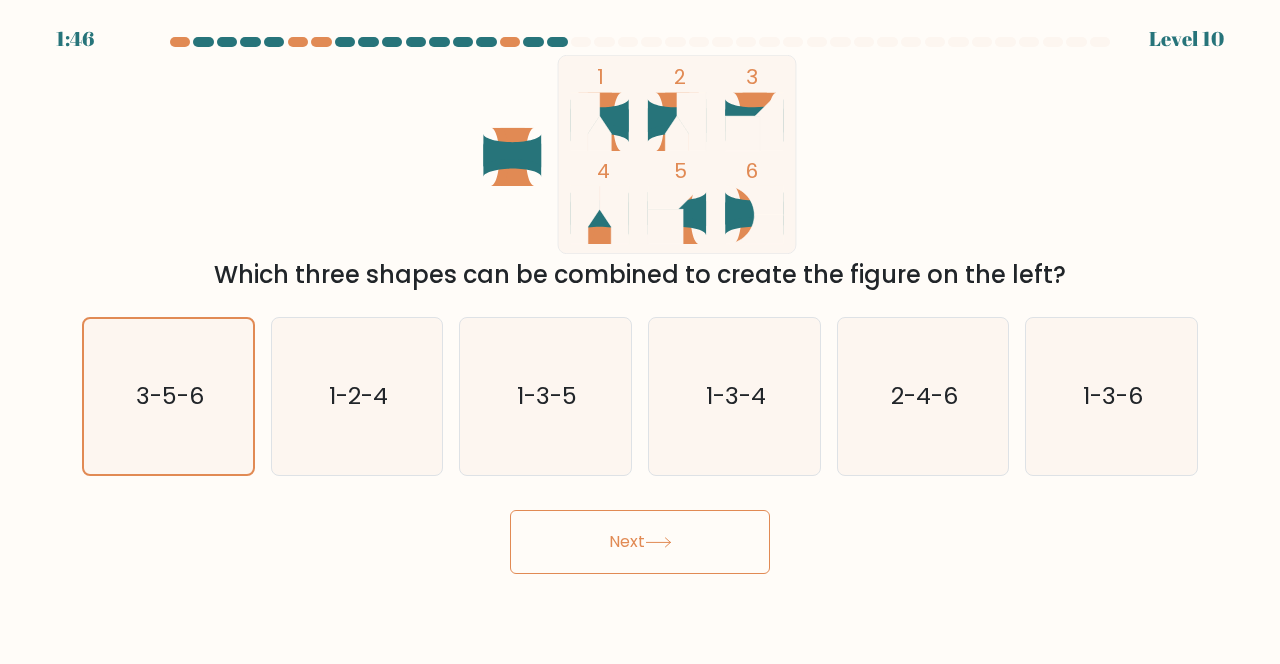 click on "Next" at bounding box center (640, 542) 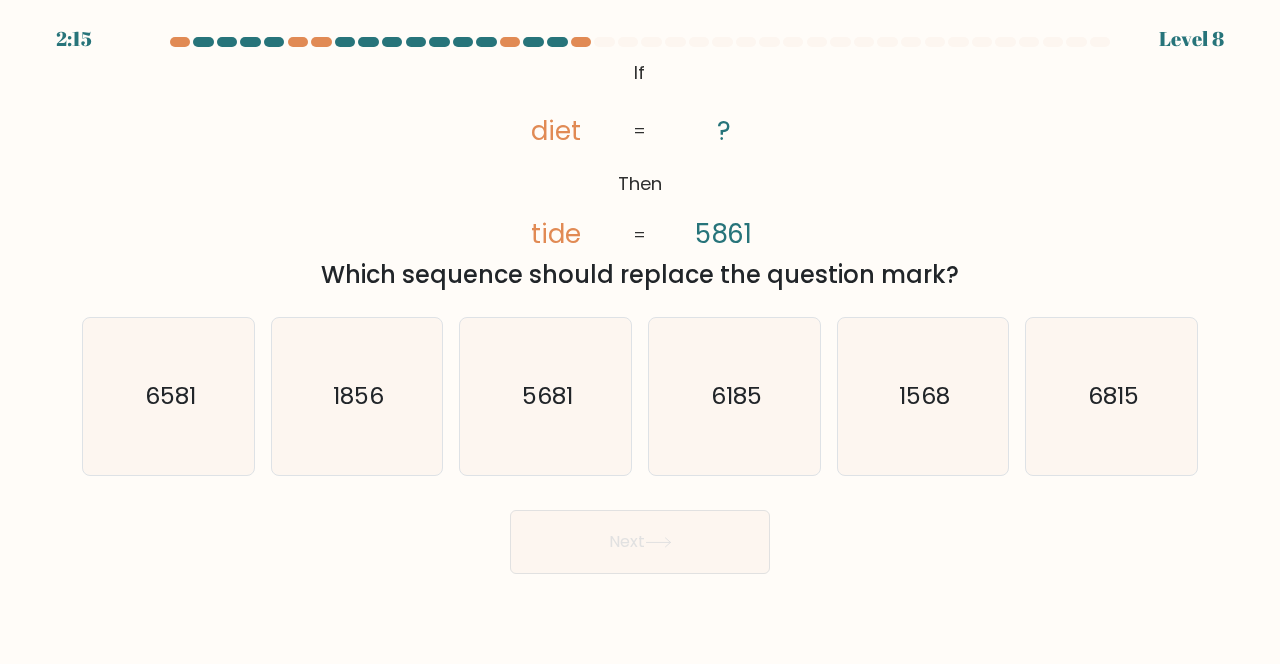 click on "6815" 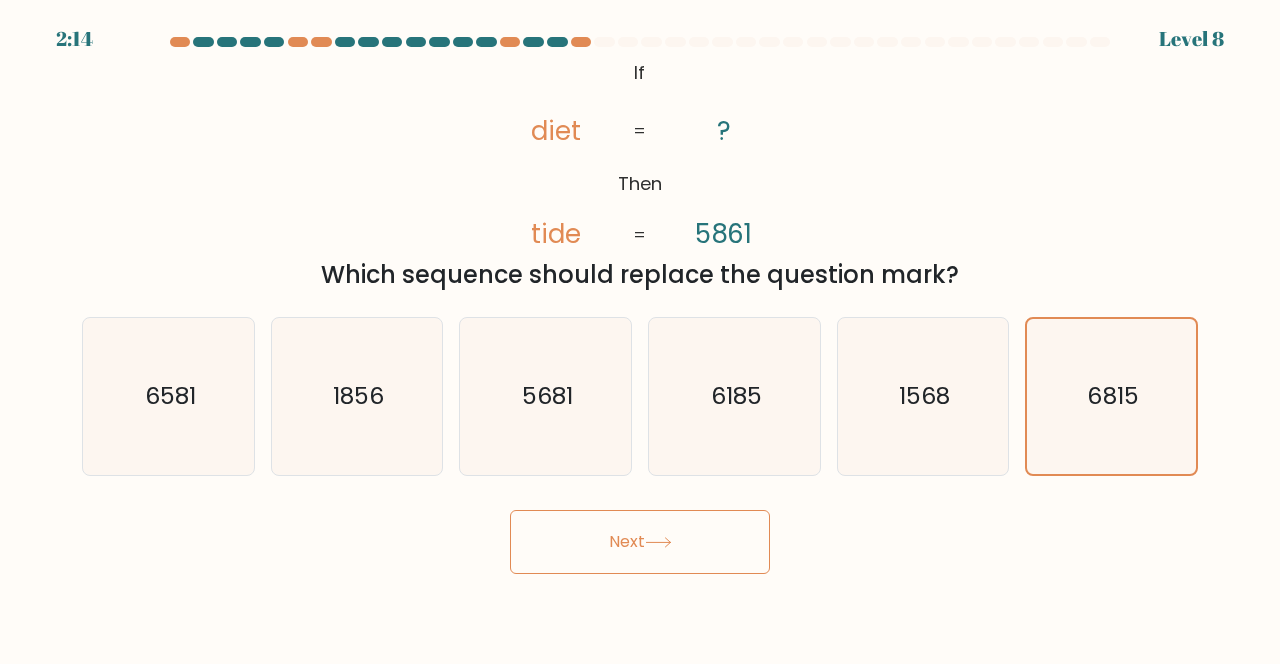 click on "Next" at bounding box center [640, 542] 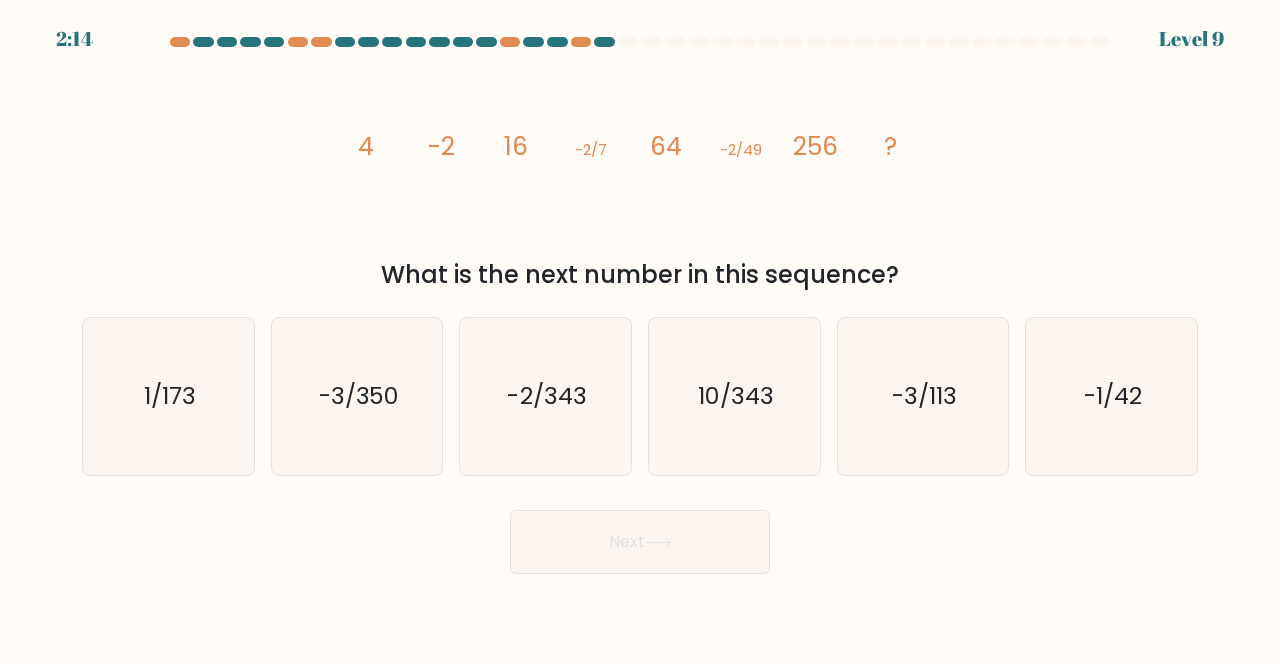 click on "Next" at bounding box center [640, 542] 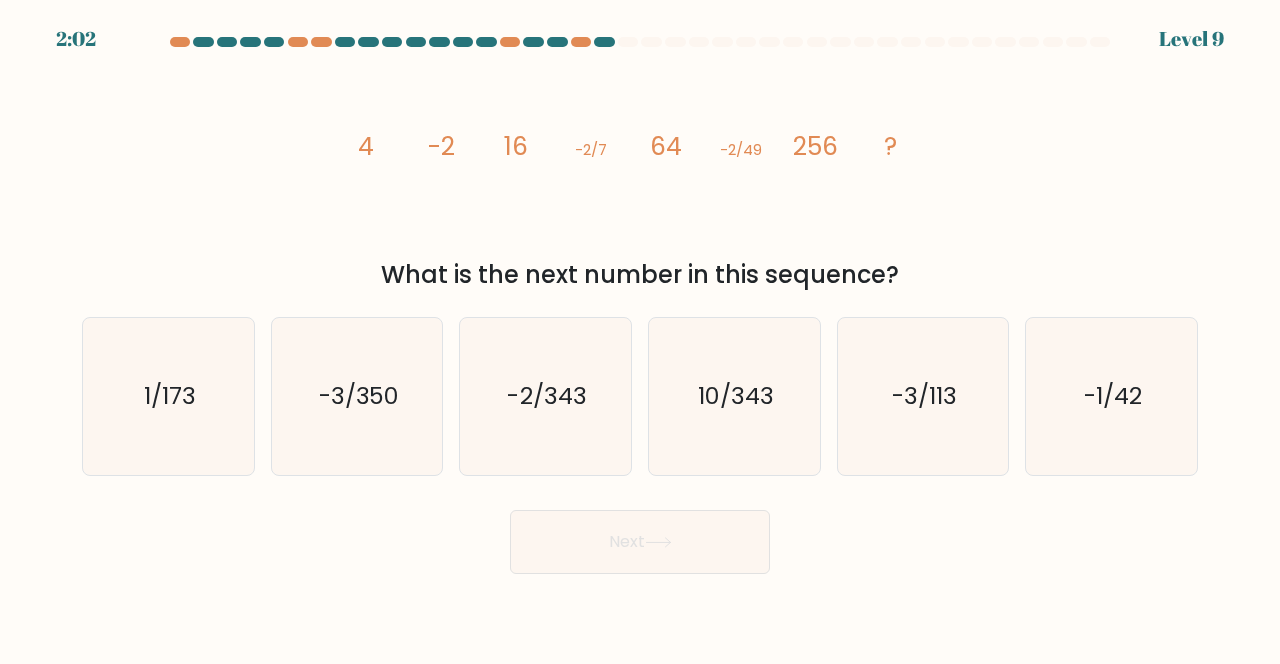 click on "-2/343" 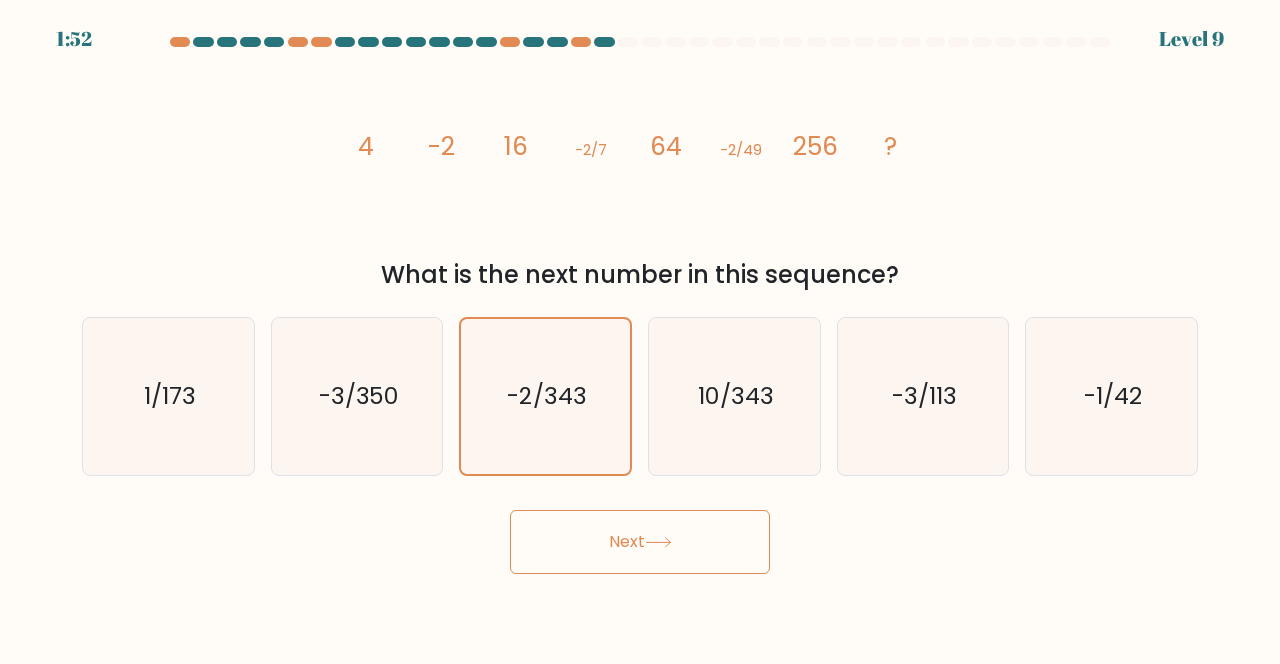click on "Next" at bounding box center [640, 542] 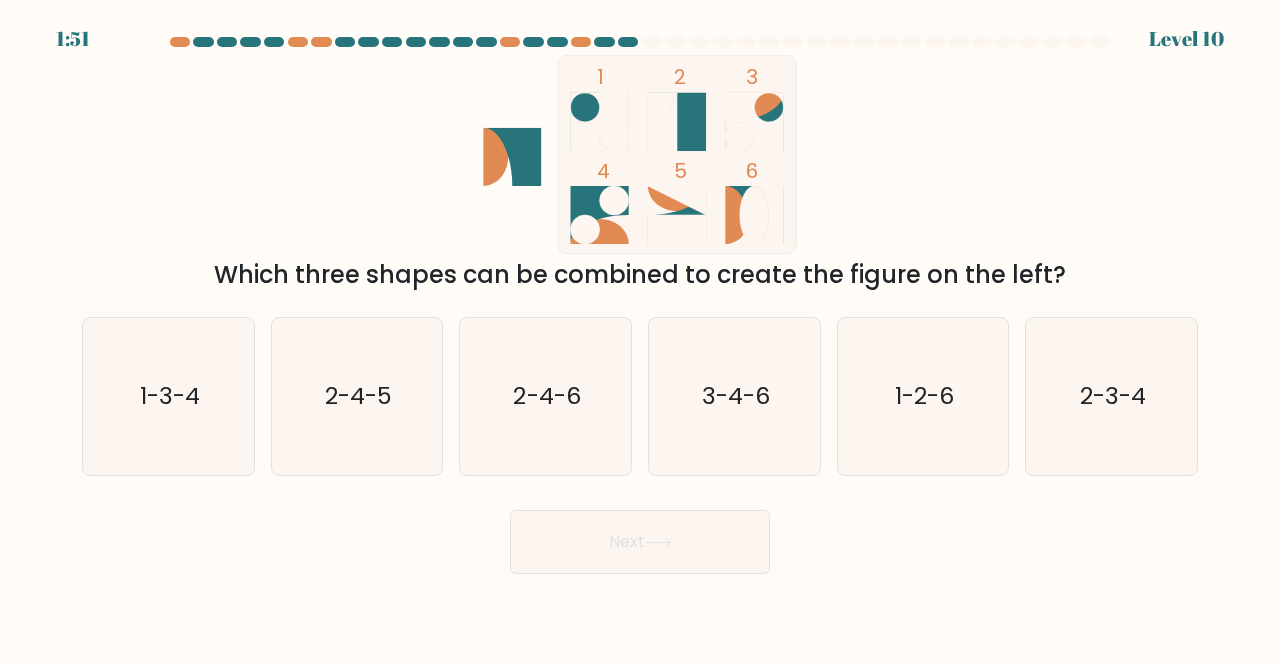 click on "Next" at bounding box center [640, 542] 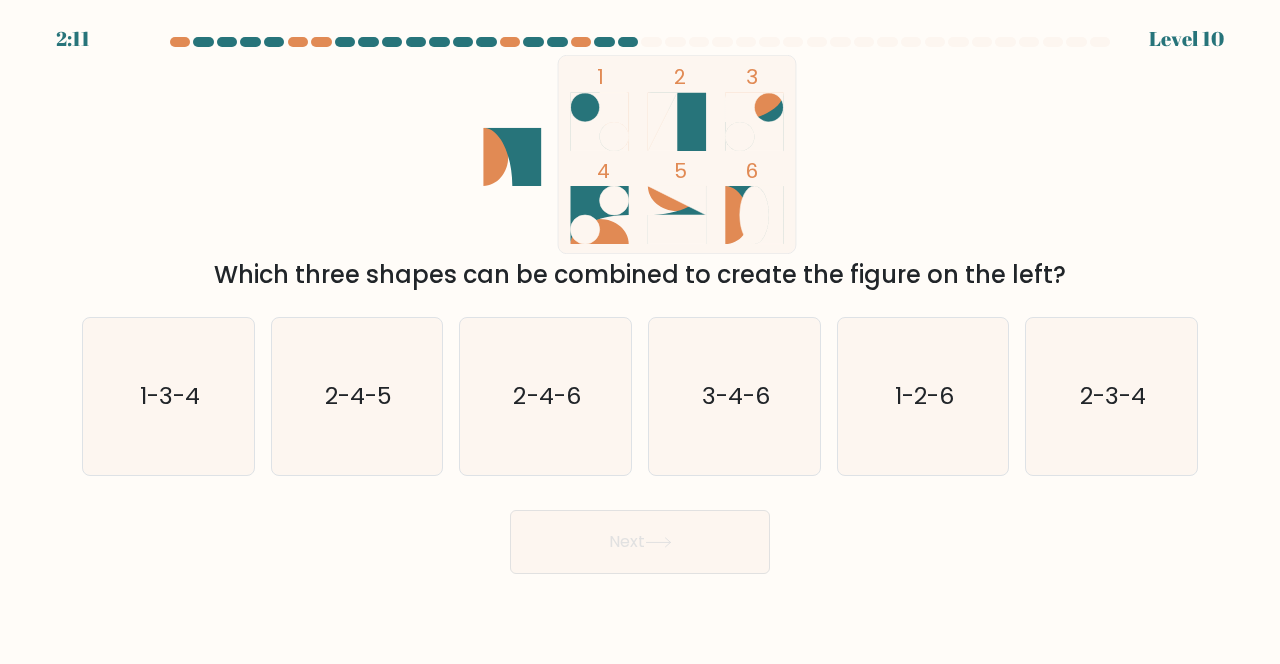 click on "2-4-5" 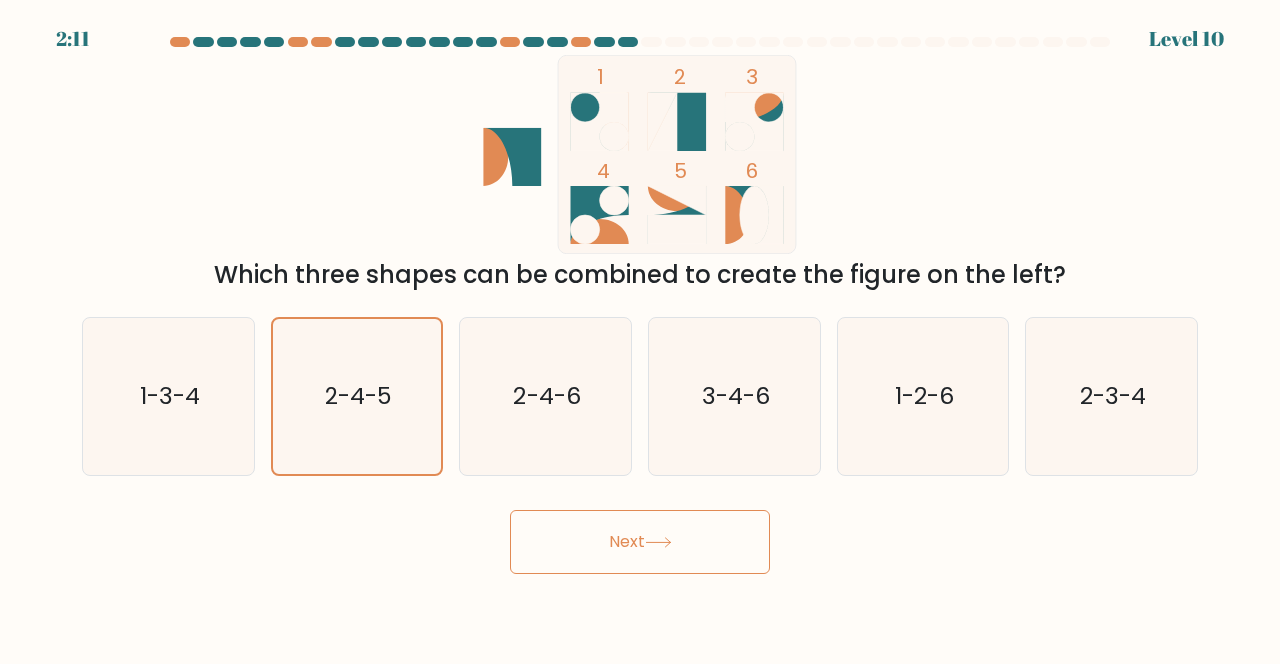 click on "Next" at bounding box center (640, 542) 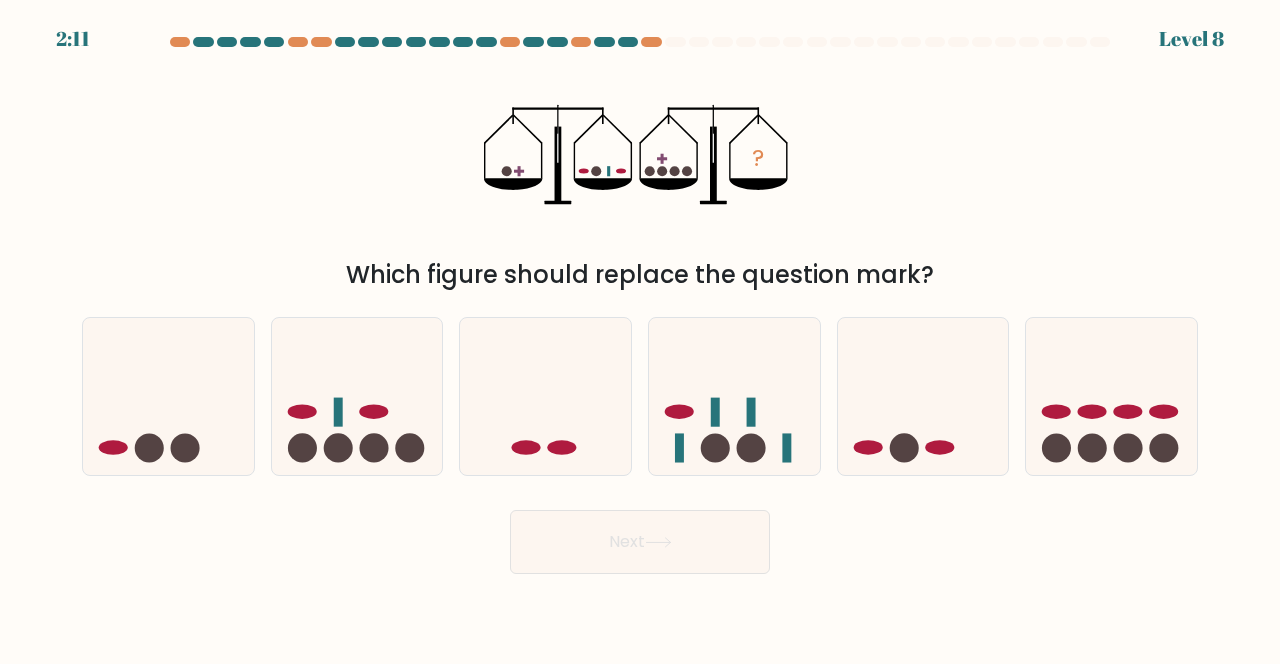 click 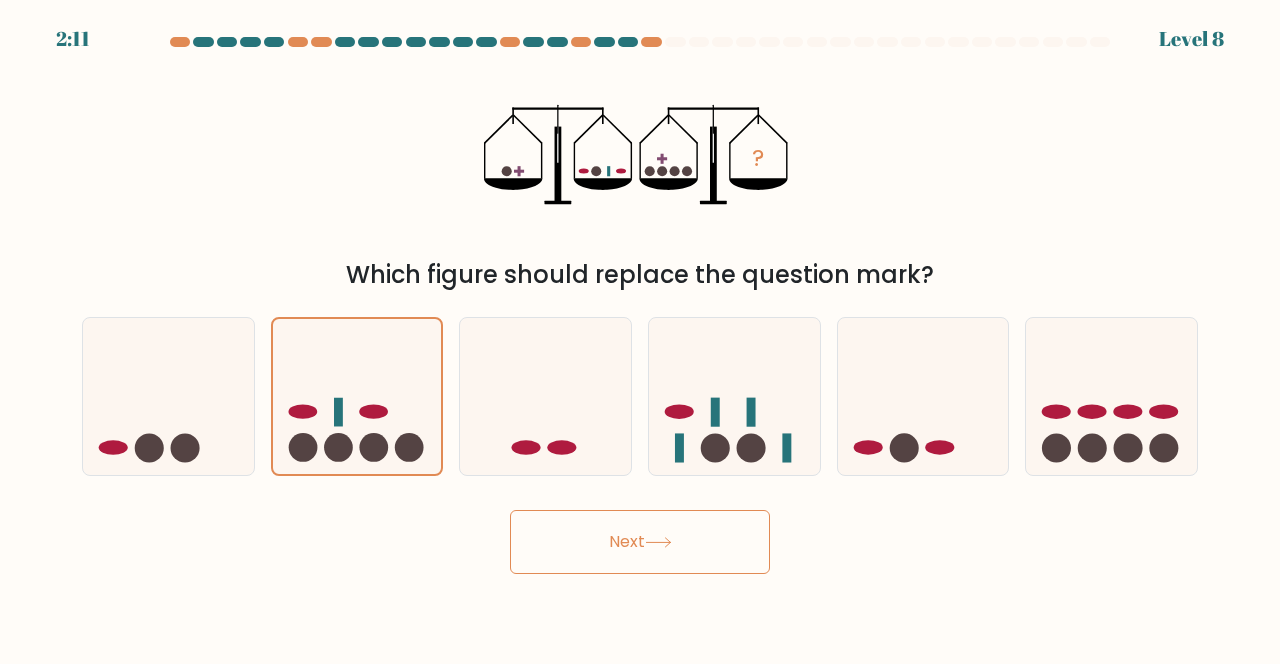 click on "Next" at bounding box center (640, 542) 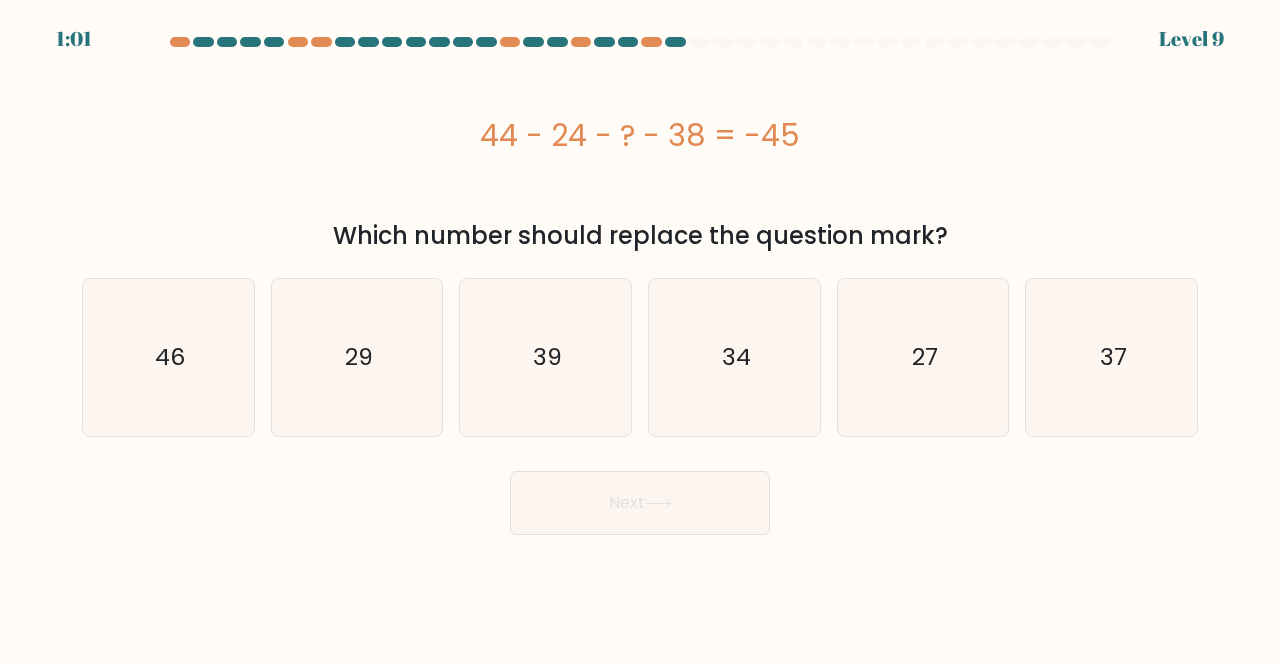 click on "27" 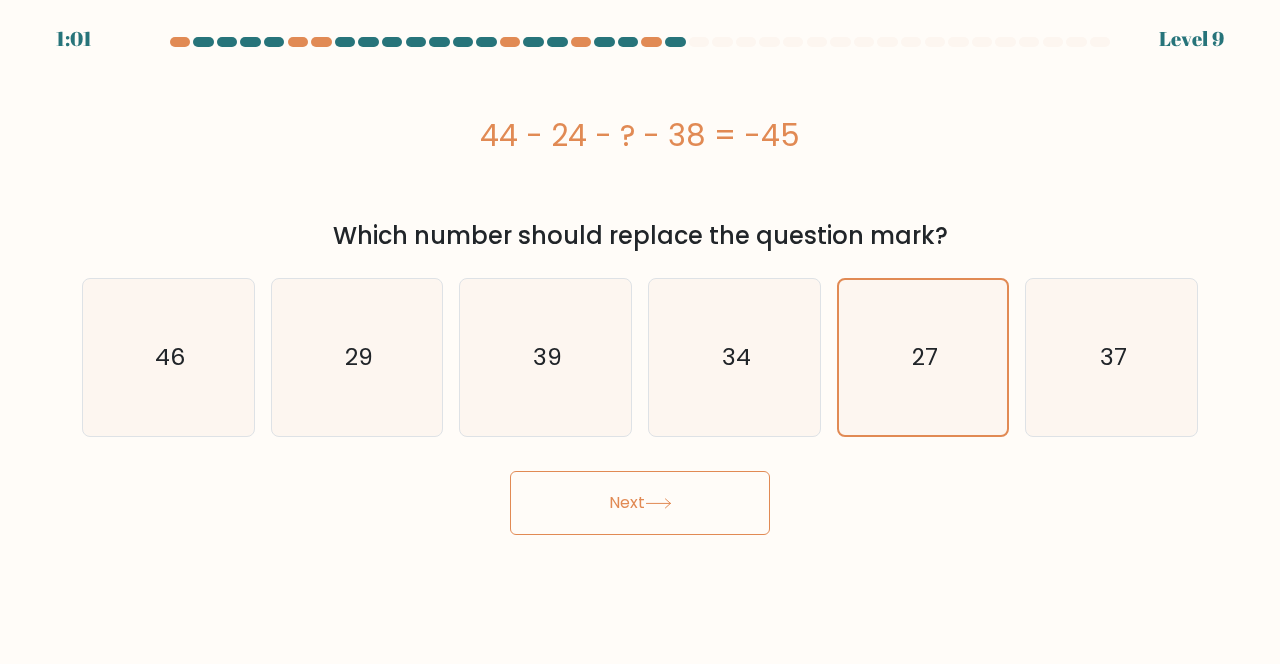 click 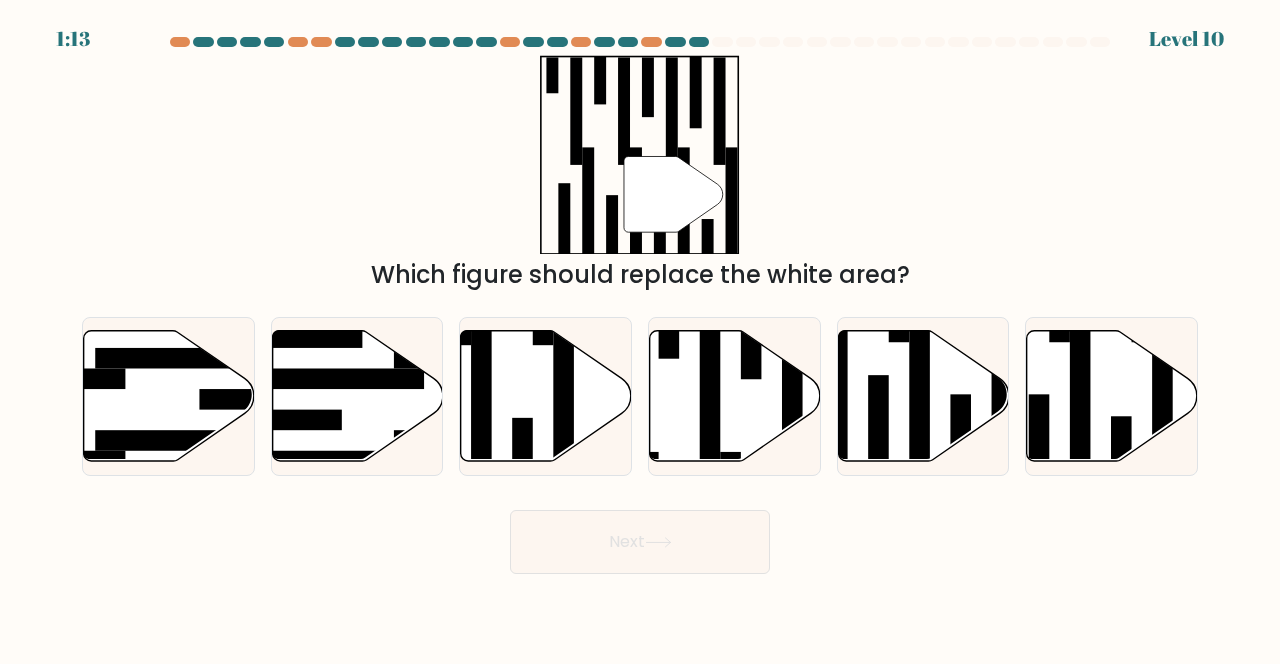 click 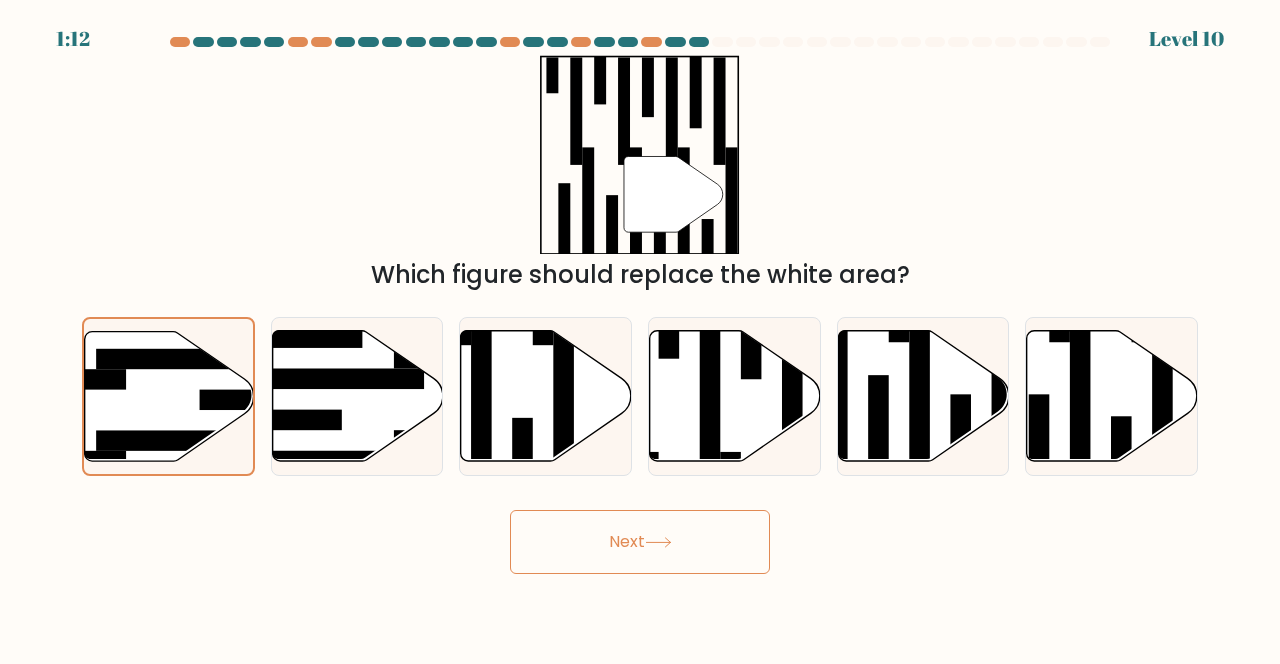 click on "Next" at bounding box center (640, 542) 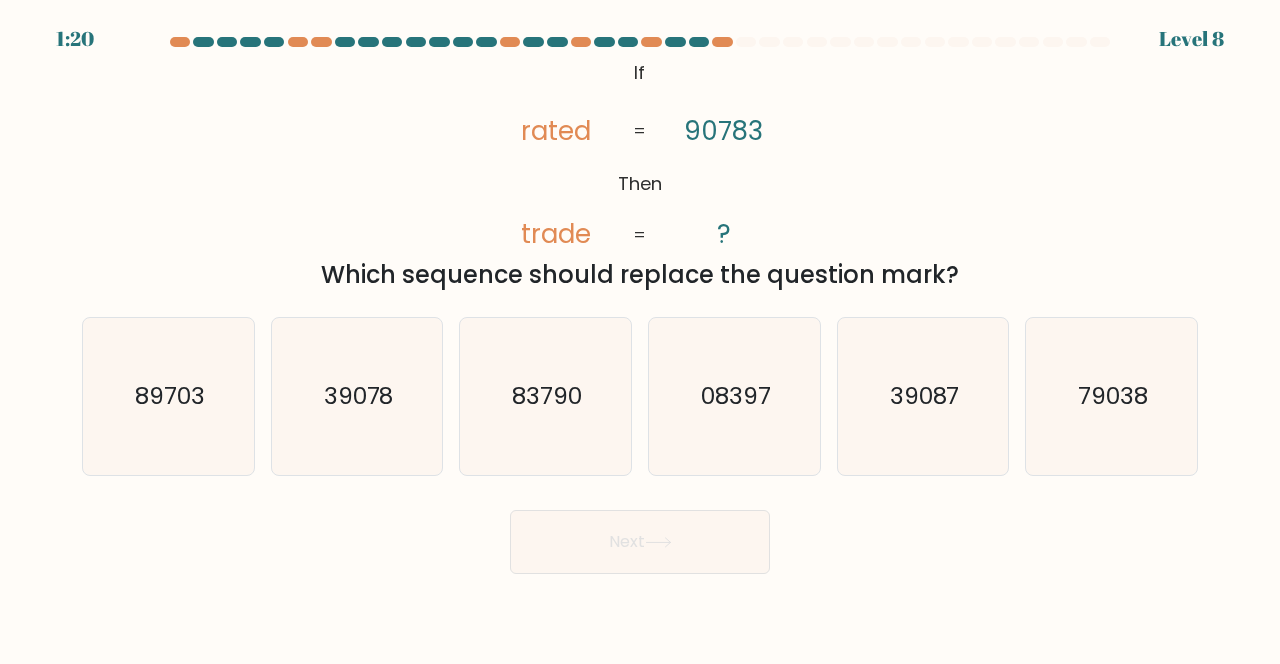 click on "79038" 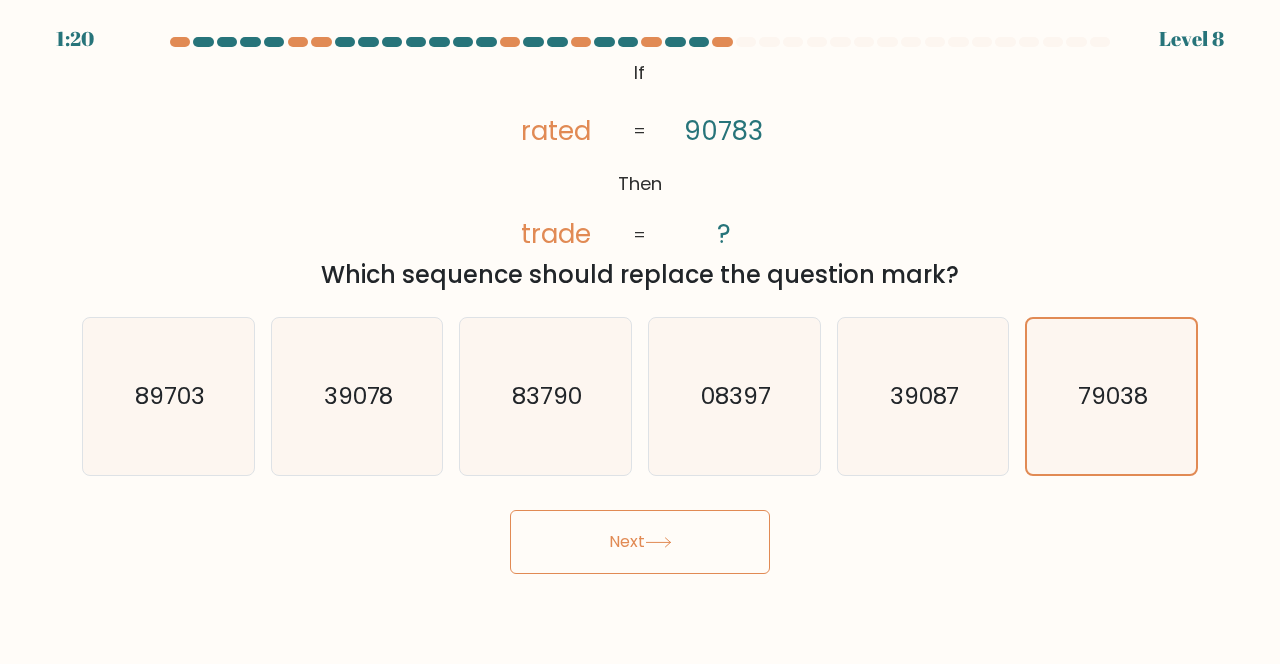 click on "Next" at bounding box center [640, 542] 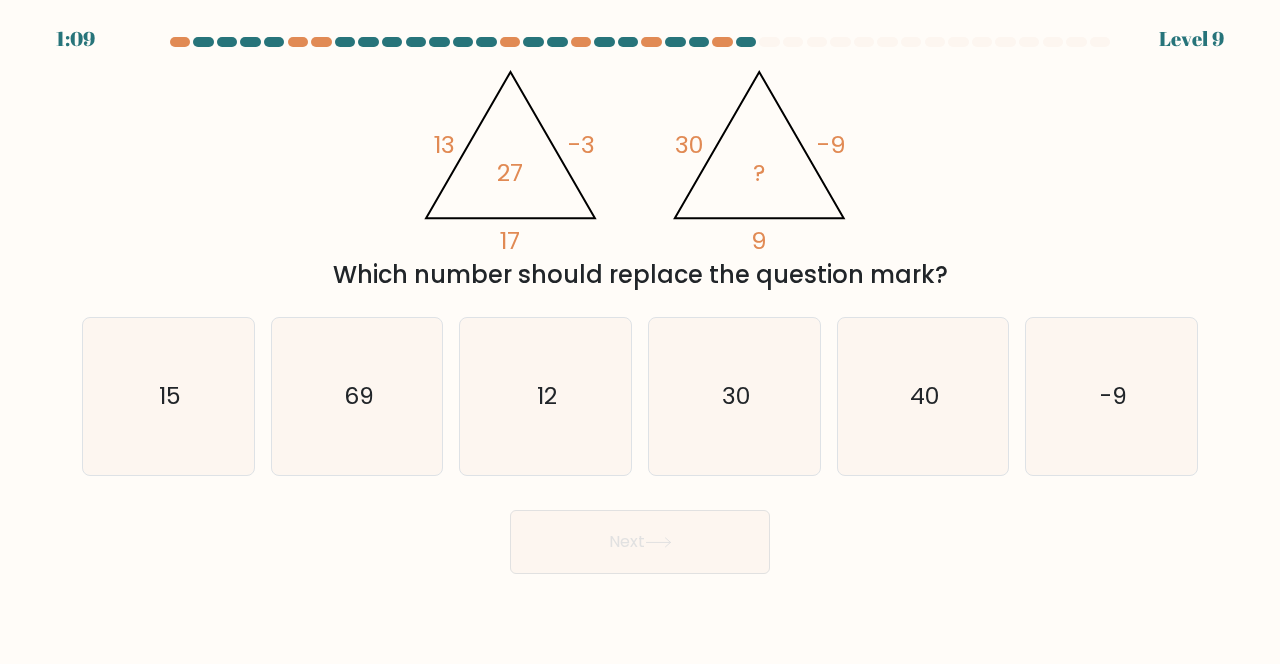 click on "30" 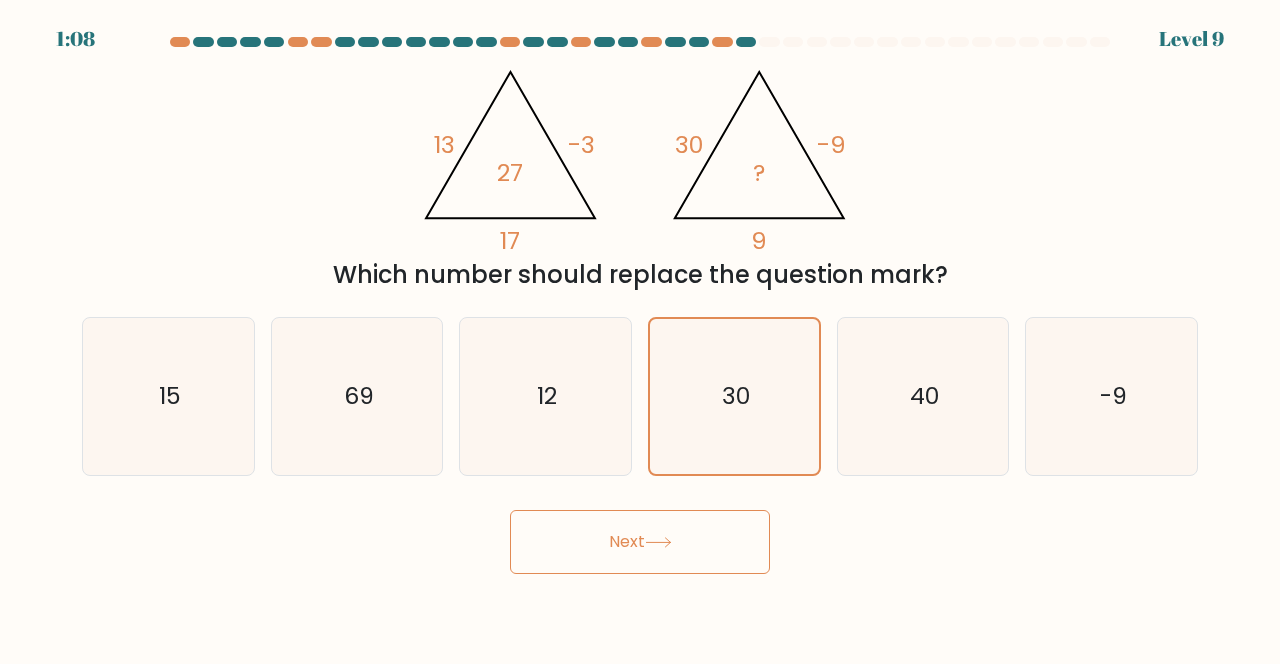 click on "Next" at bounding box center (640, 542) 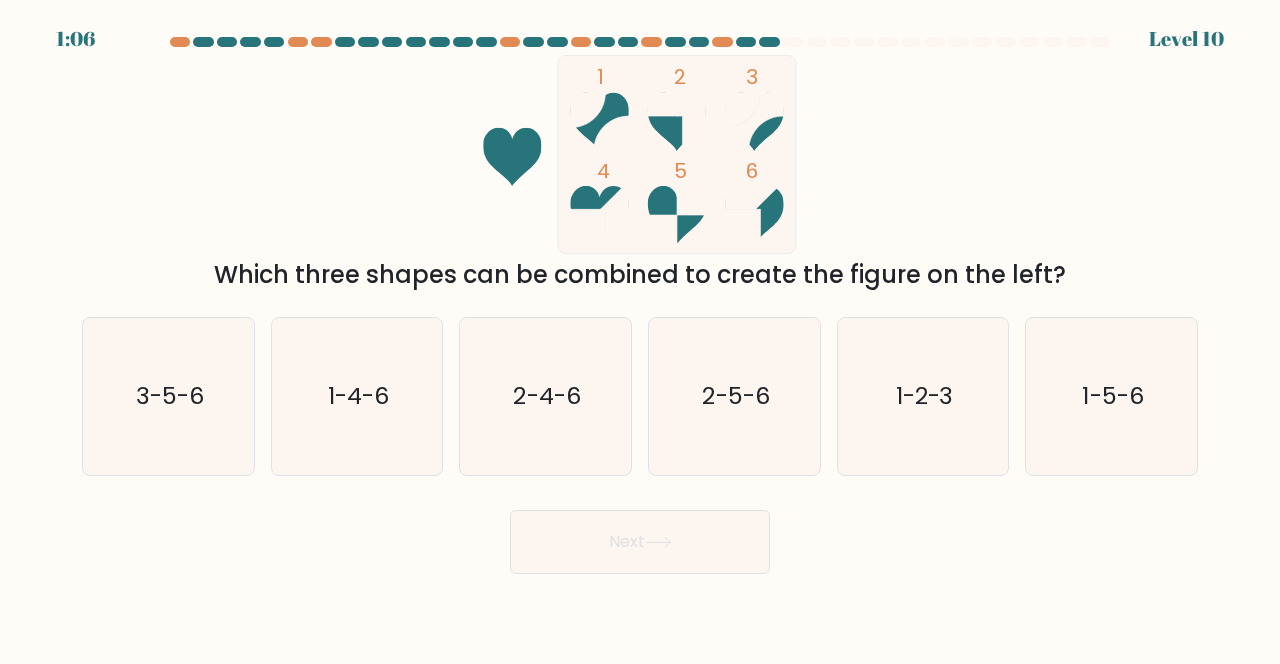 click on "2-4-6" 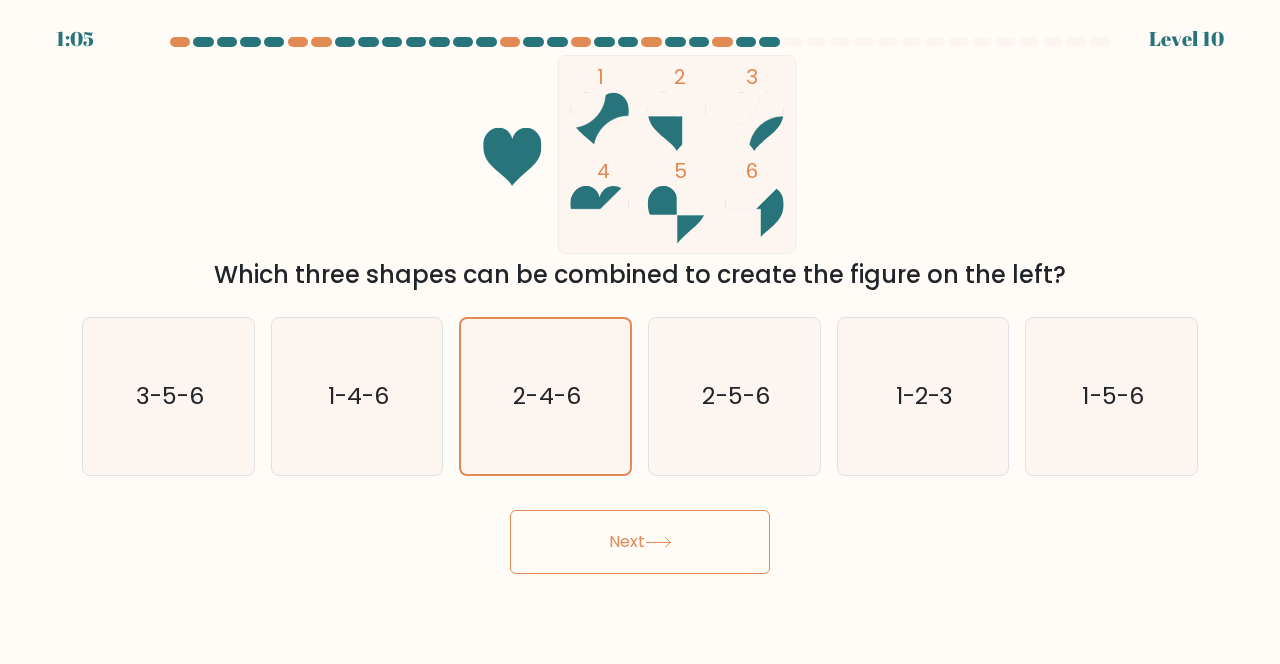 click on "Next" at bounding box center (640, 542) 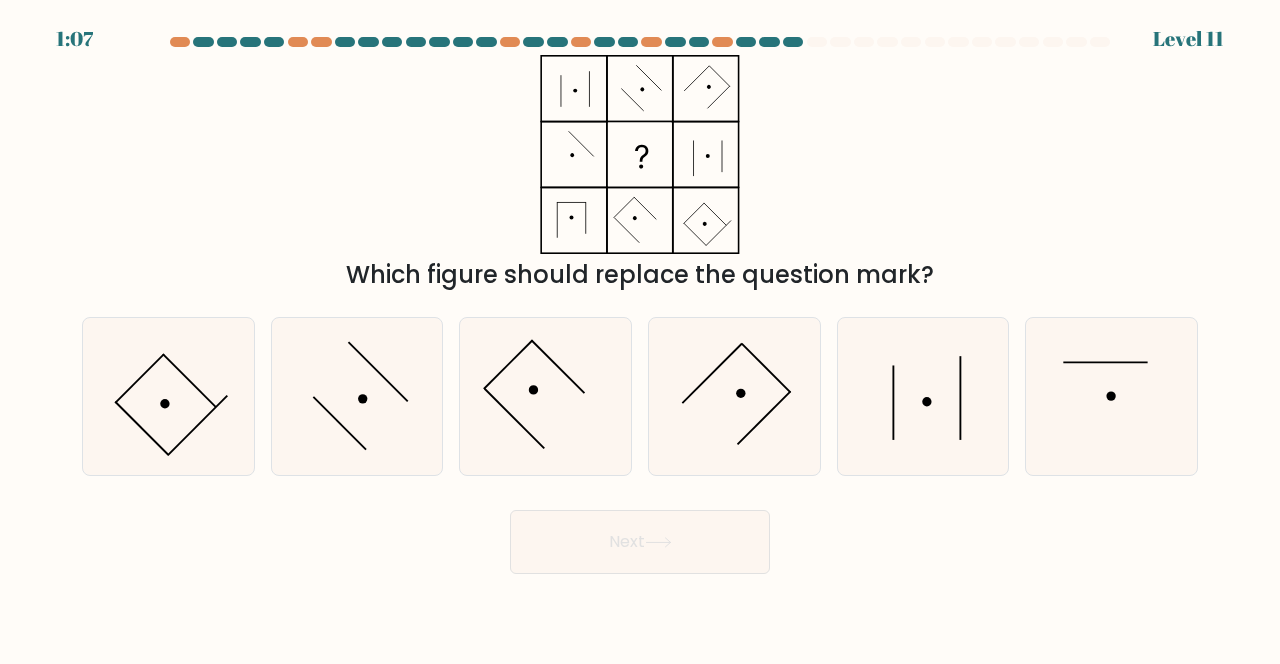 click 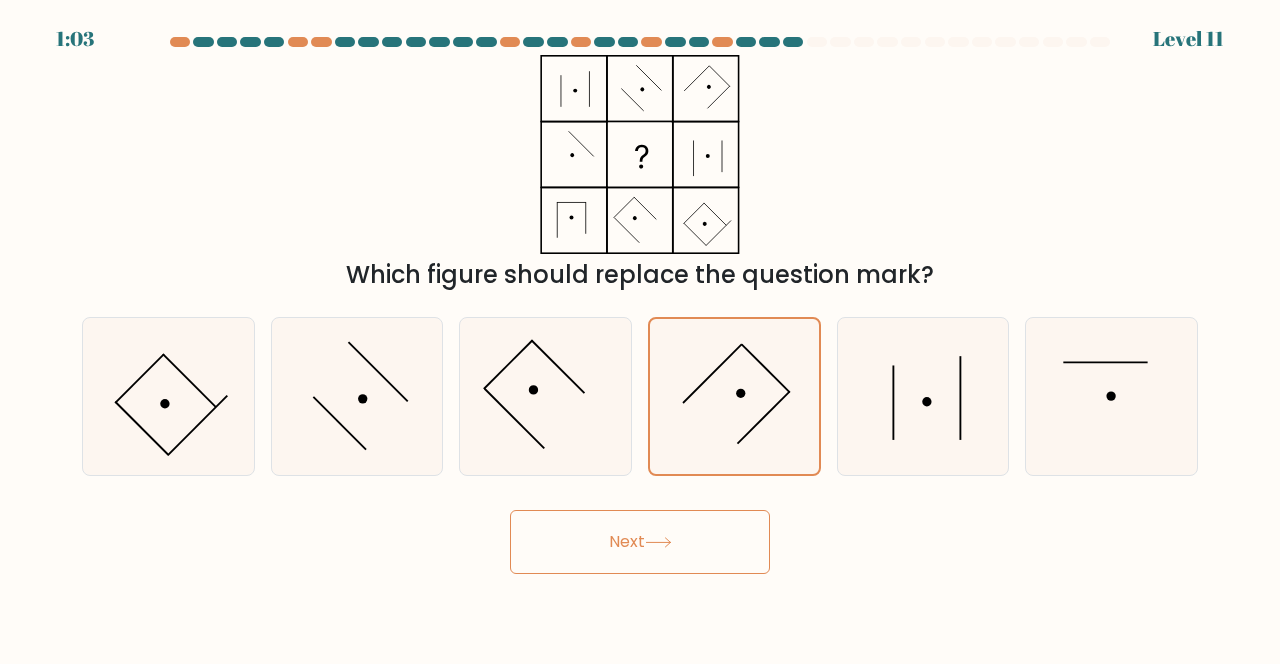 click 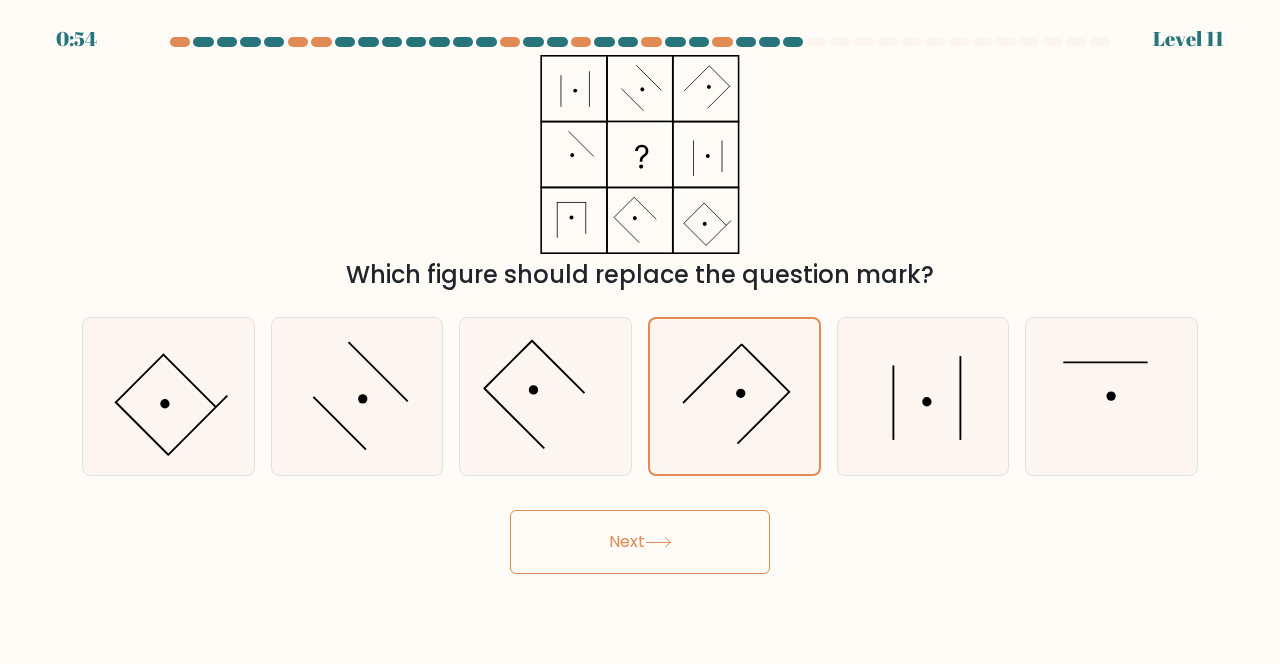 click on "Next" at bounding box center [640, 542] 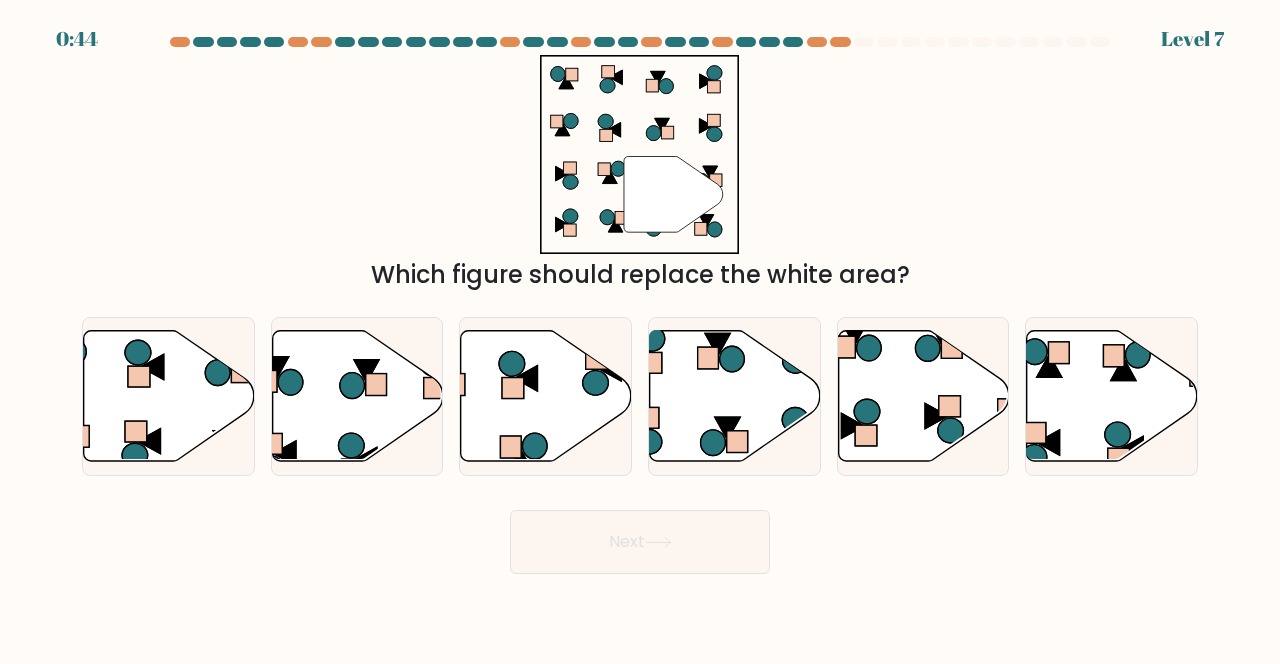 scroll, scrollTop: 0, scrollLeft: 0, axis: both 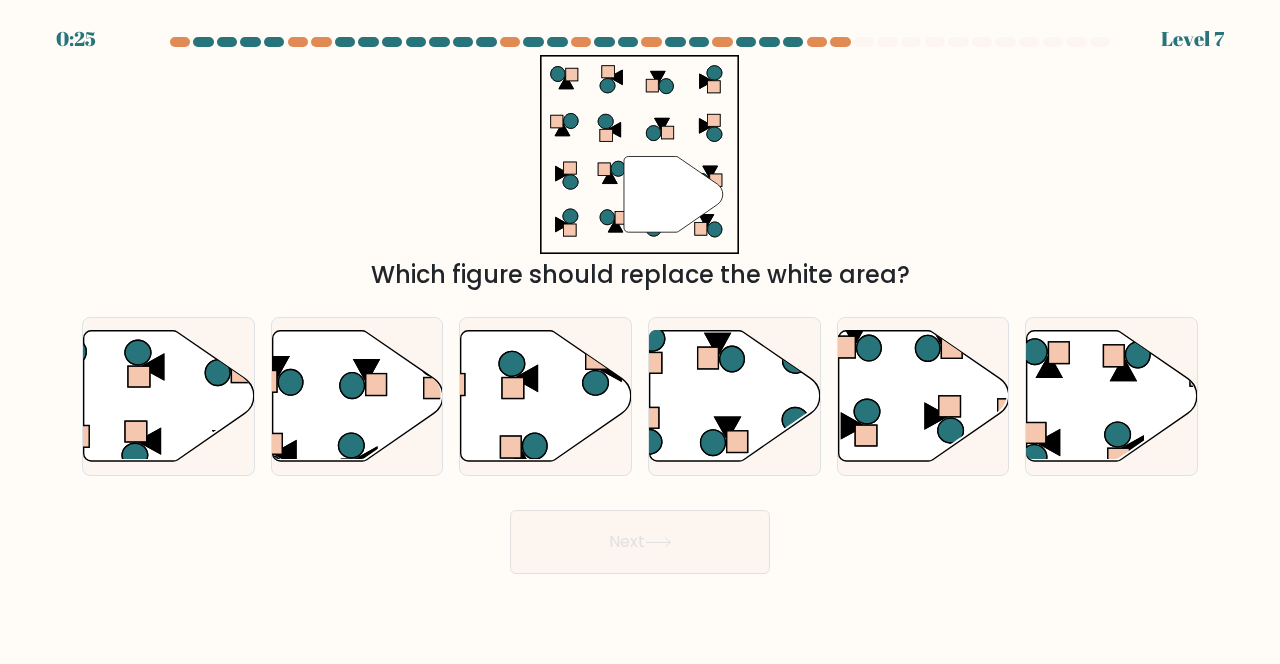 click 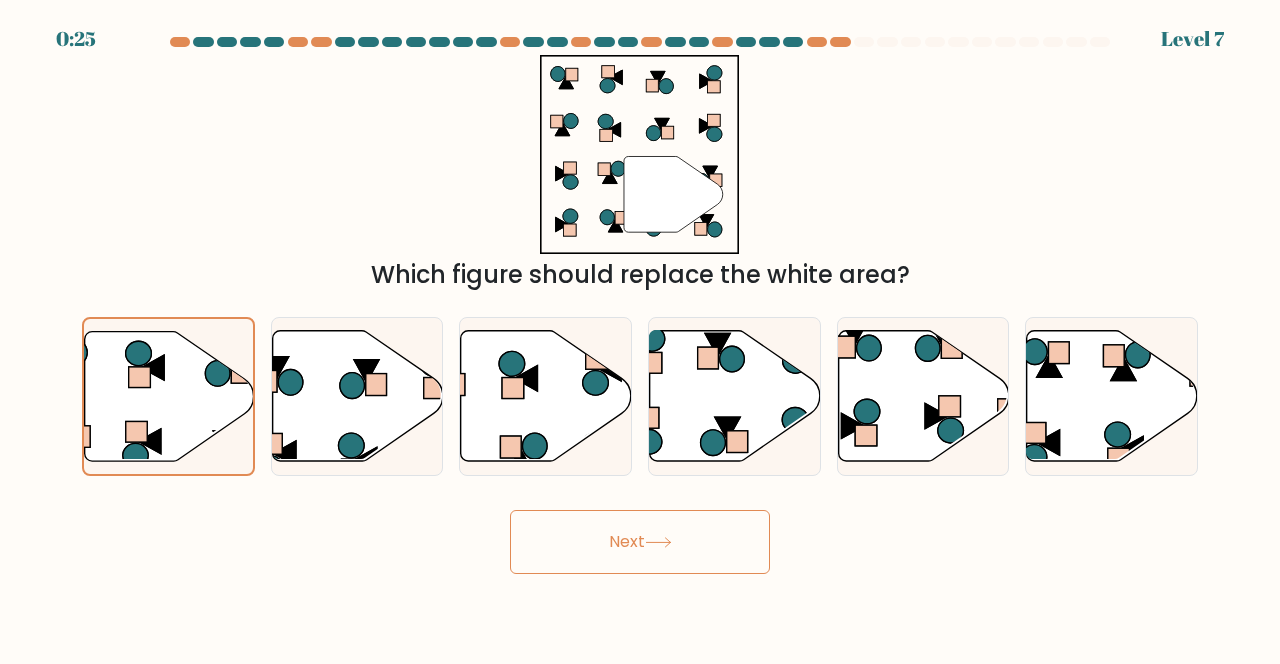 click on "Next" at bounding box center (640, 542) 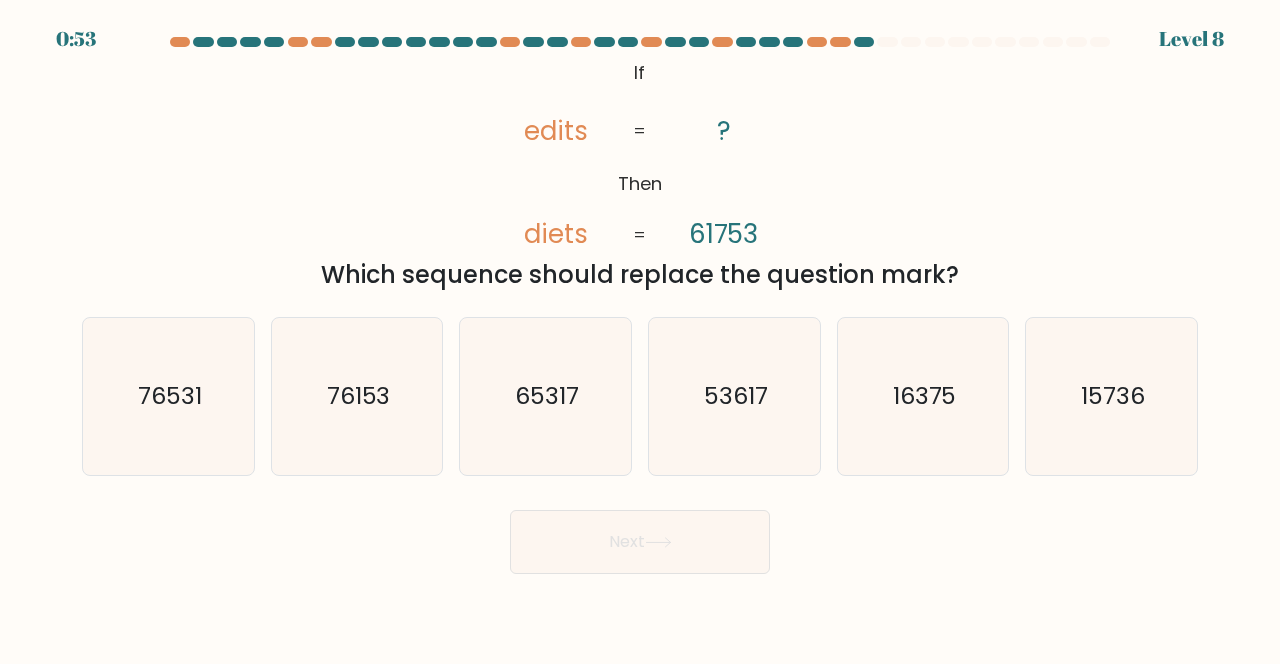 click on "76153" 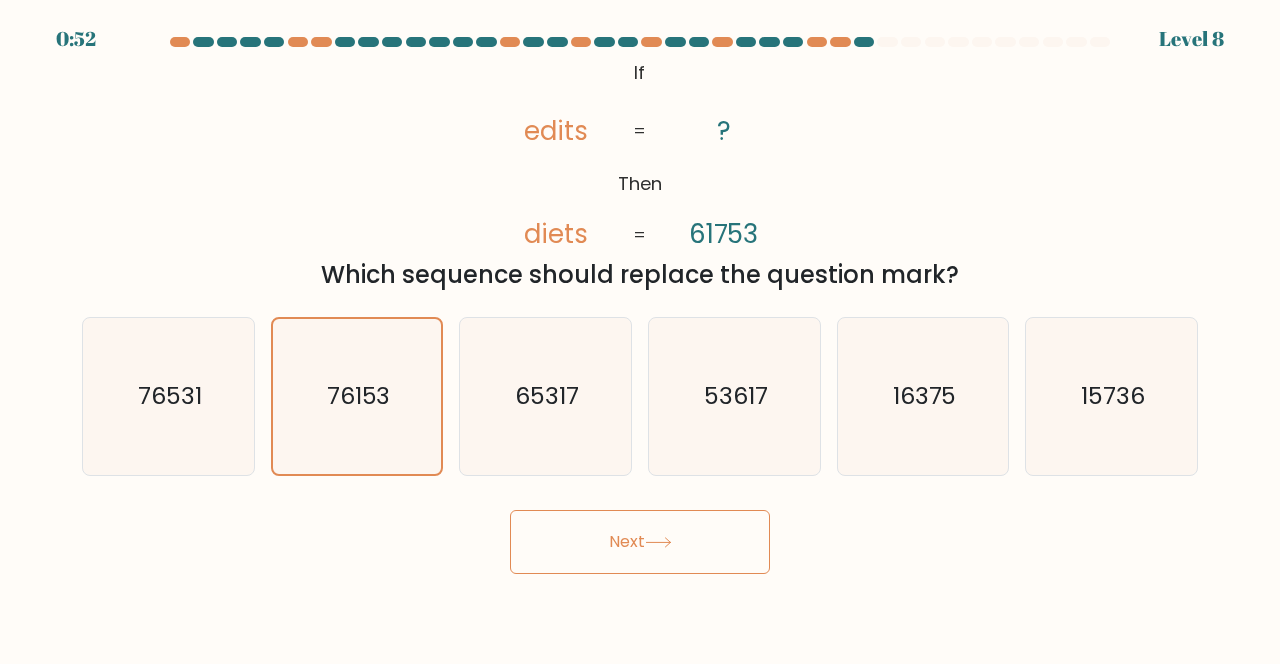 click on "Next" at bounding box center [640, 542] 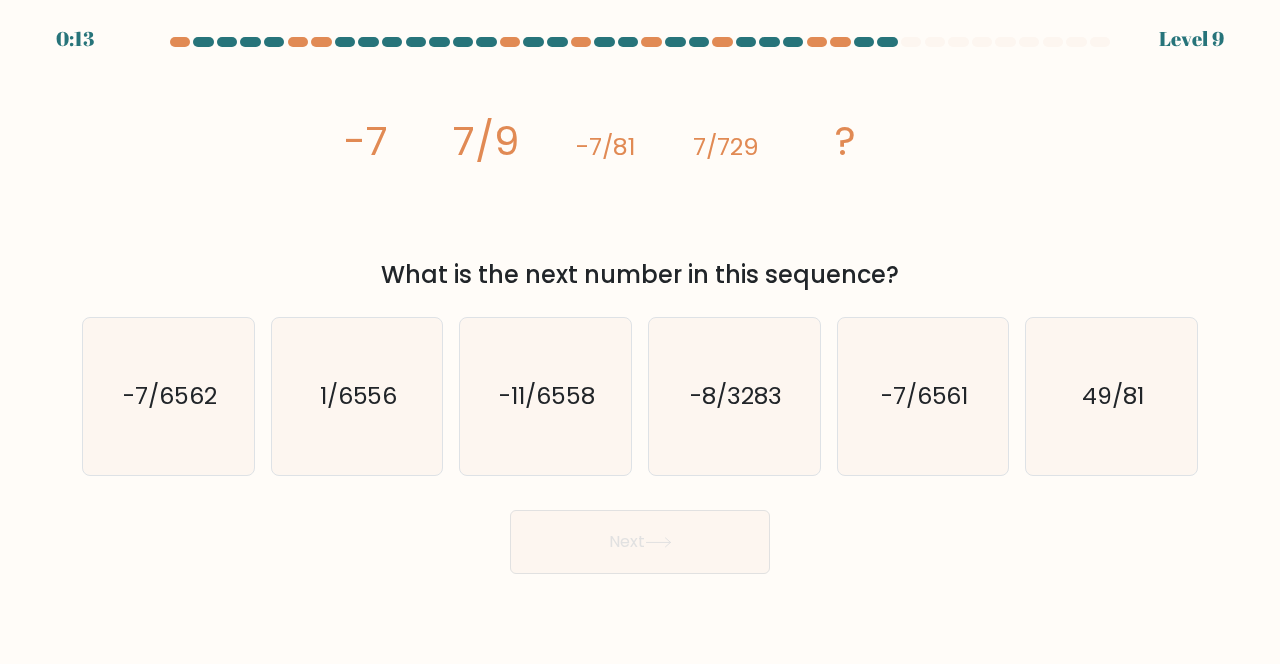 click on "-7/6561" 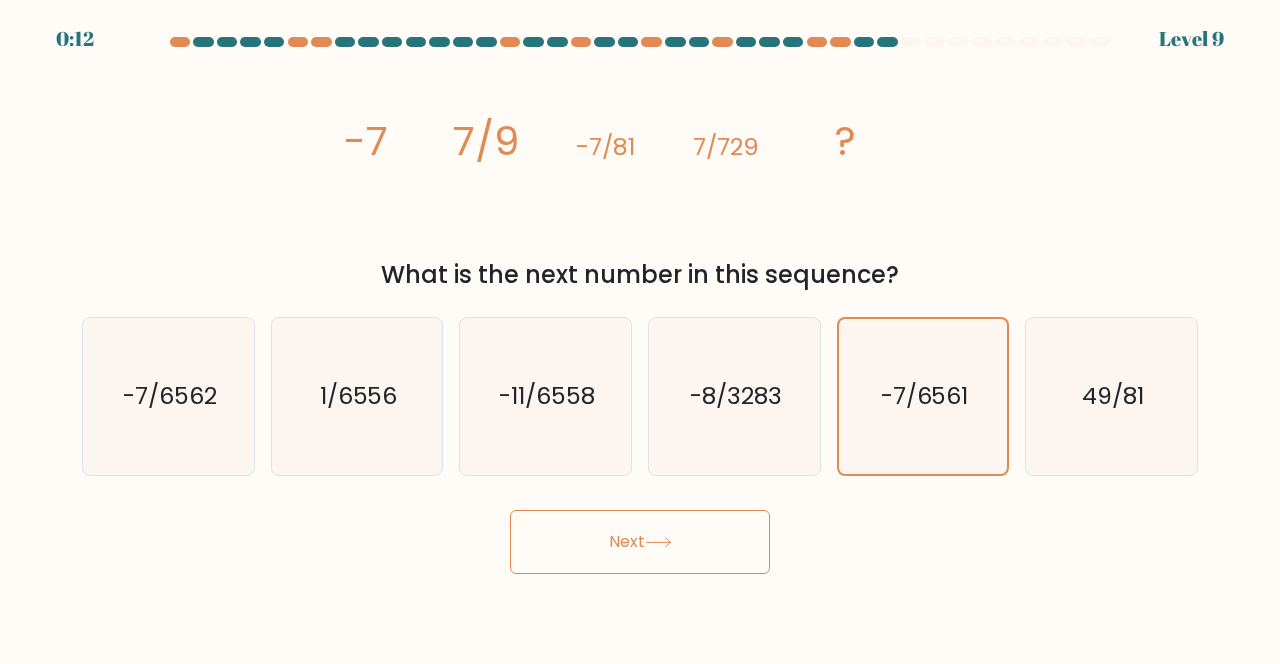 click on "Next" at bounding box center (640, 542) 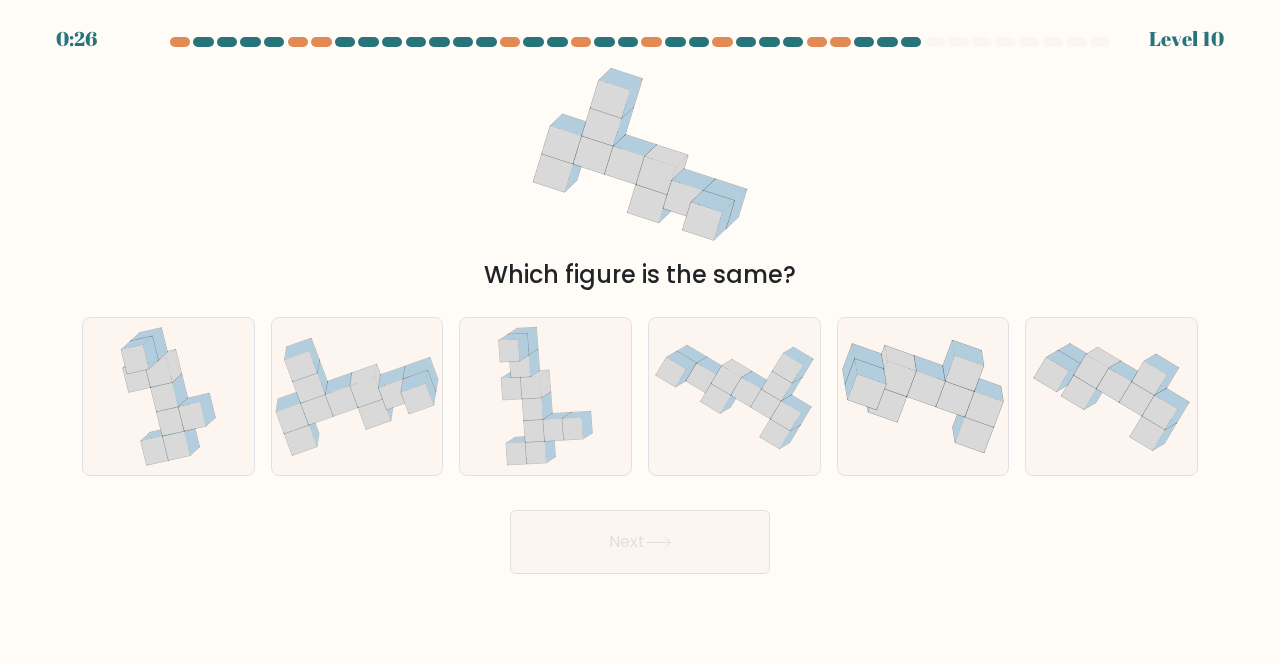 click 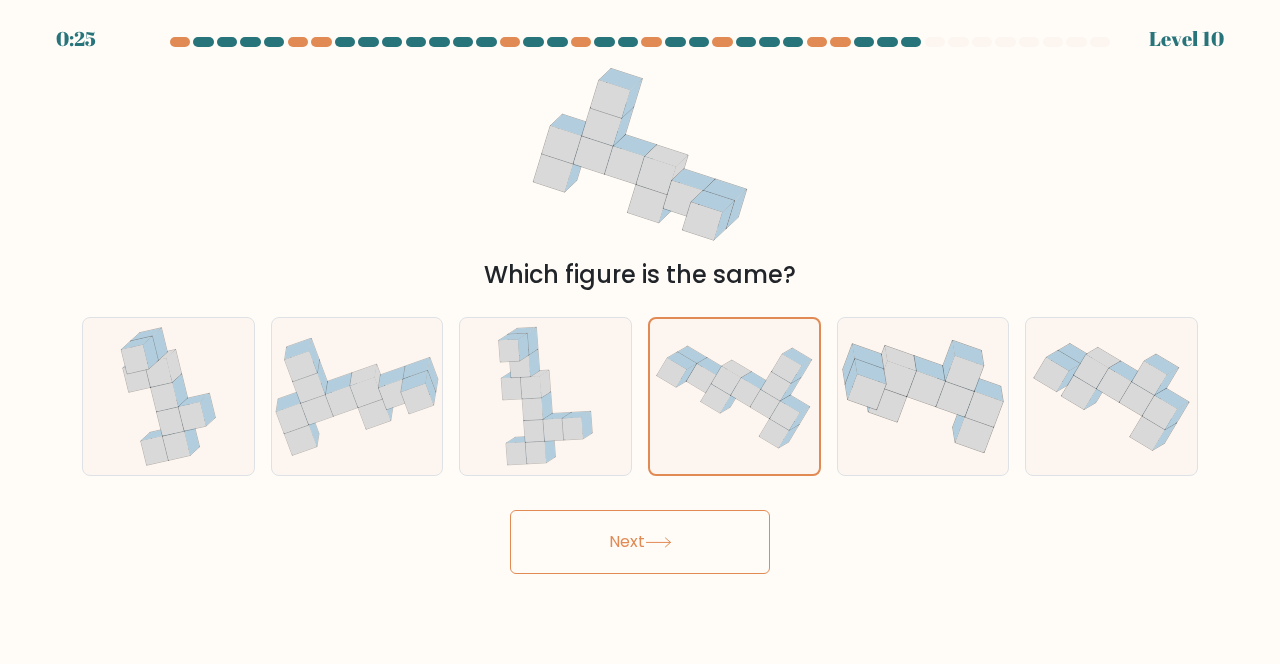 click on "Next" at bounding box center [640, 542] 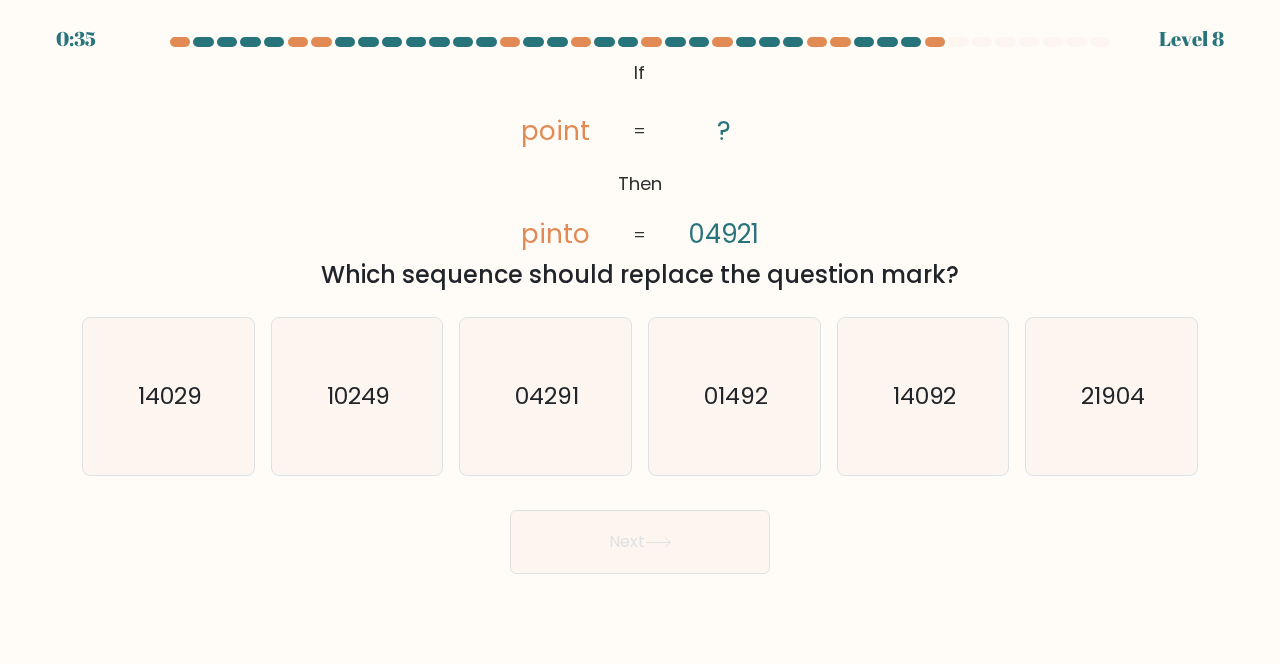 click on "01492" 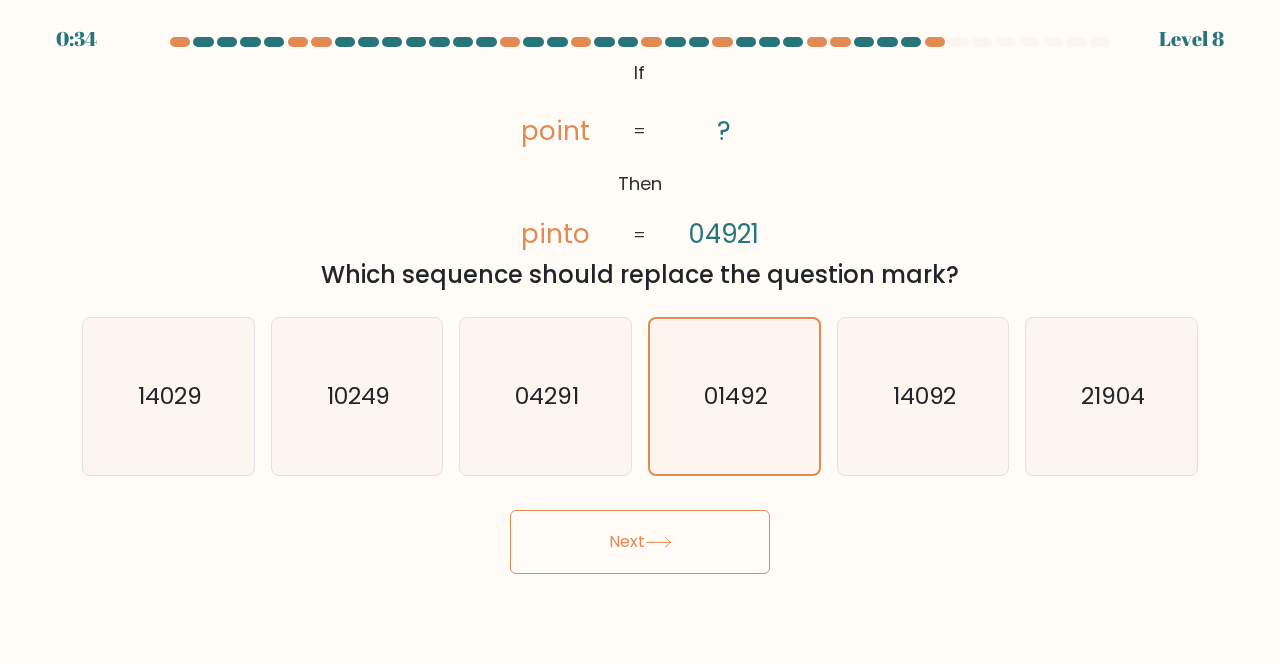 click on "Next" at bounding box center (640, 542) 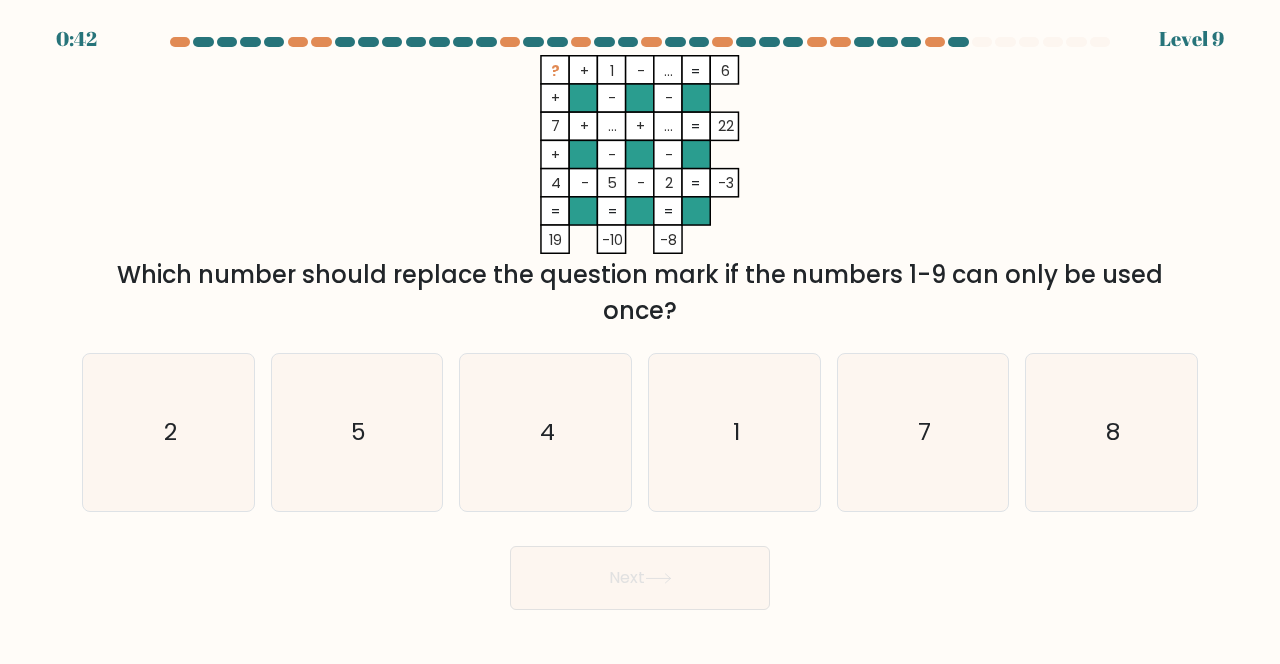 click on "7" 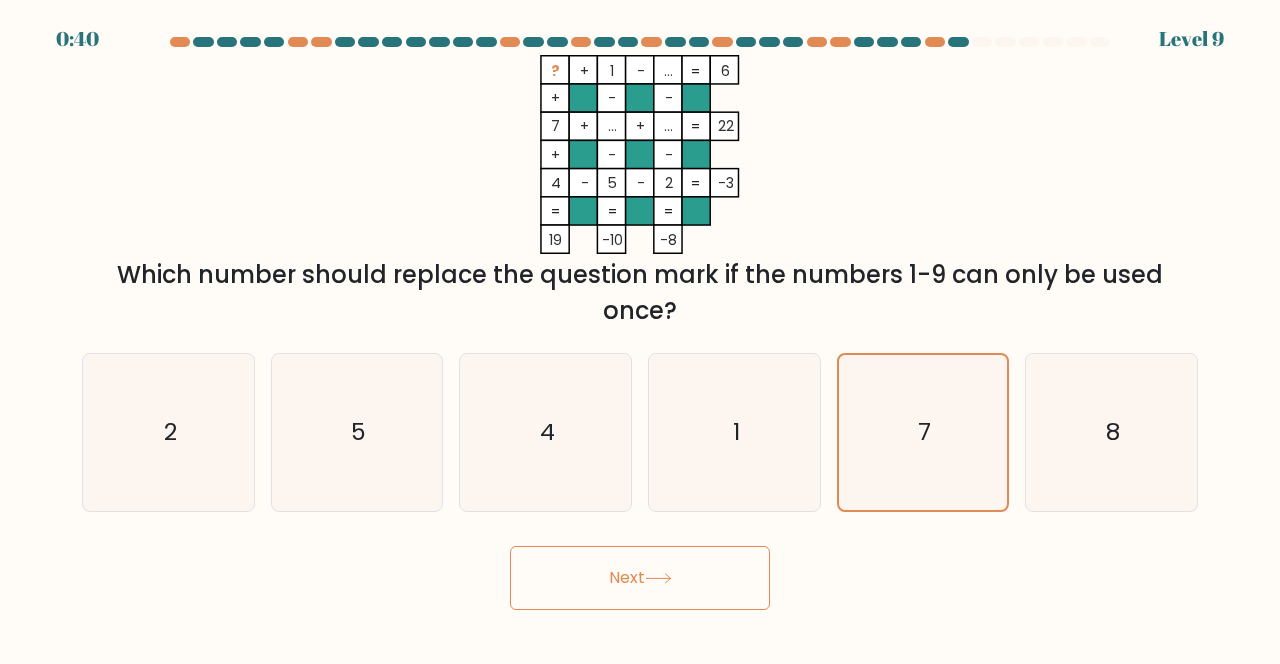 click on "Next" at bounding box center (640, 578) 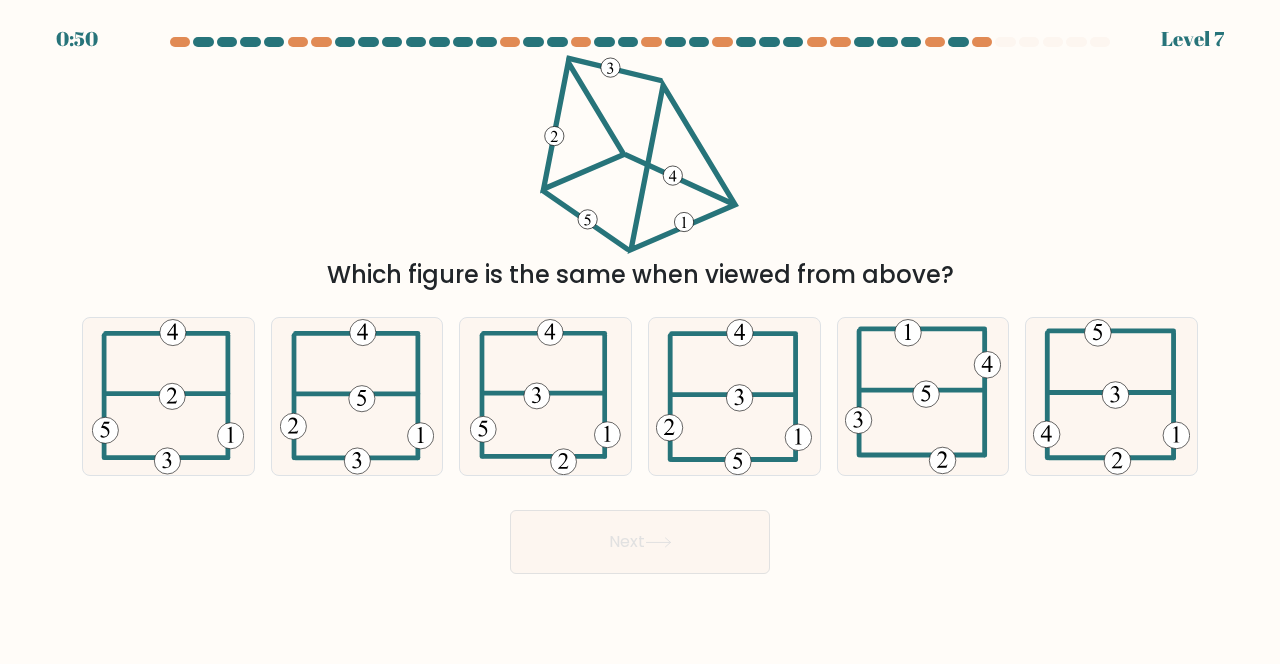 click 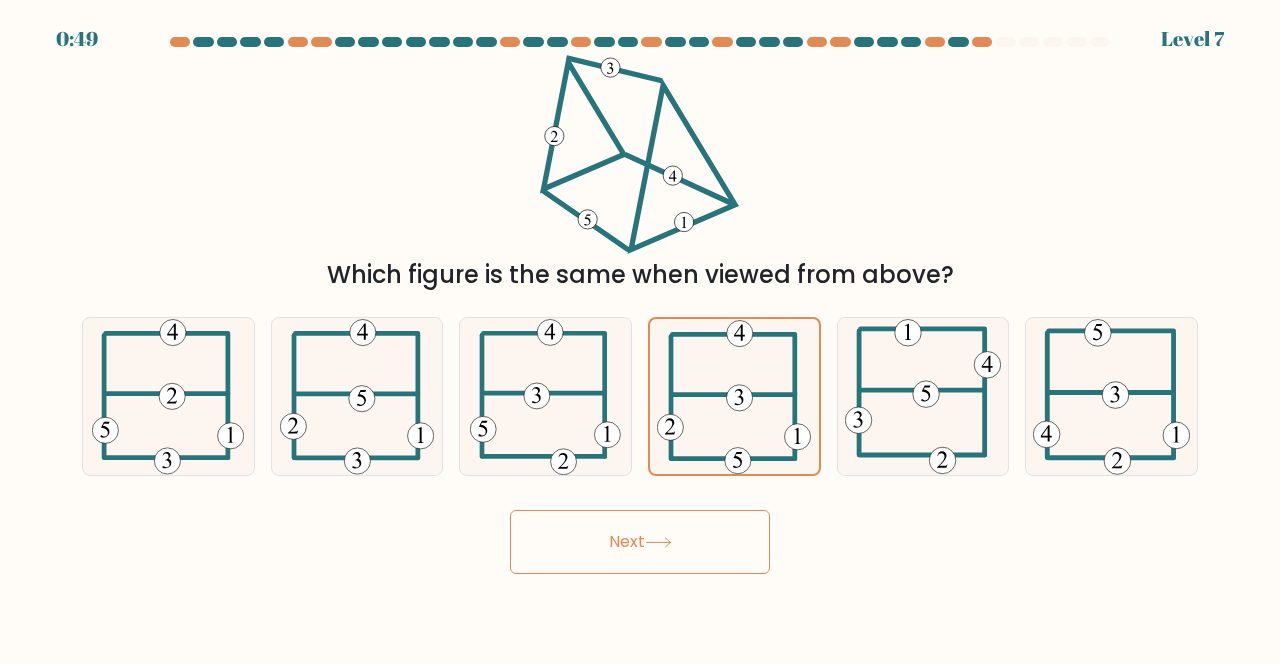 click on "Next" at bounding box center [640, 542] 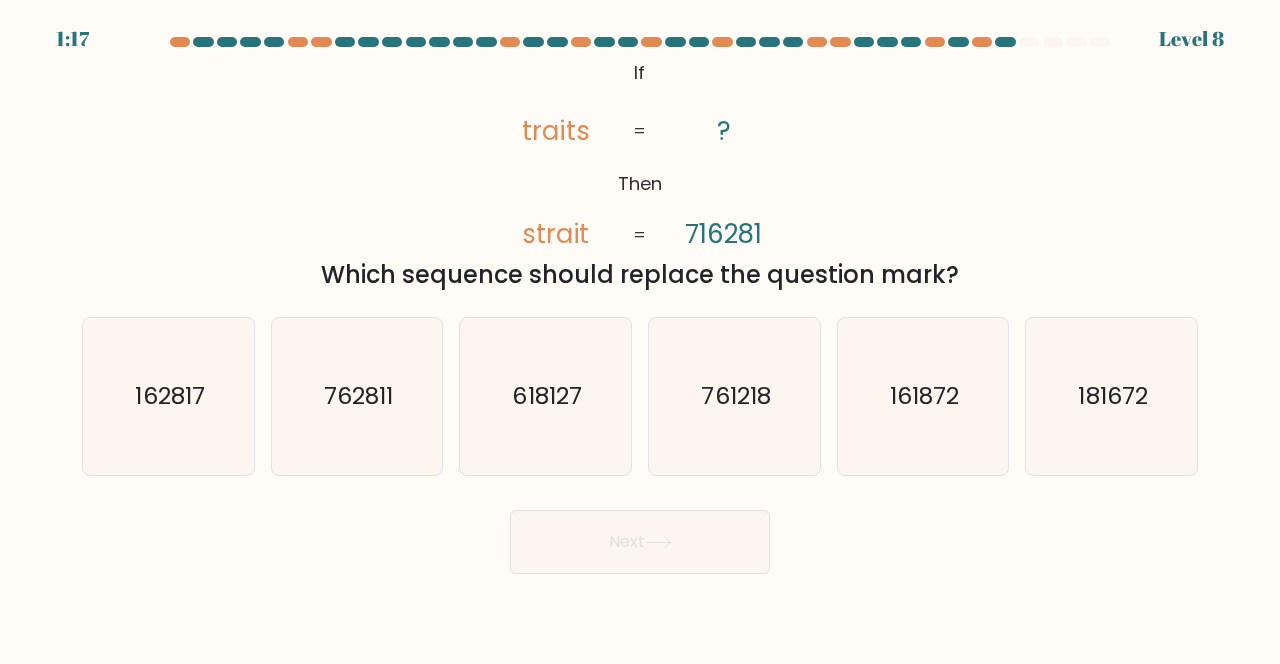 click on "162817" 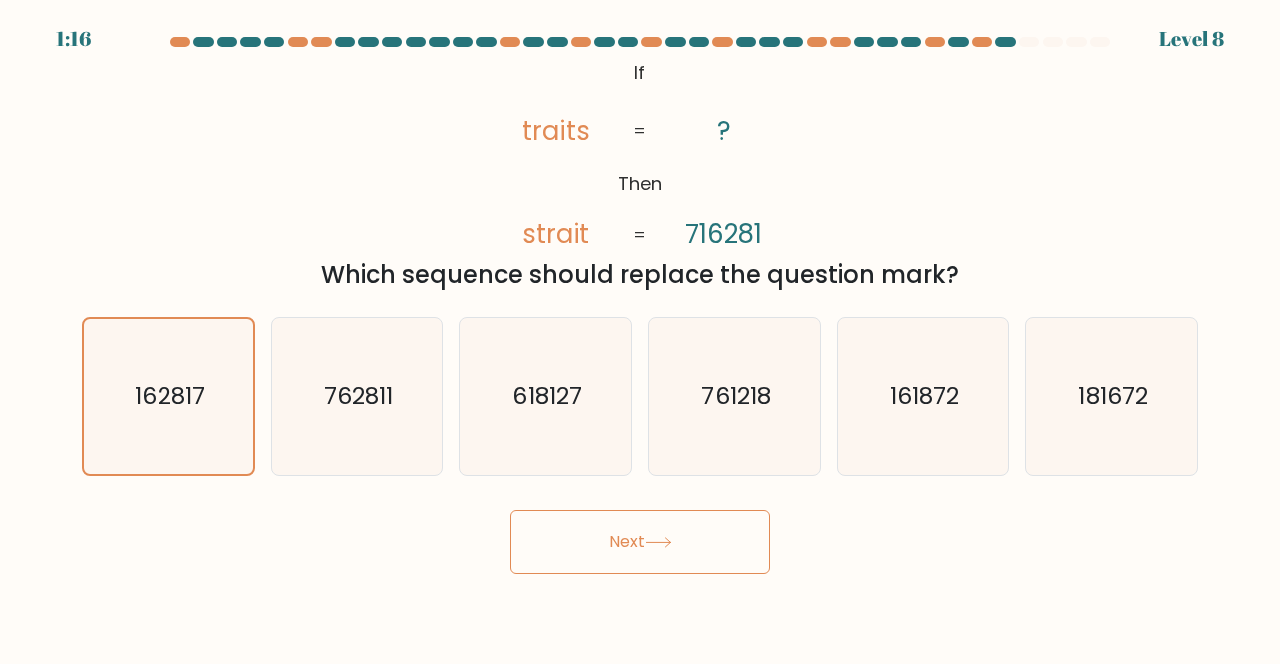 click on "Next" at bounding box center (640, 542) 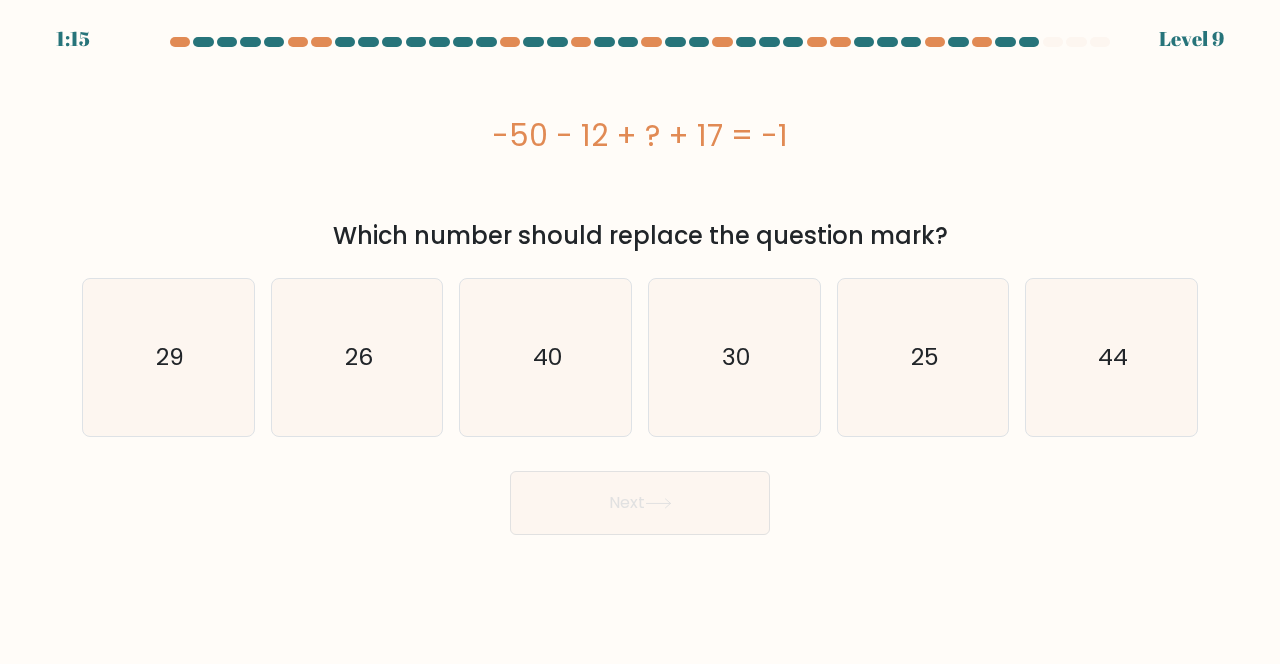 click on "44" 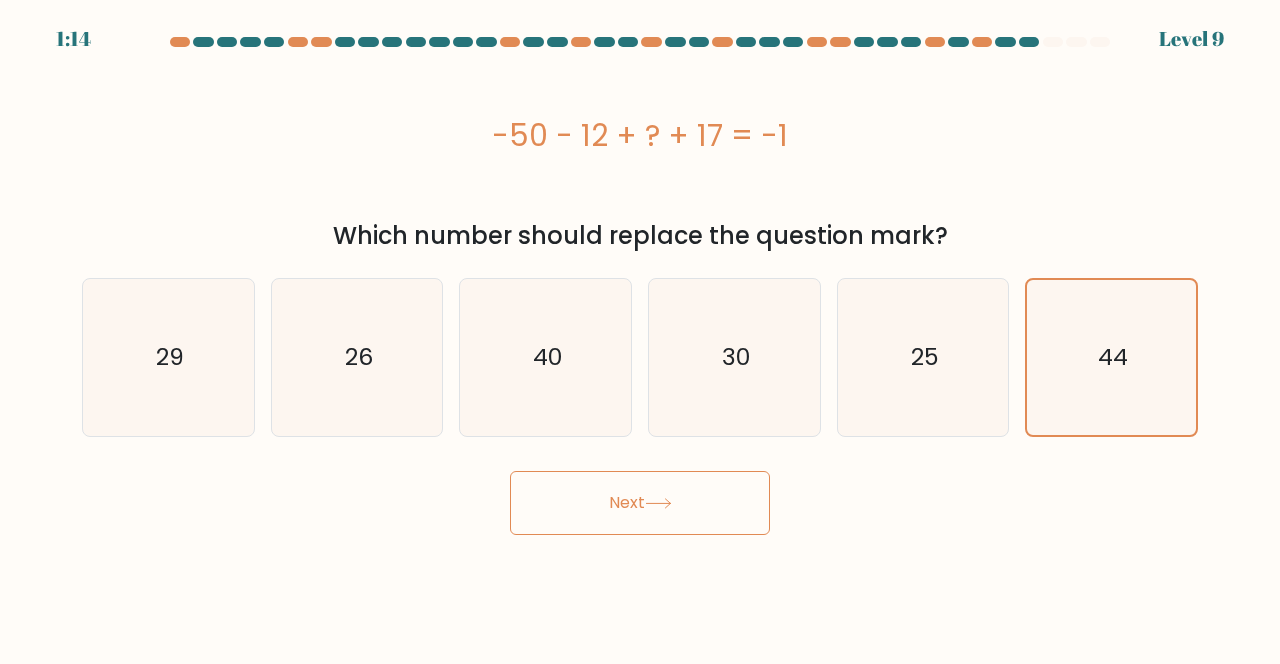 click on "Next" at bounding box center (640, 503) 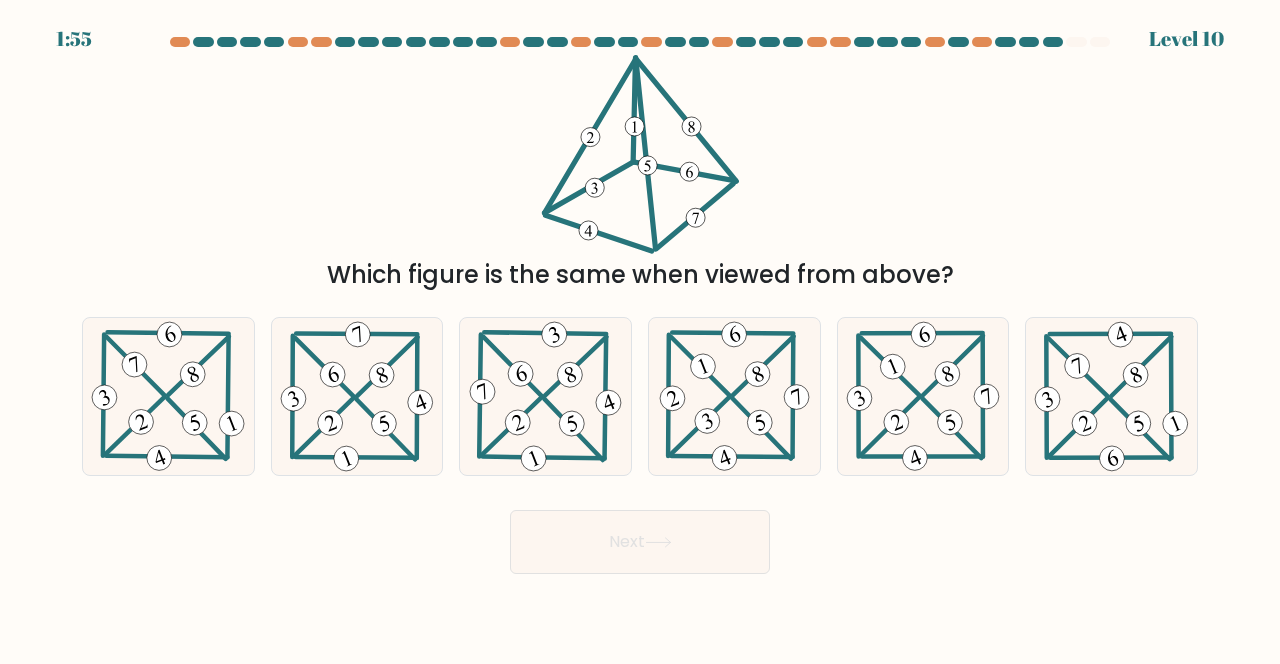 click 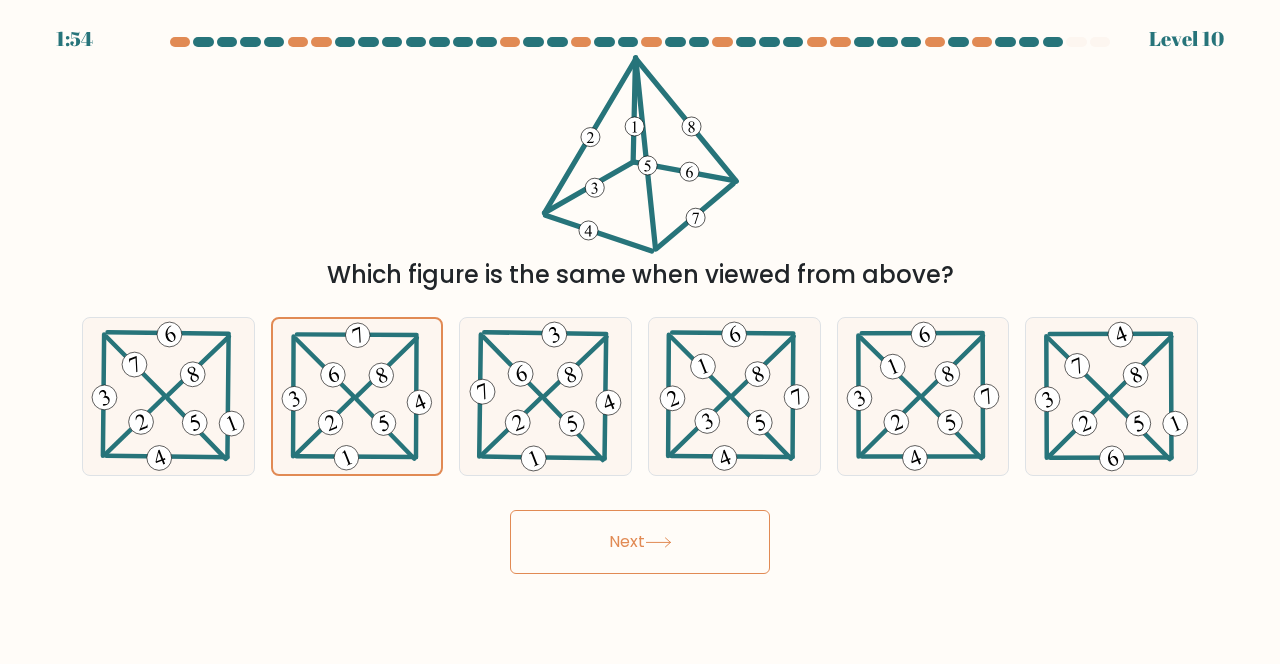 click on "Next" at bounding box center (640, 537) 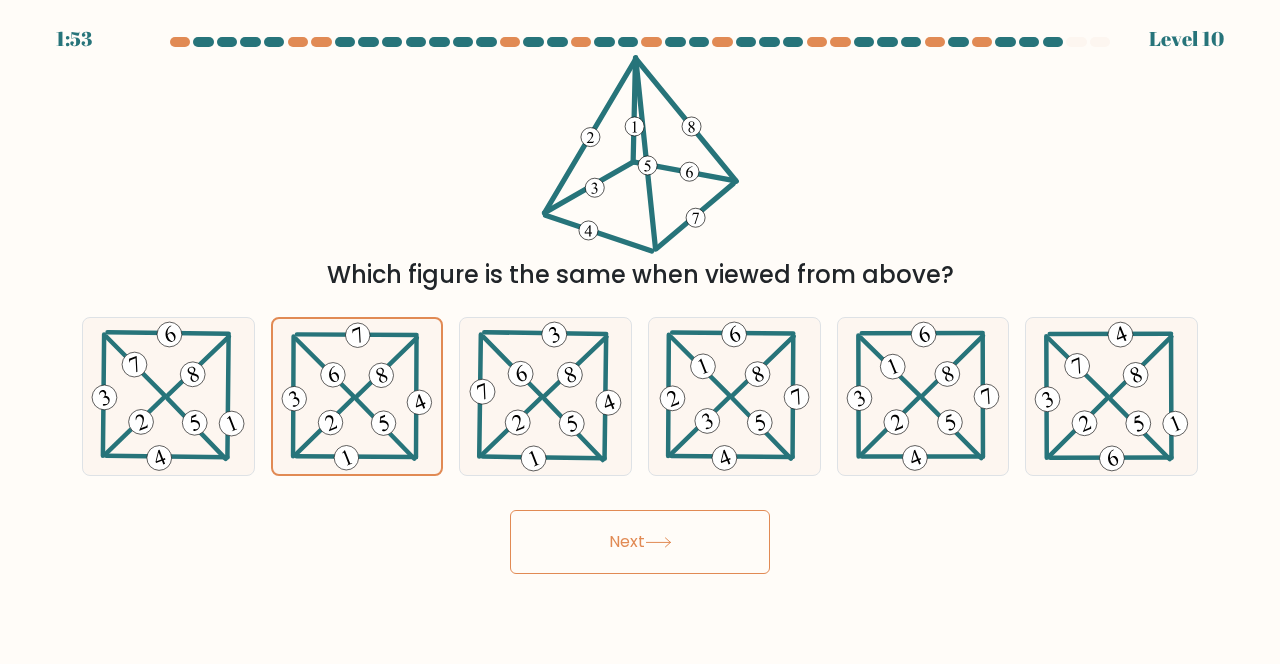click on "Next" at bounding box center (640, 542) 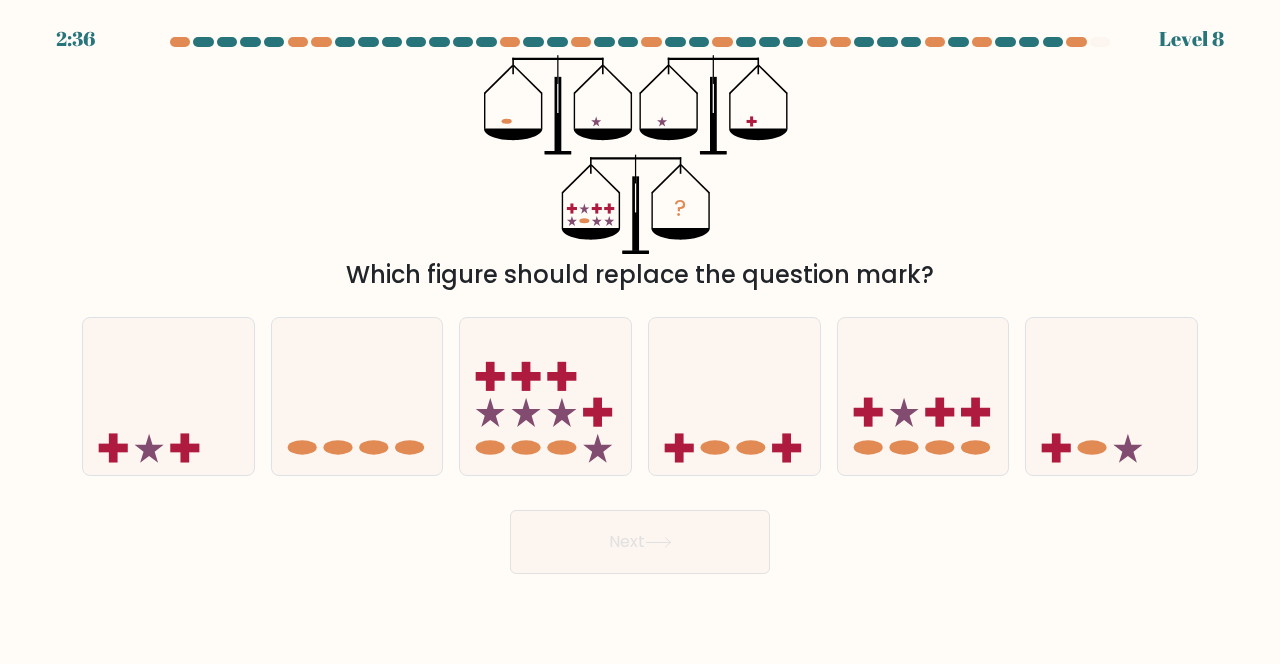 click 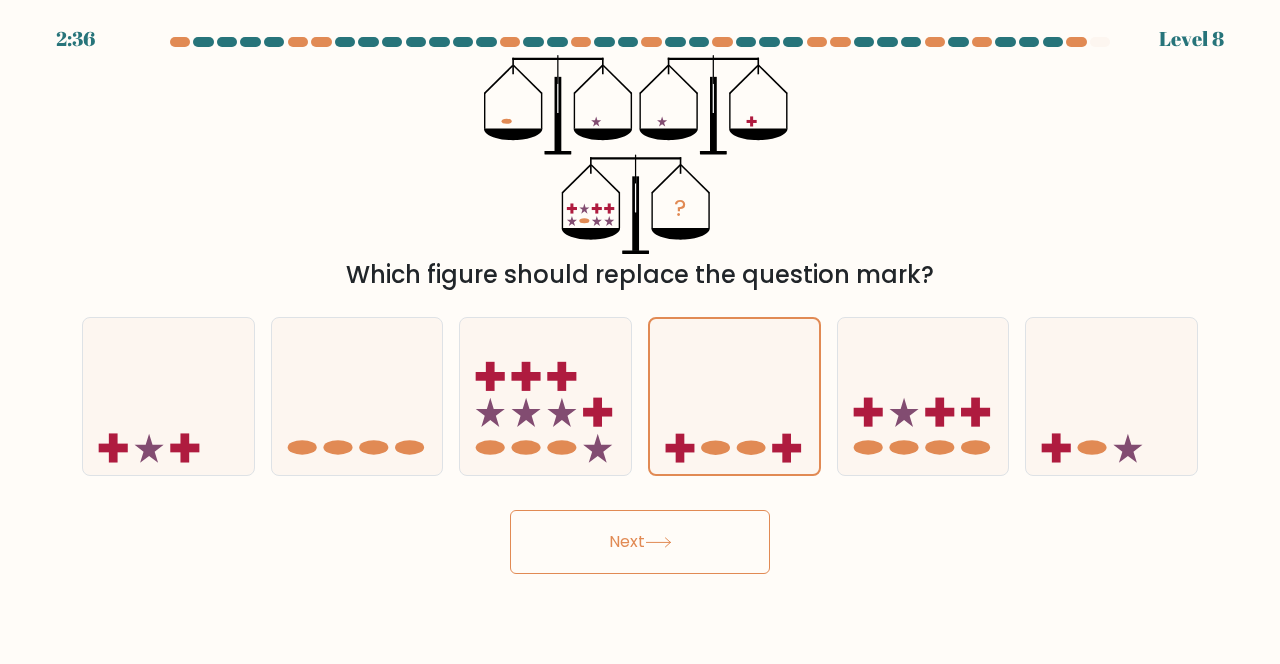 click on "Next" at bounding box center [640, 542] 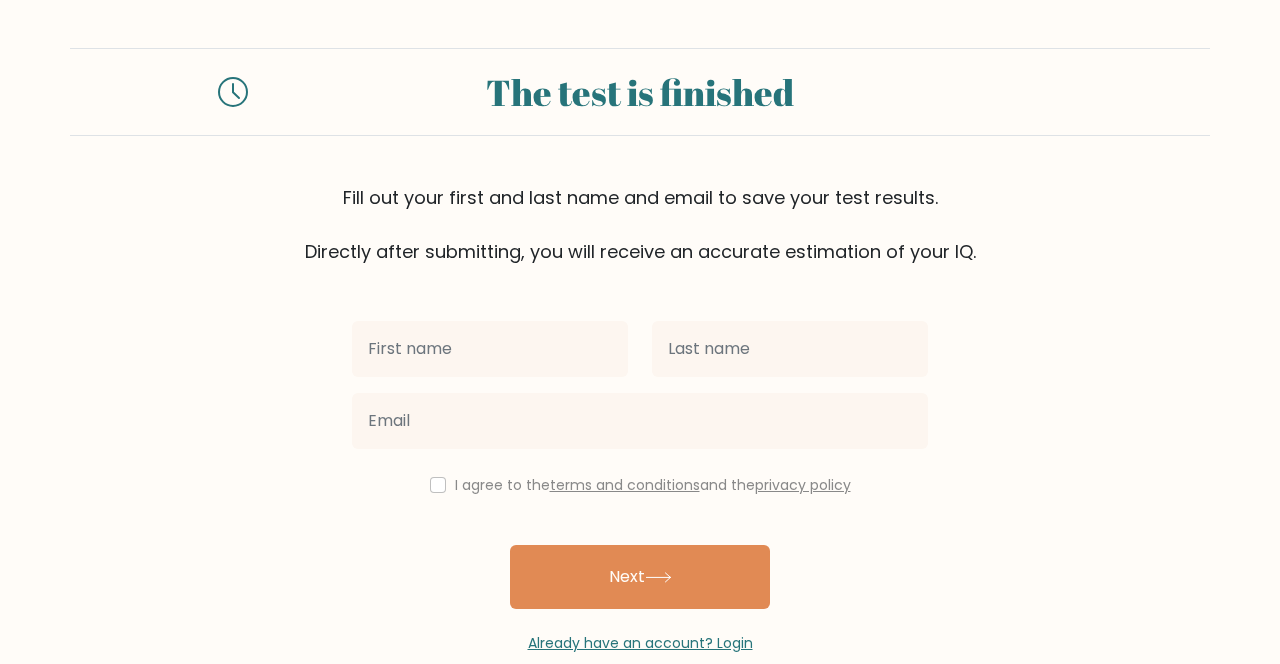 scroll, scrollTop: 0, scrollLeft: 0, axis: both 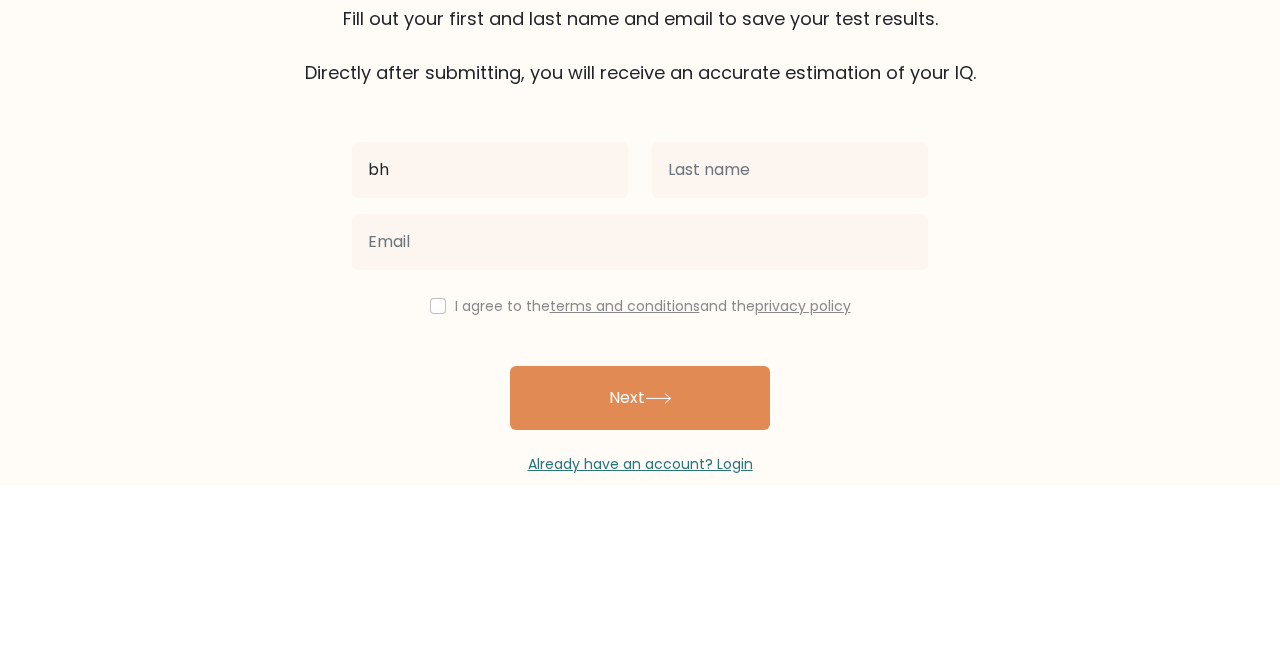 type on "b" 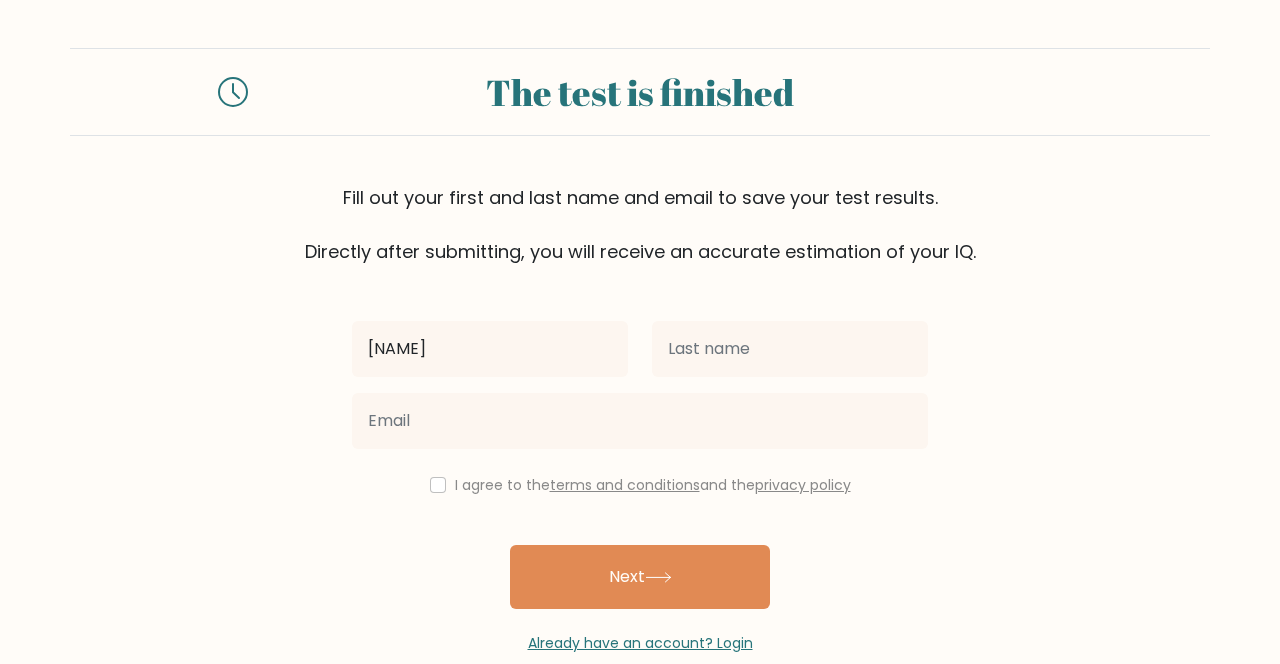 type on "[NAME]" 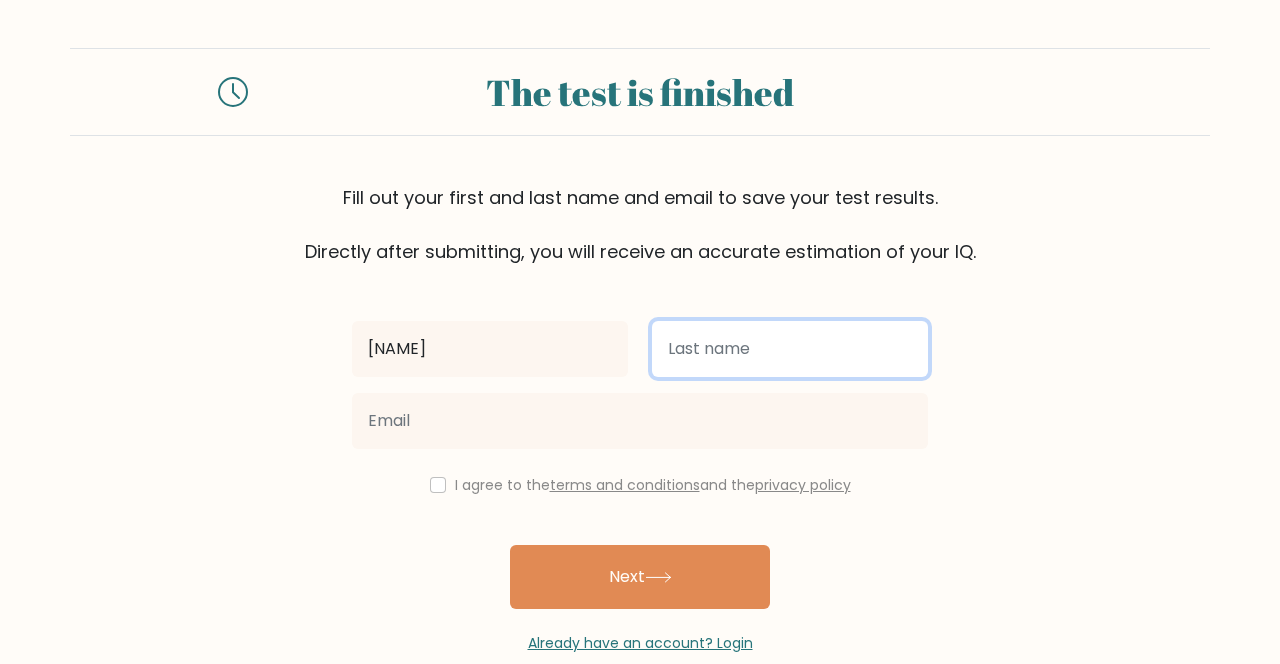 click at bounding box center (790, 349) 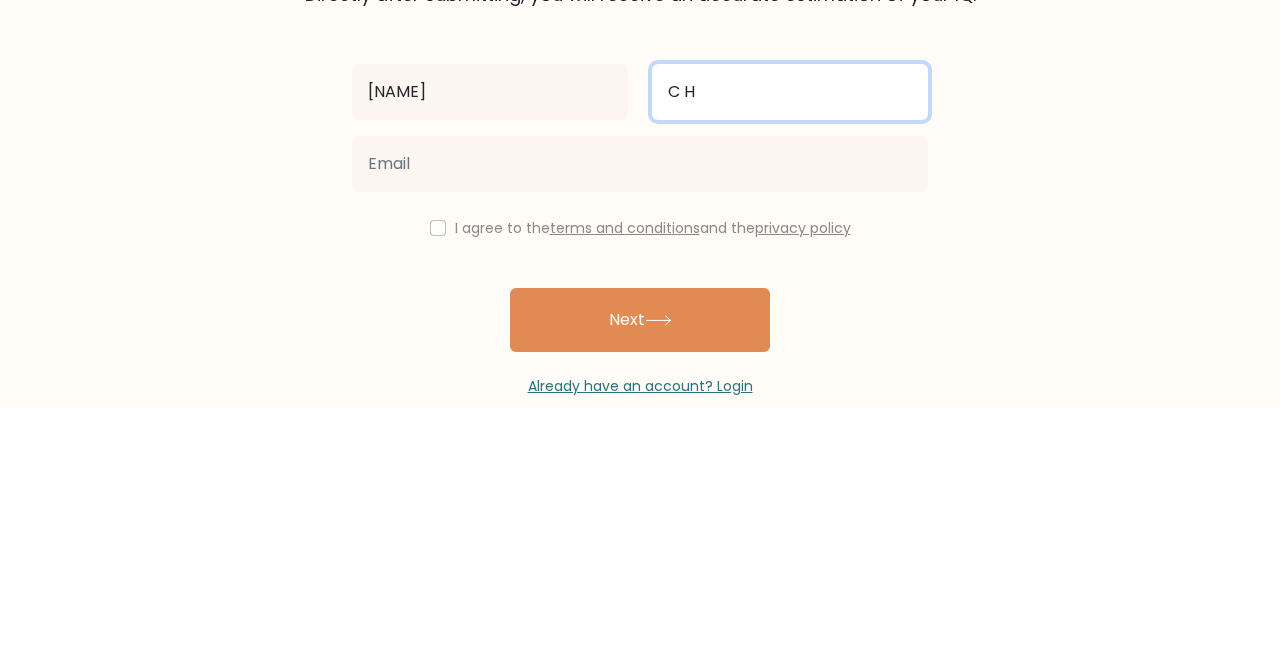 type on "C H" 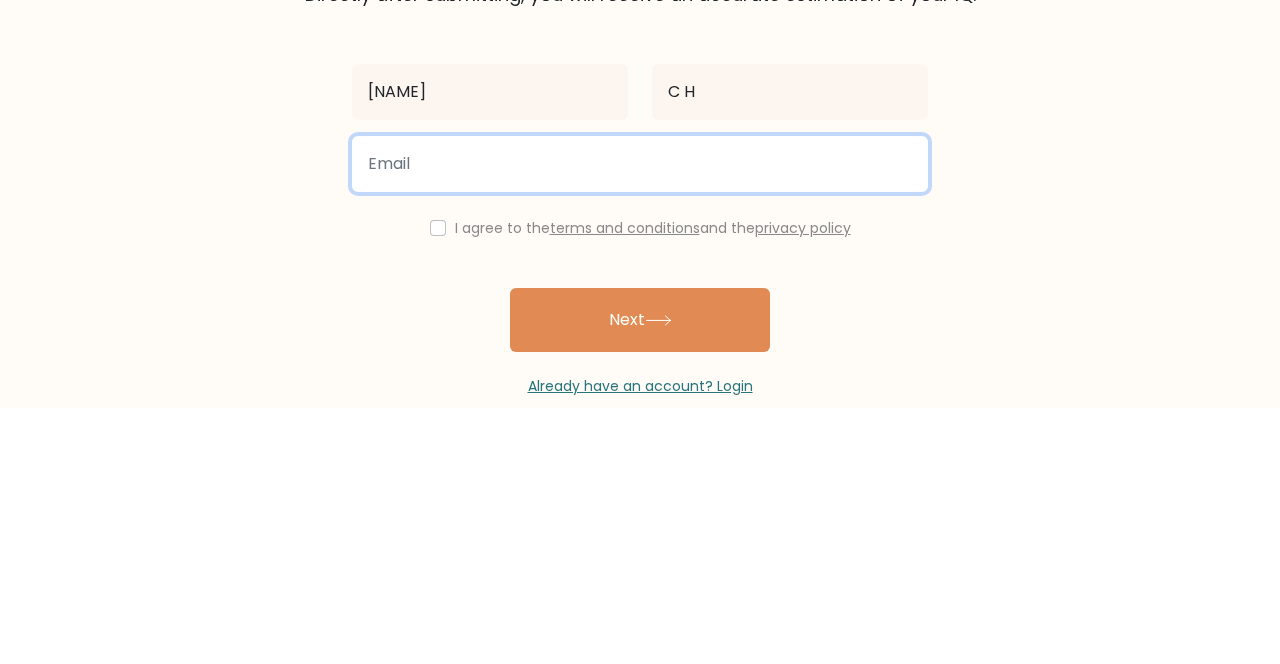 click at bounding box center (640, 421) 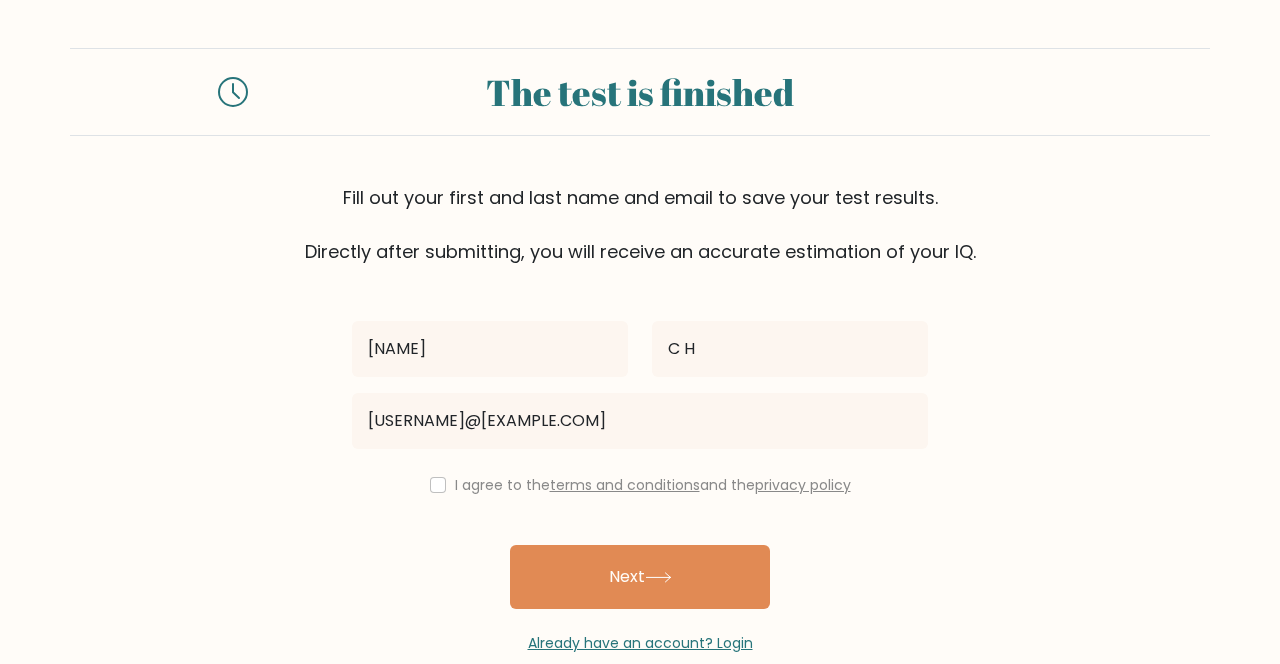 click on "Next" at bounding box center [640, 577] 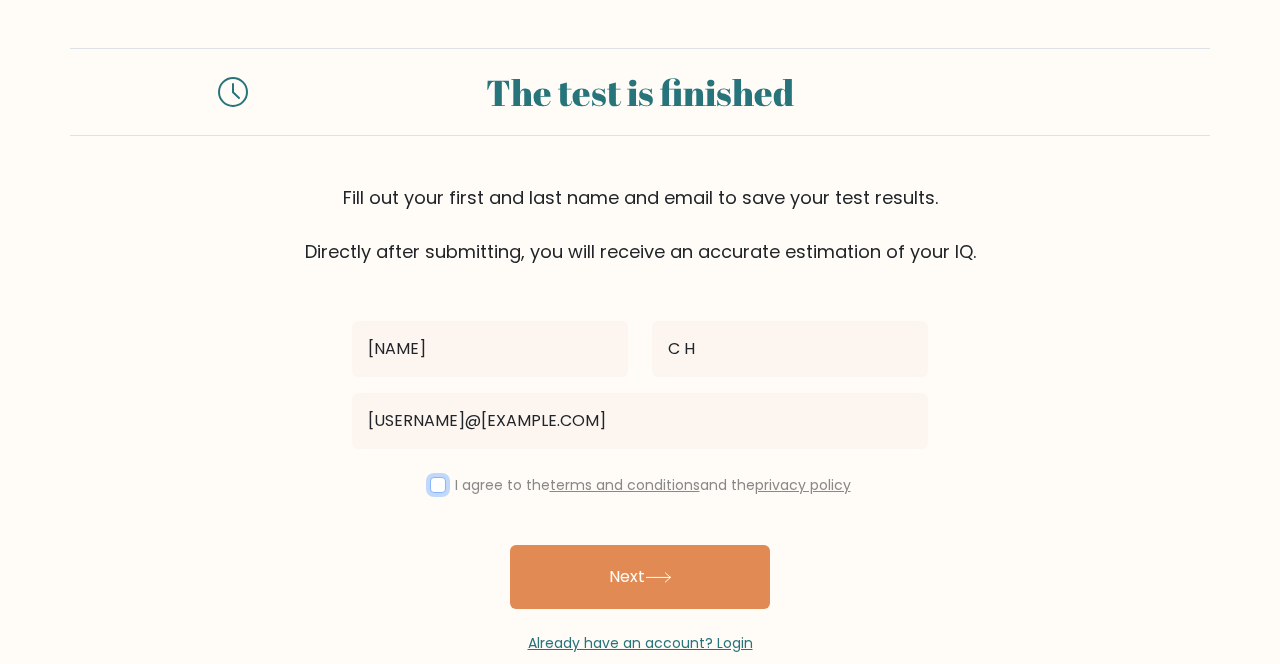 click at bounding box center [438, 485] 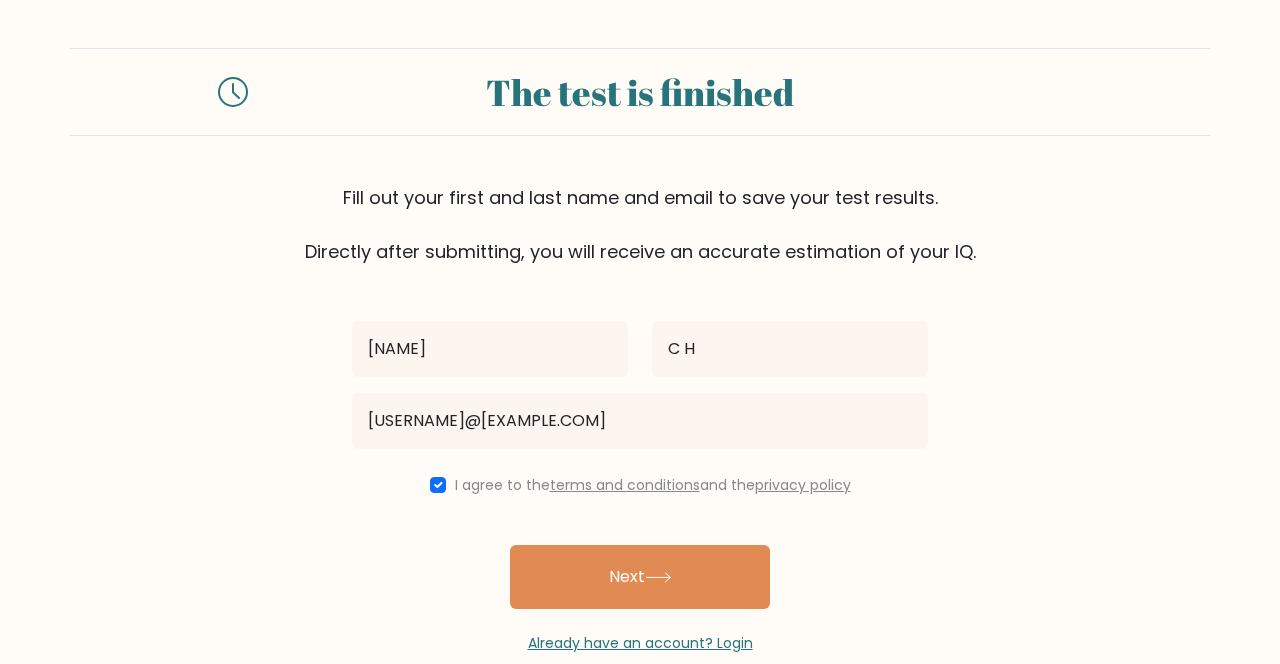 click on "Next" at bounding box center [640, 577] 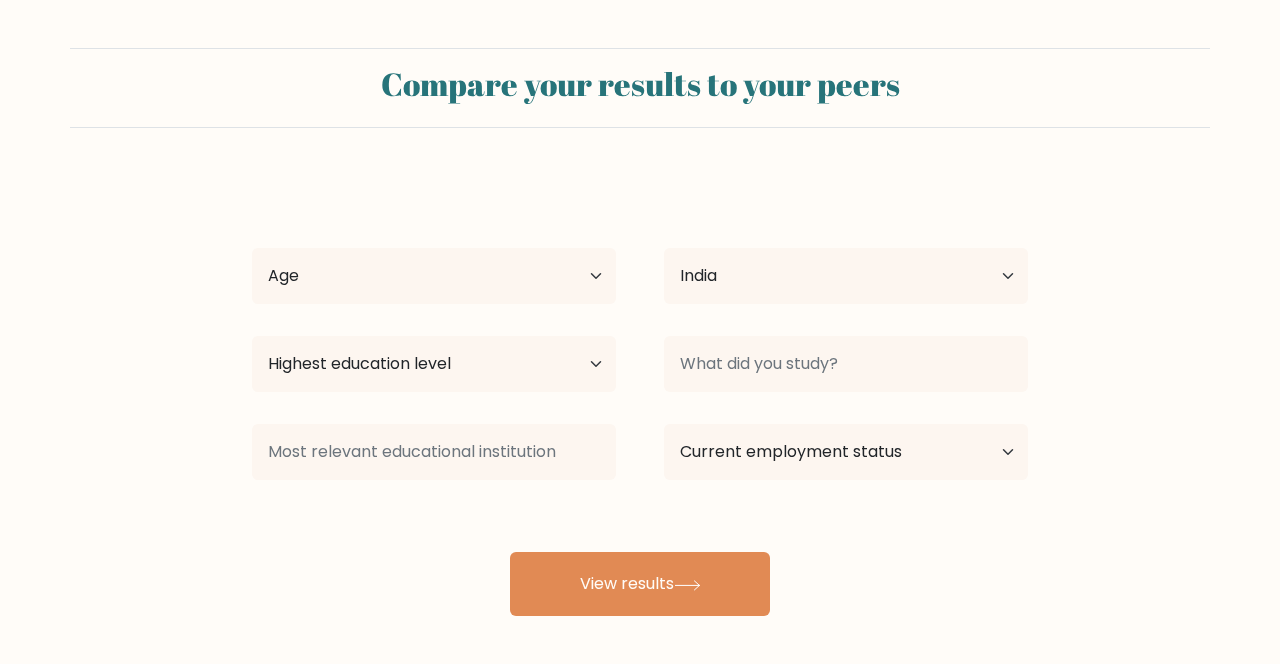 select on "IN" 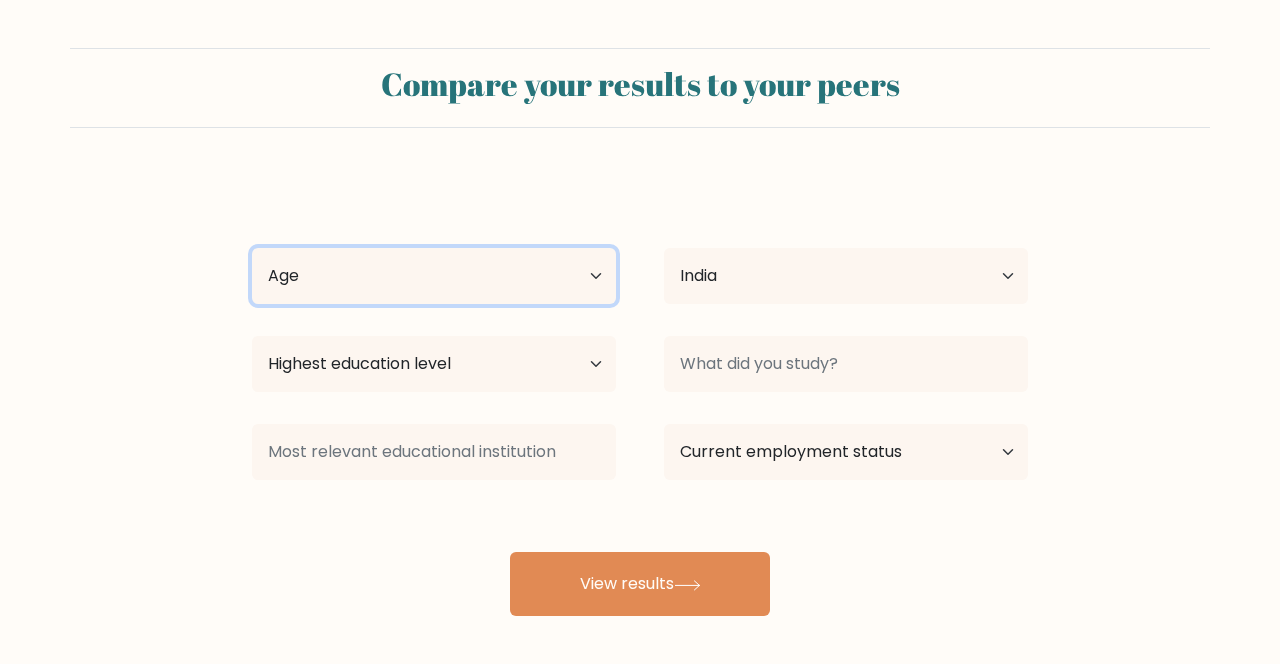 click on "Age
Under 18 years old
18-24 years old
25-34 years old
35-44 years old
45-54 years old
55-64 years old
65 years old and above" at bounding box center (434, 276) 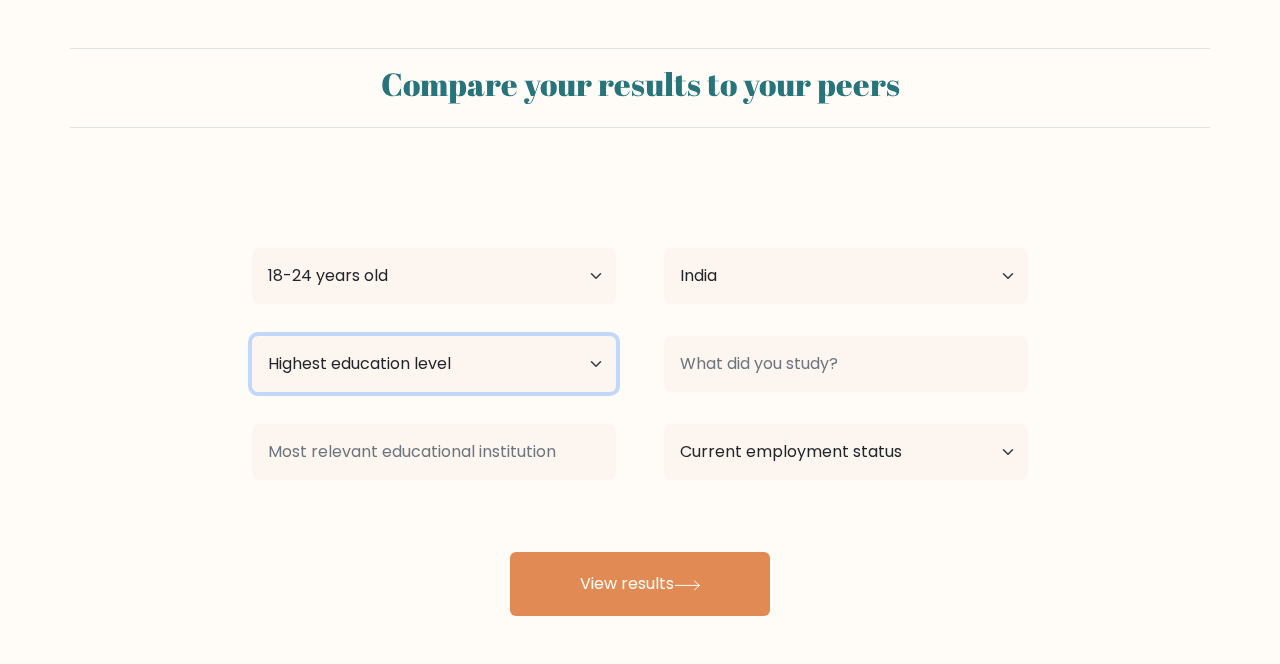 click on "Highest education level
No schooling
Primary
Lower Secondary
Upper Secondary
Occupation Specific
Bachelor's degree
Master's degree
Doctoral degree" at bounding box center (434, 364) 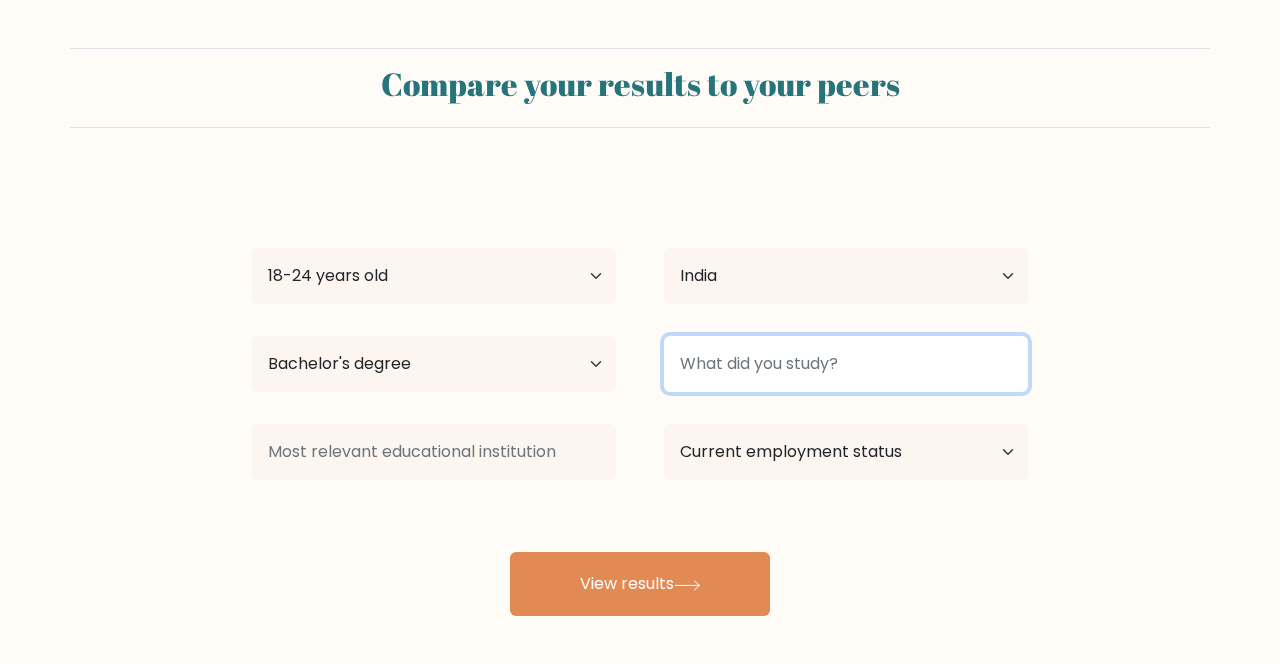 click at bounding box center [846, 364] 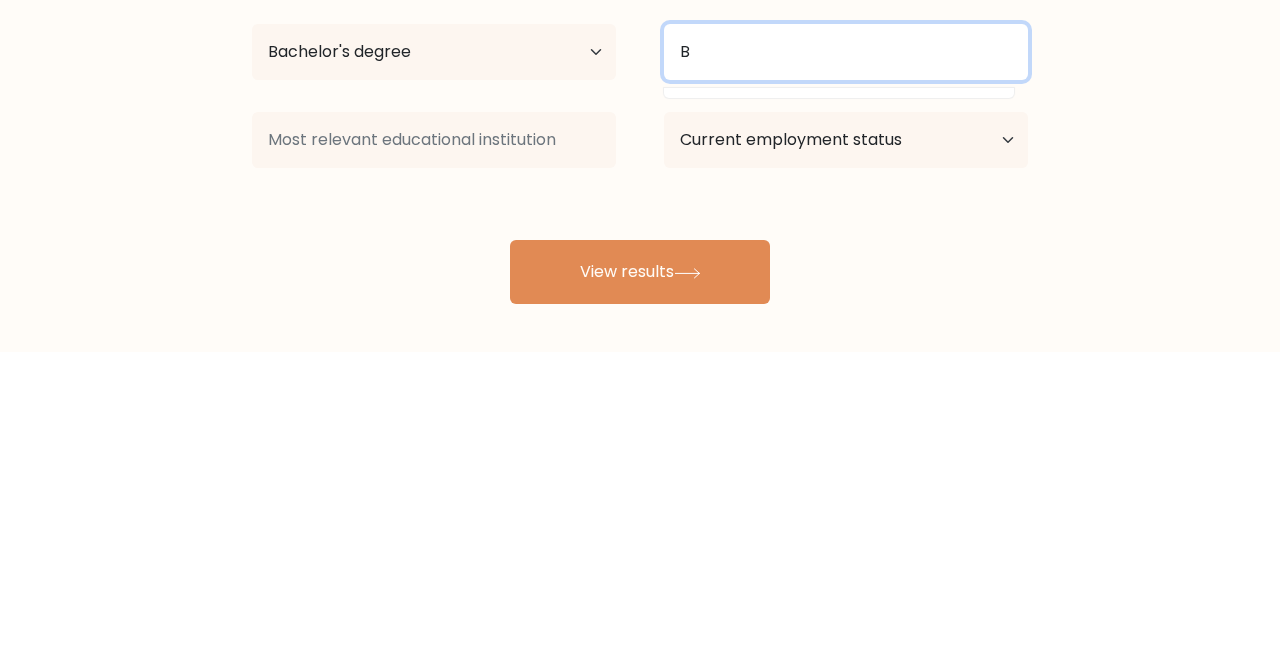 type on "B" 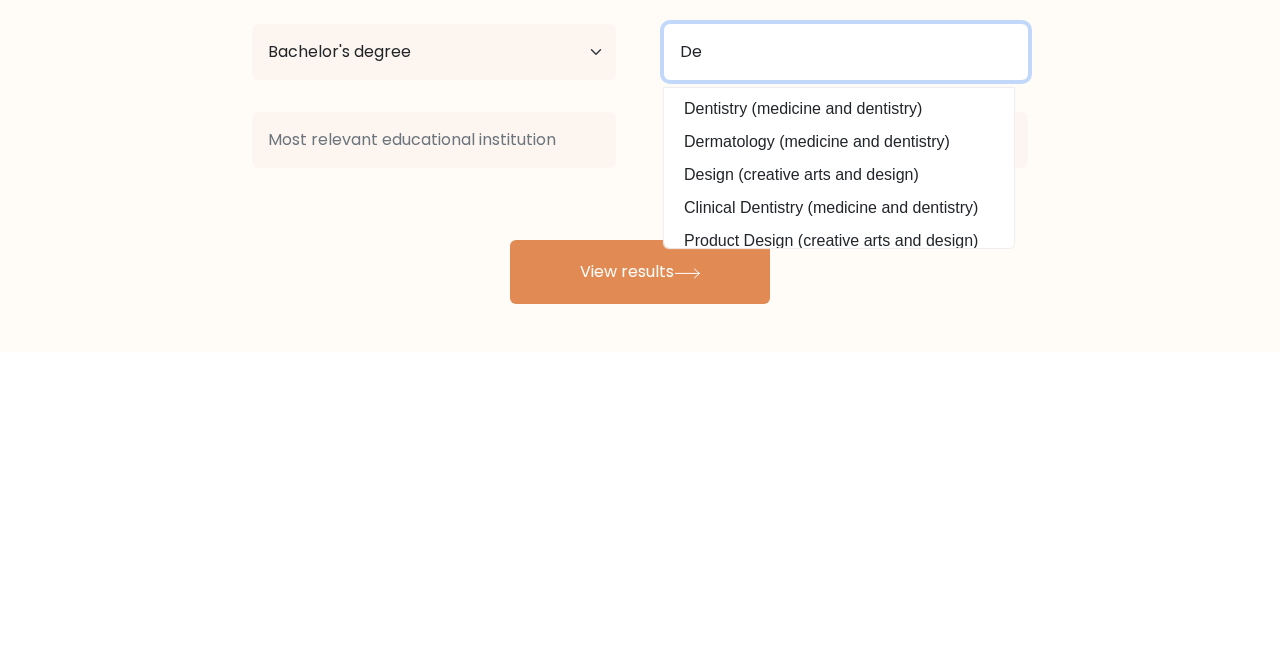 type on "D" 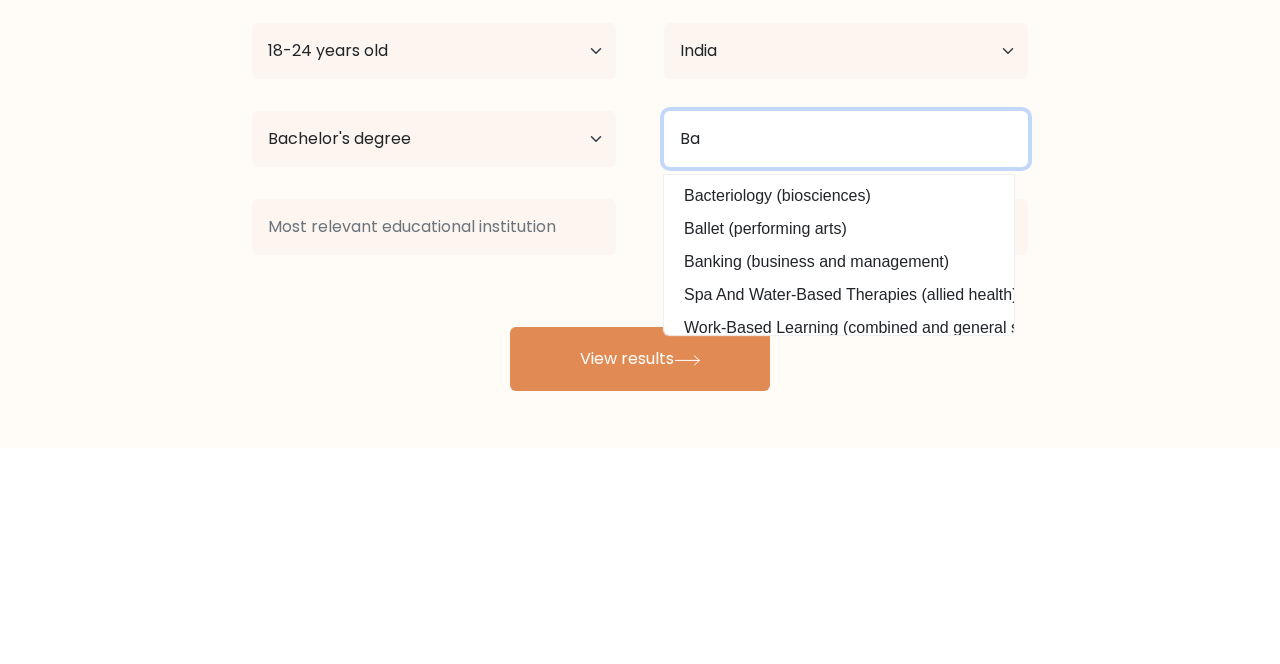 scroll, scrollTop: 8, scrollLeft: 0, axis: vertical 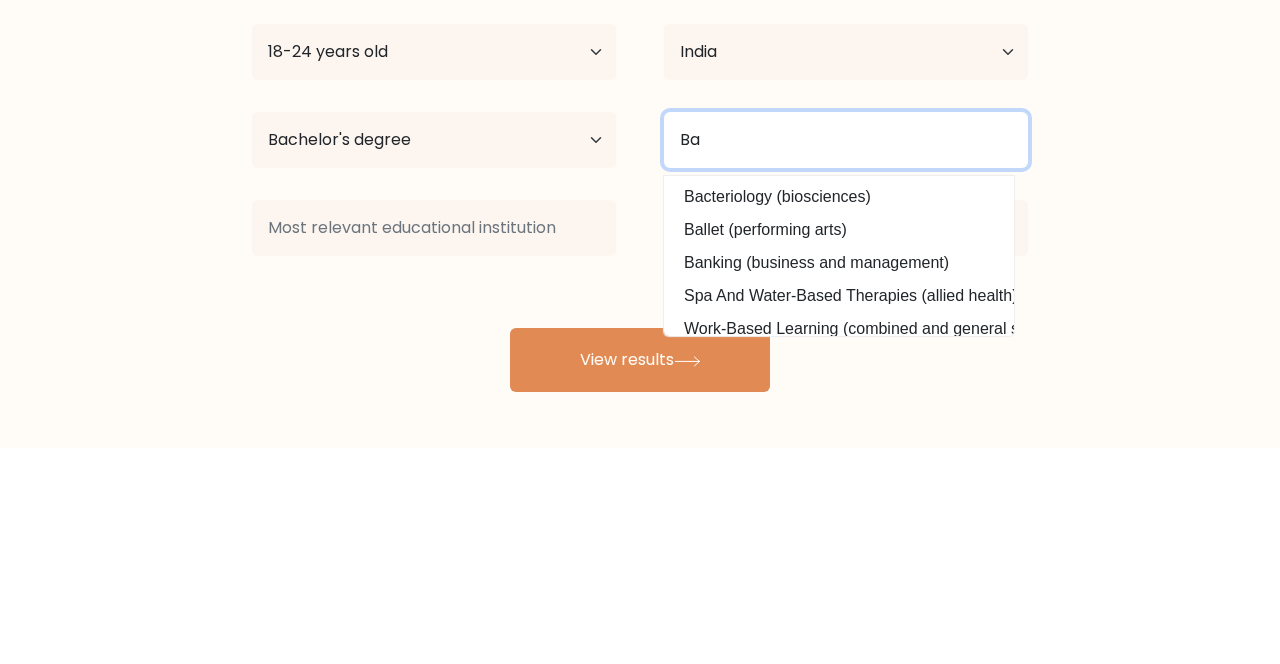 click on "Ba" at bounding box center [846, 356] 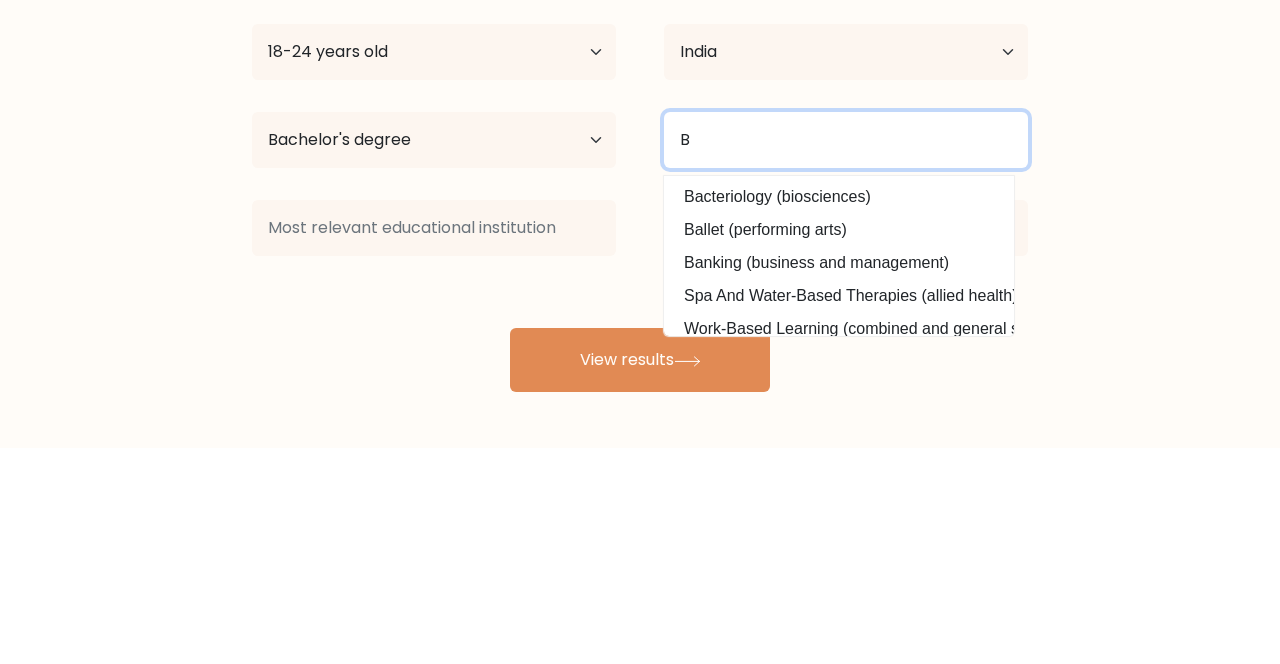 type 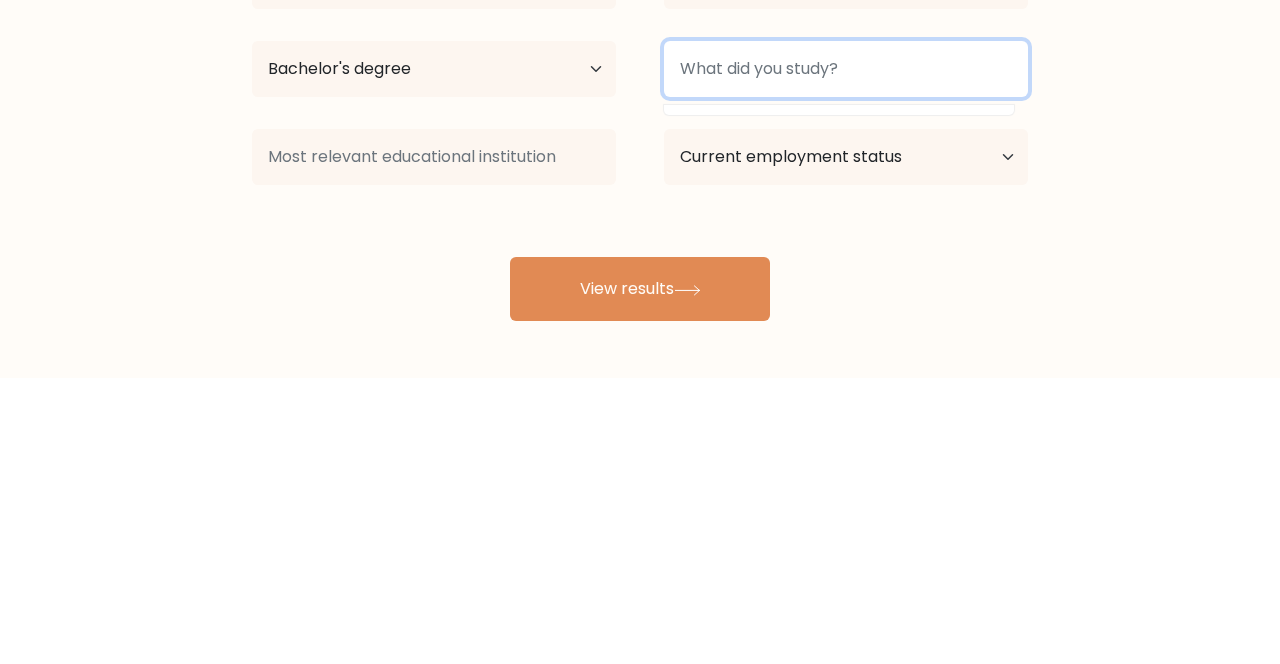 scroll, scrollTop: 8, scrollLeft: 0, axis: vertical 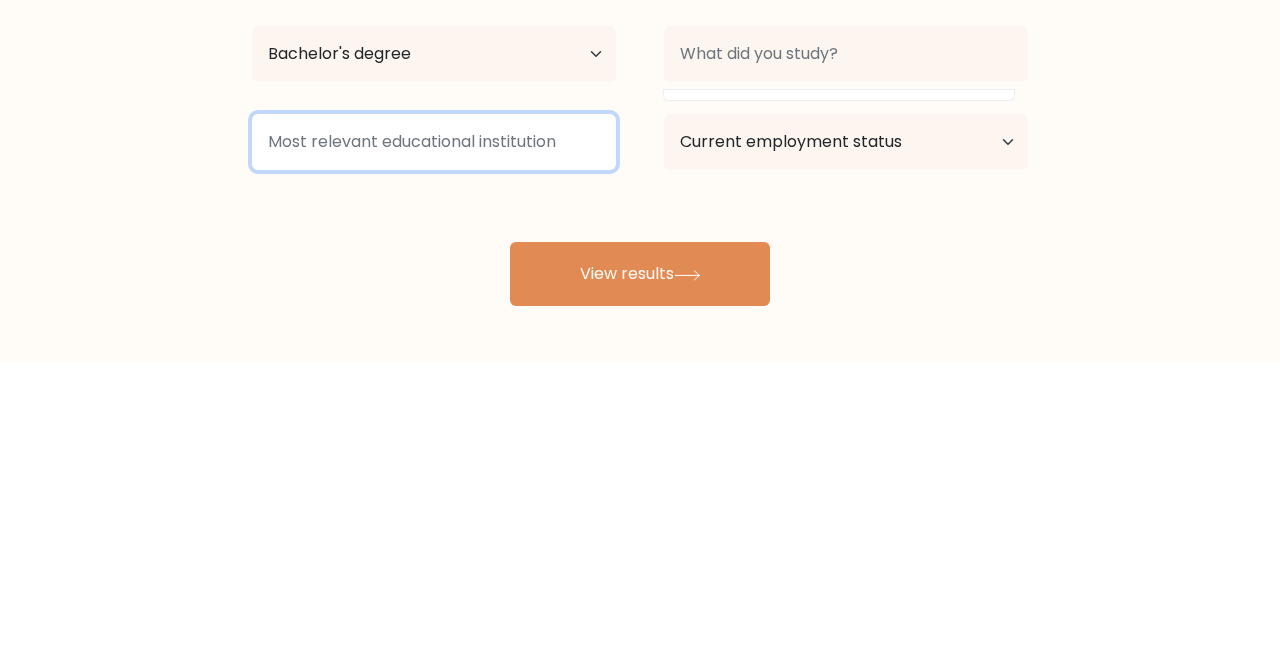 click at bounding box center [434, 444] 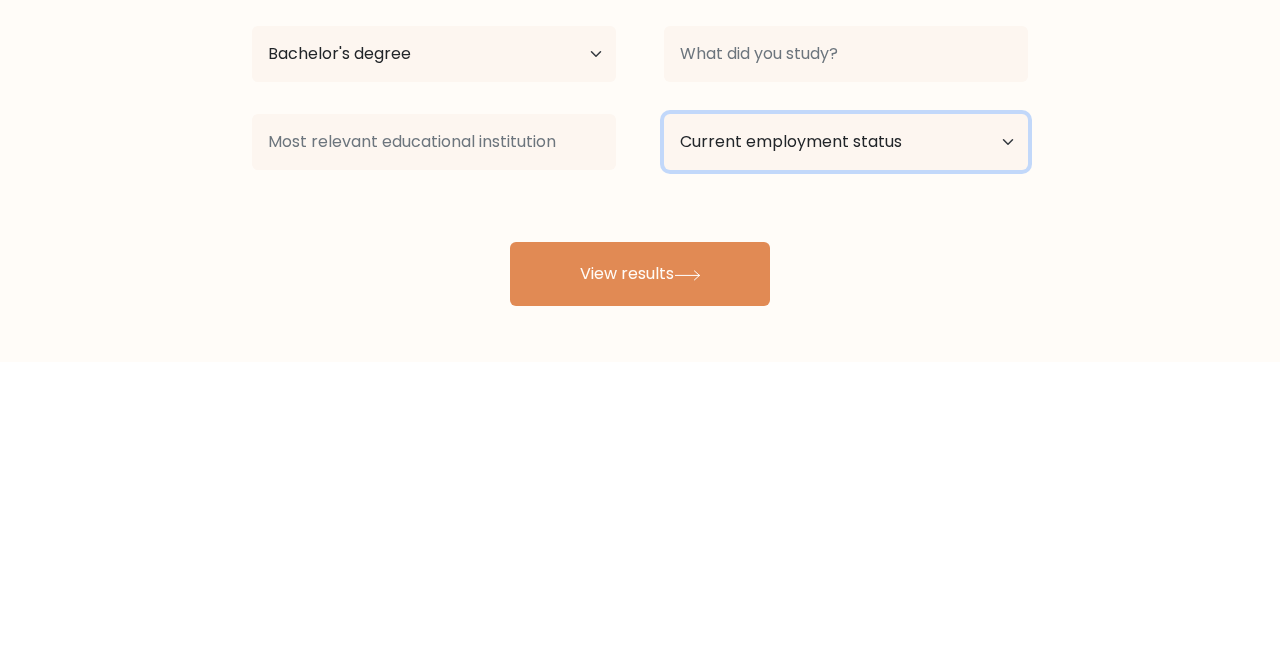 click on "Current employment status
Employed
Student
Retired
Other / prefer not to answer" at bounding box center (846, 444) 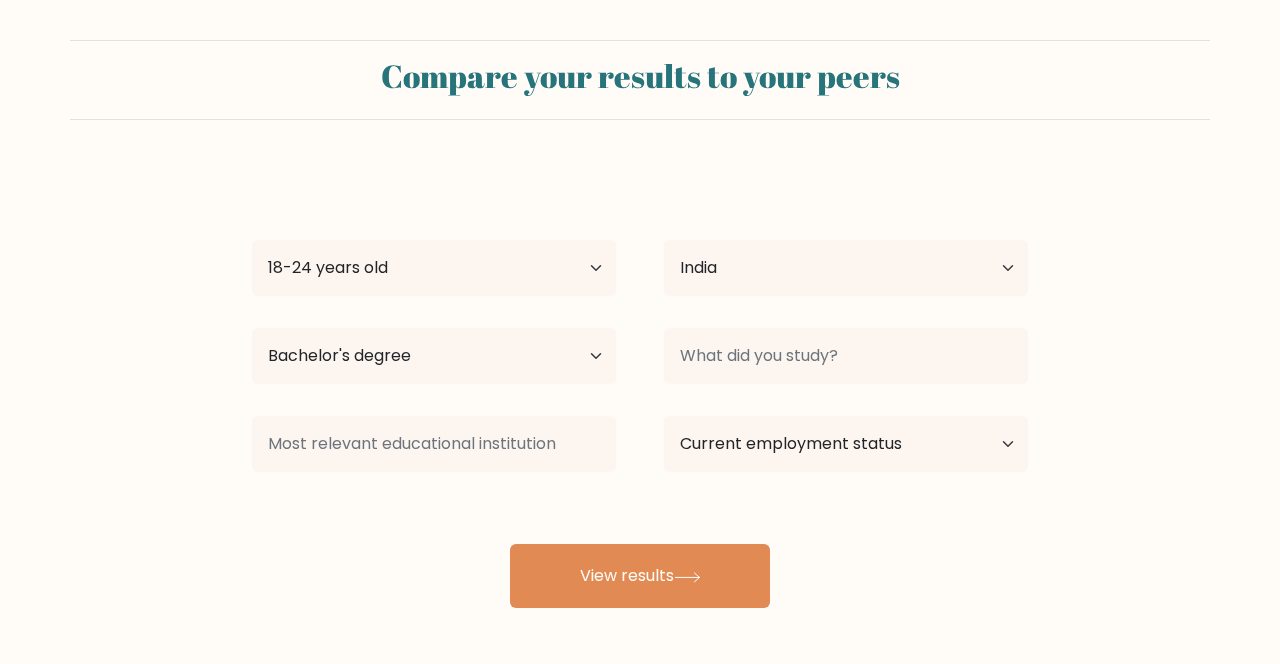 click on "View results" at bounding box center [640, 576] 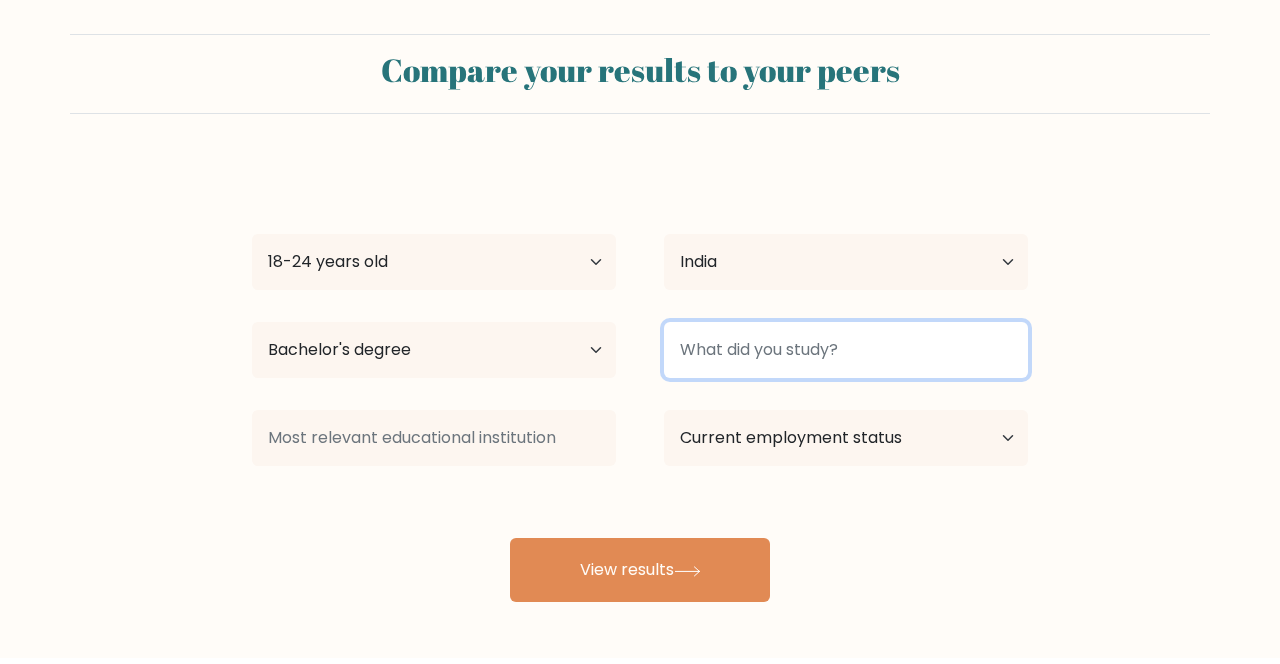 scroll, scrollTop: 8, scrollLeft: 0, axis: vertical 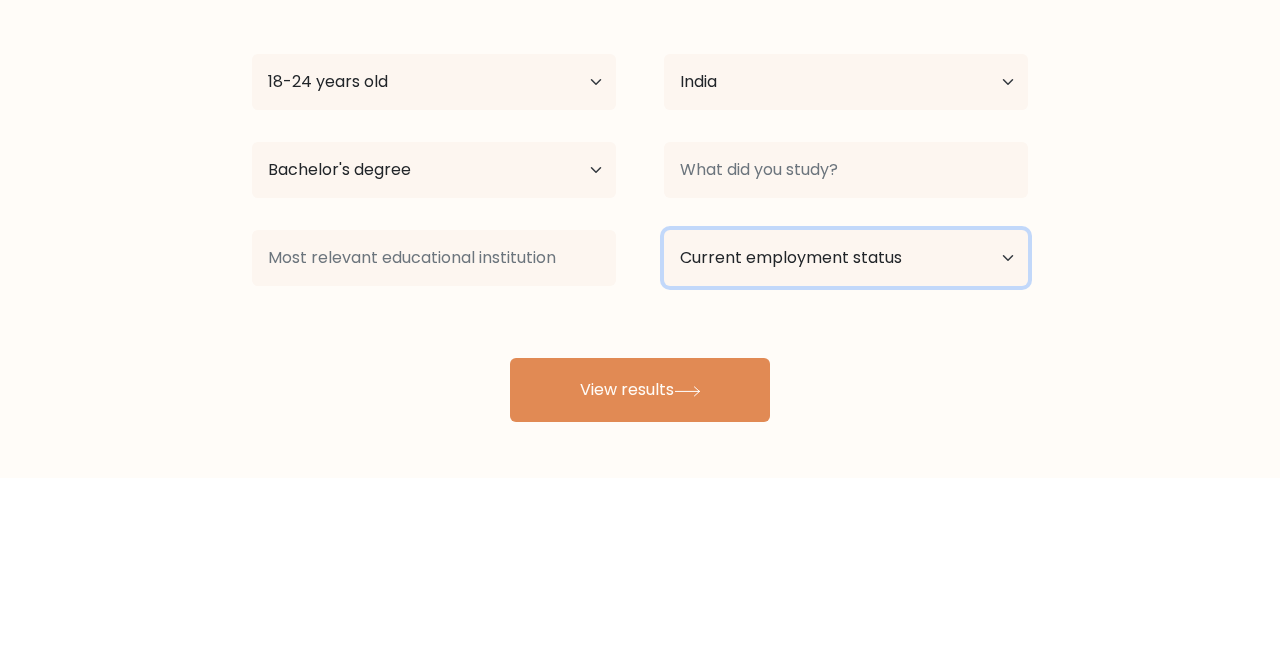 click on "Current employment status
Employed
Student
Retired
Other / prefer not to answer" at bounding box center (846, 444) 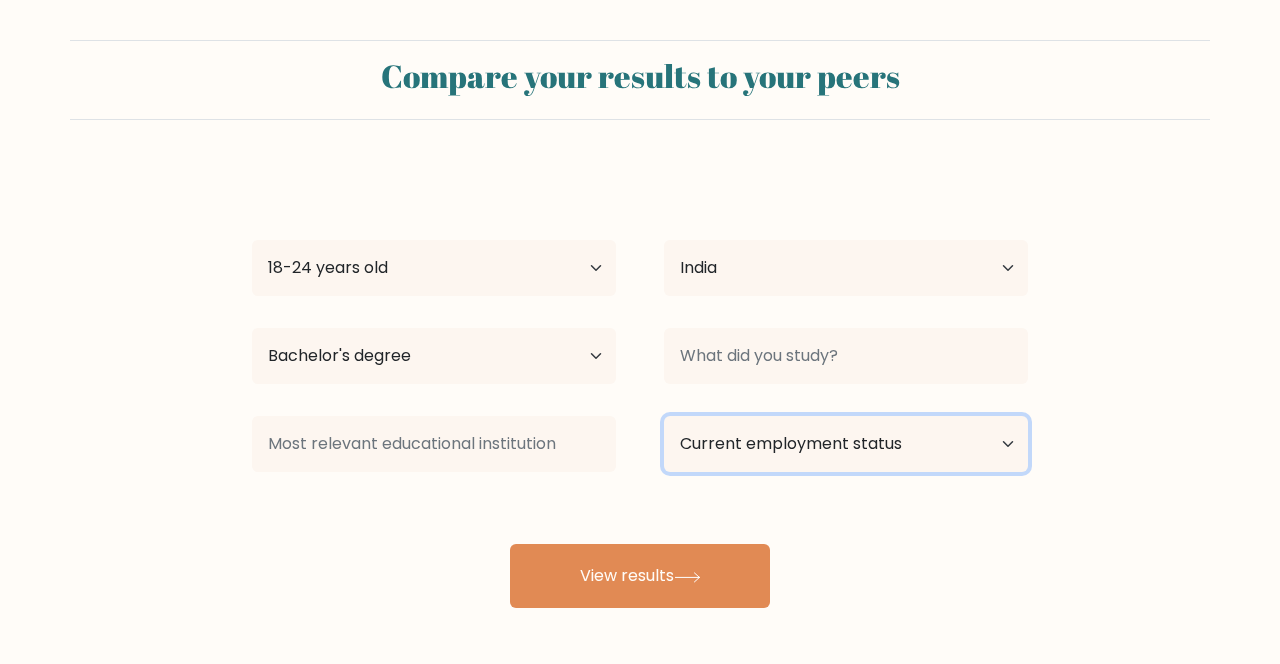 select on "student" 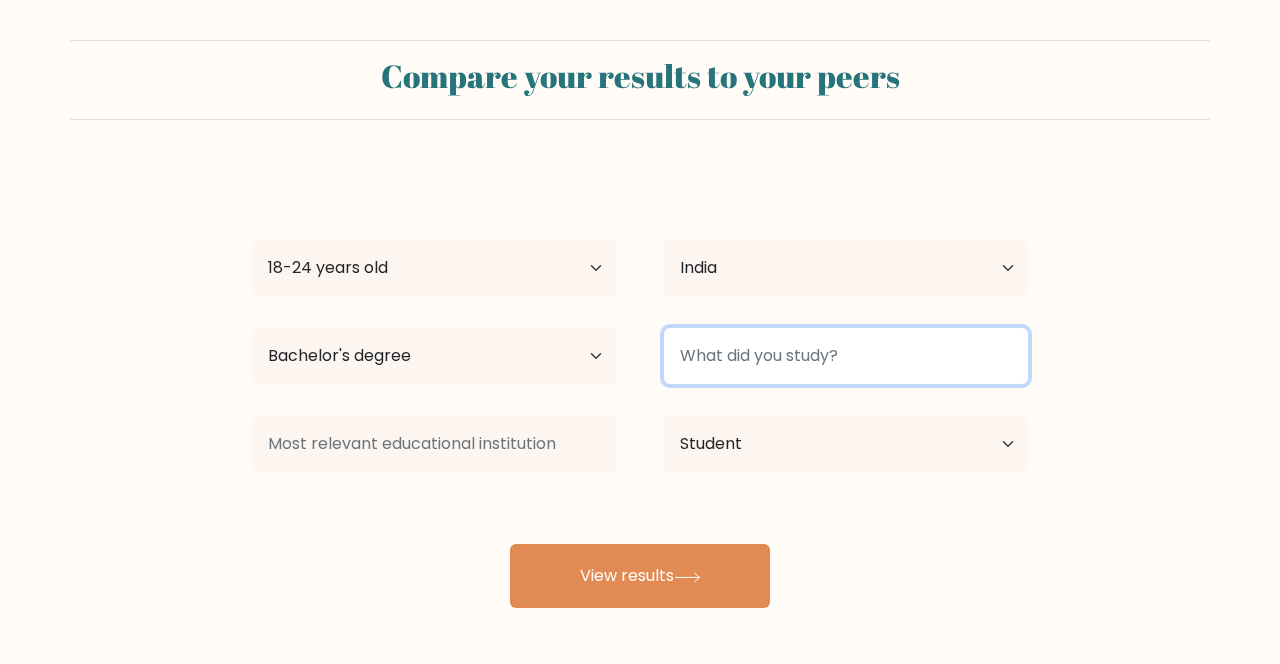 click at bounding box center [846, 356] 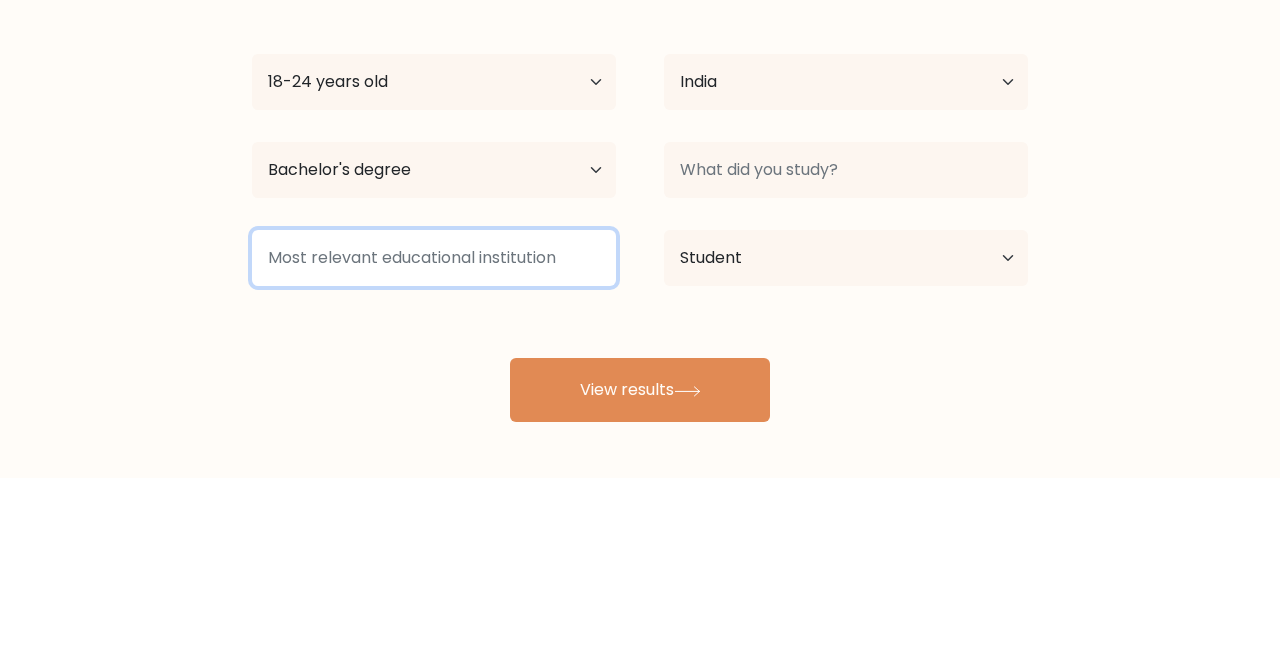 click at bounding box center [434, 444] 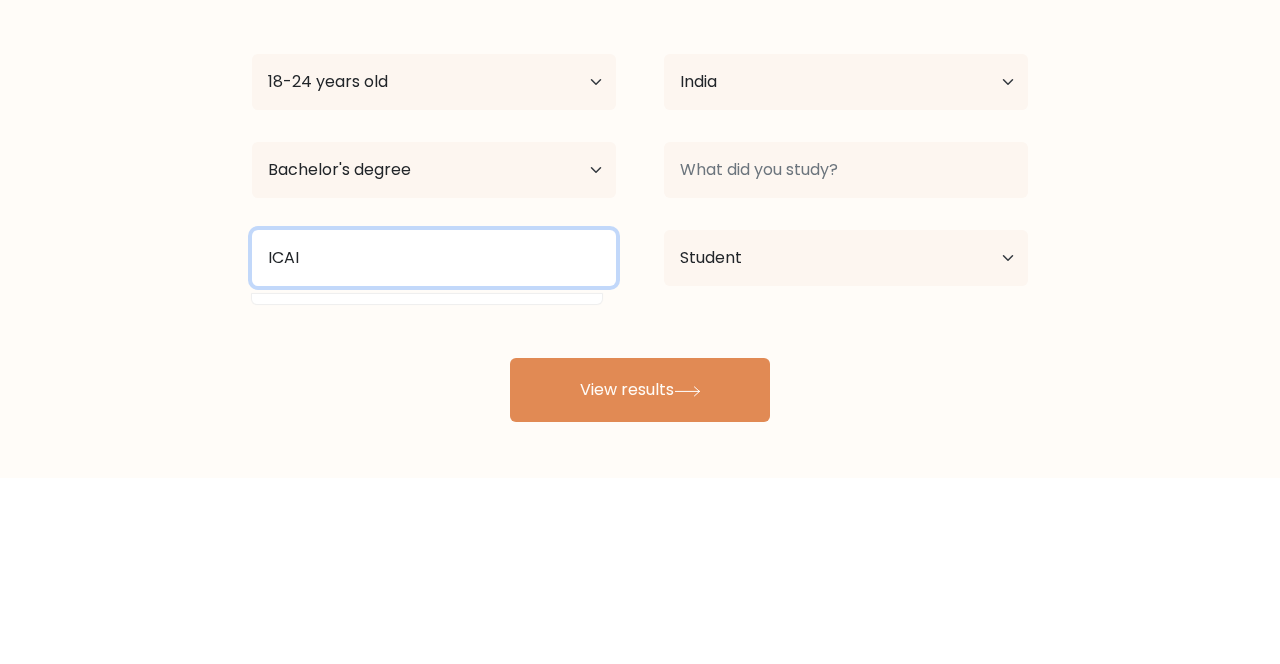 type on "ICAI" 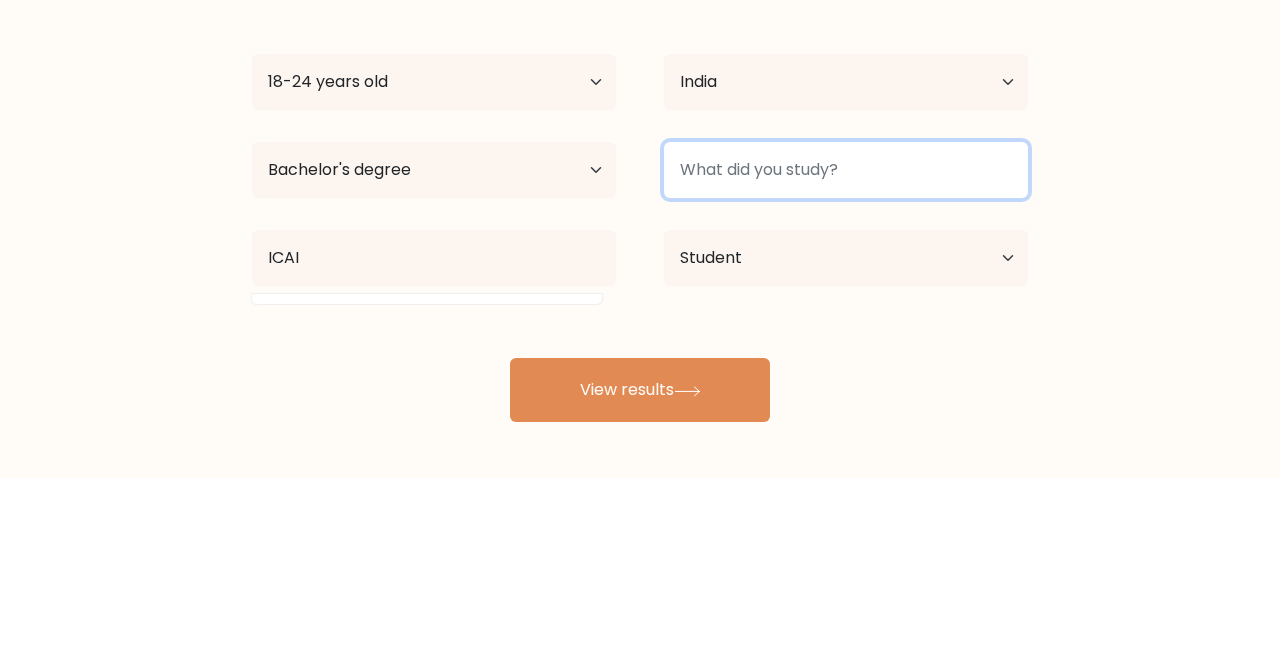click at bounding box center [846, 356] 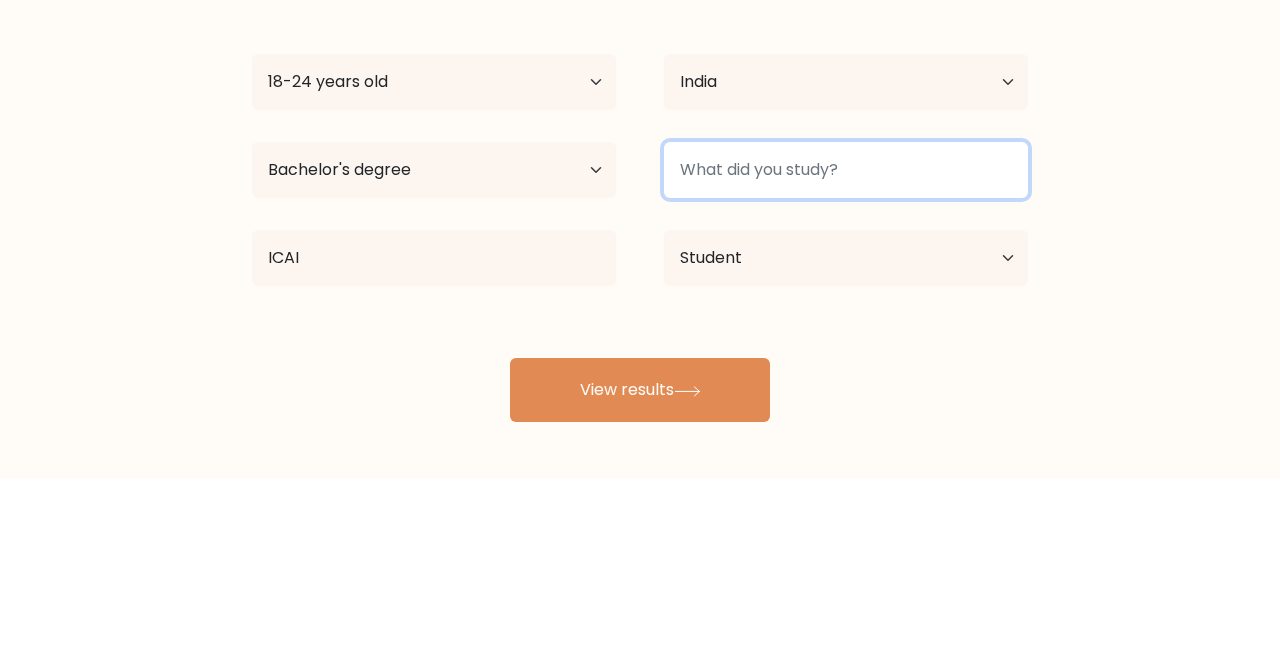 click at bounding box center (846, 356) 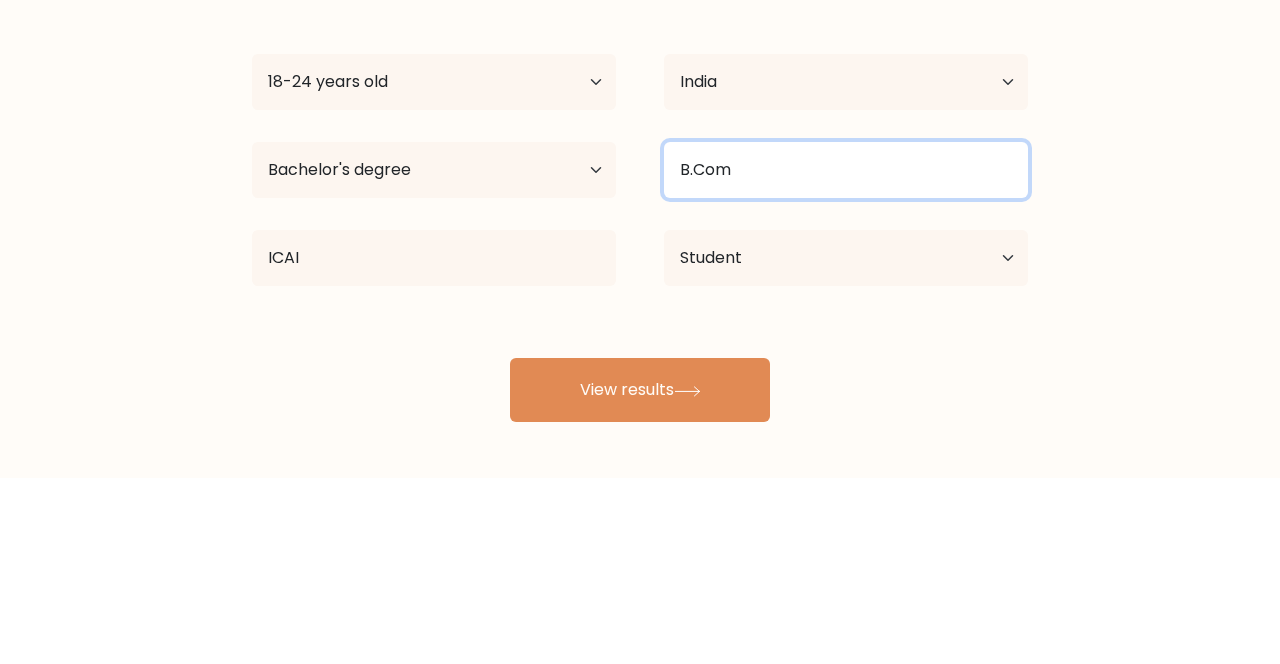 scroll, scrollTop: 8, scrollLeft: 0, axis: vertical 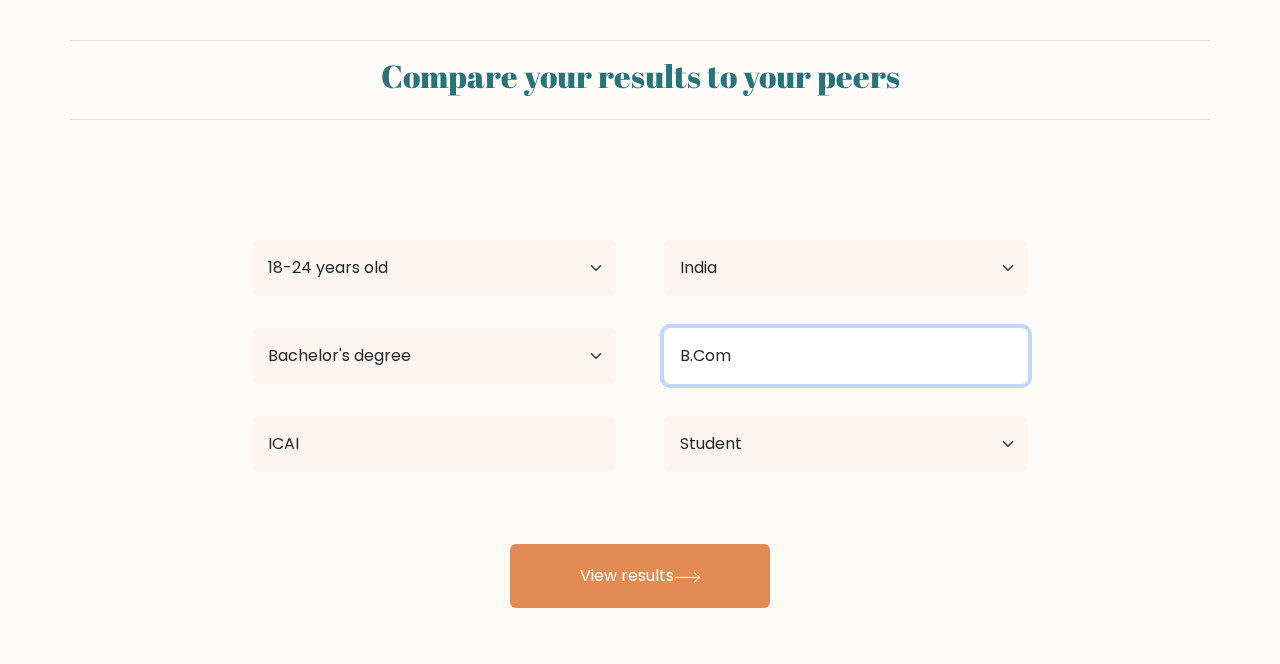 type on "B.Com" 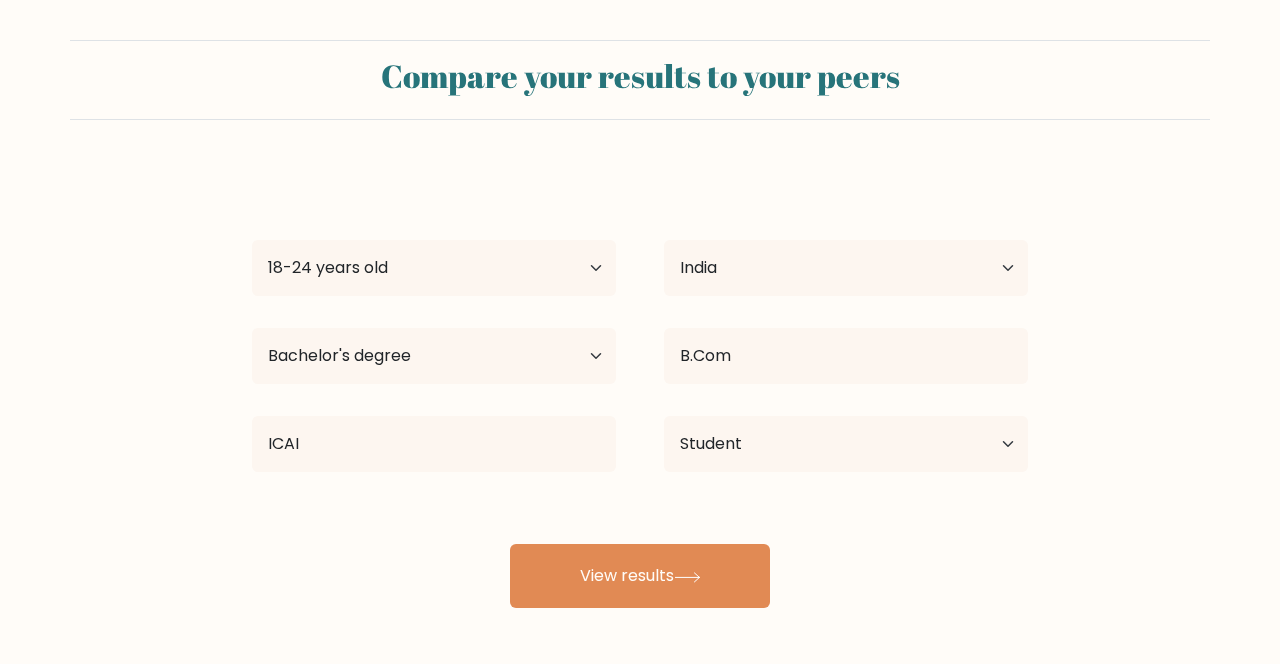 click on "View results" at bounding box center [640, 576] 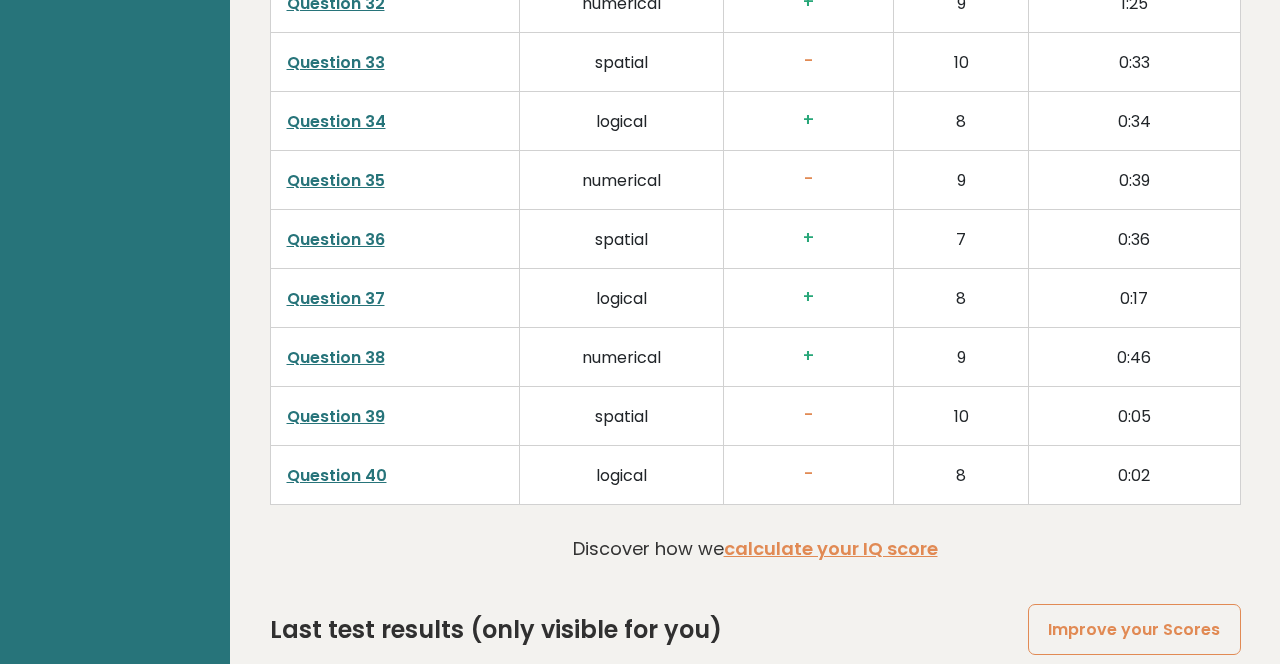 scroll, scrollTop: 5112, scrollLeft: 0, axis: vertical 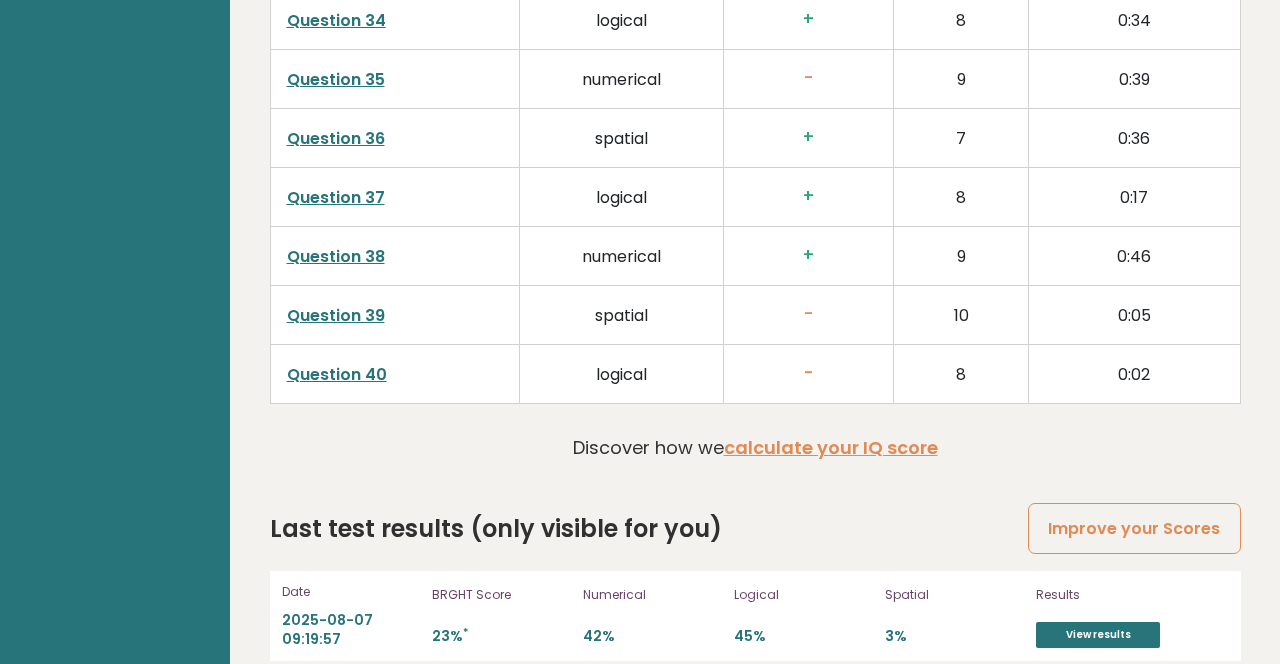 click on "View results" at bounding box center [1098, 635] 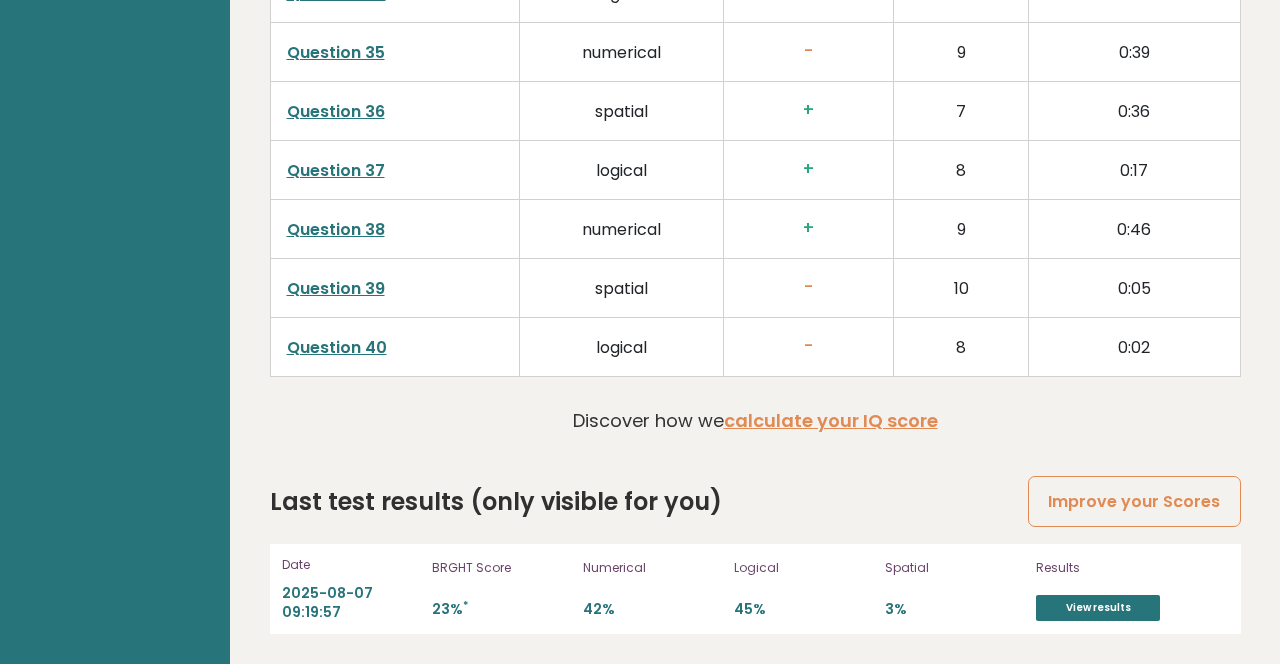 scroll, scrollTop: 5170, scrollLeft: 0, axis: vertical 